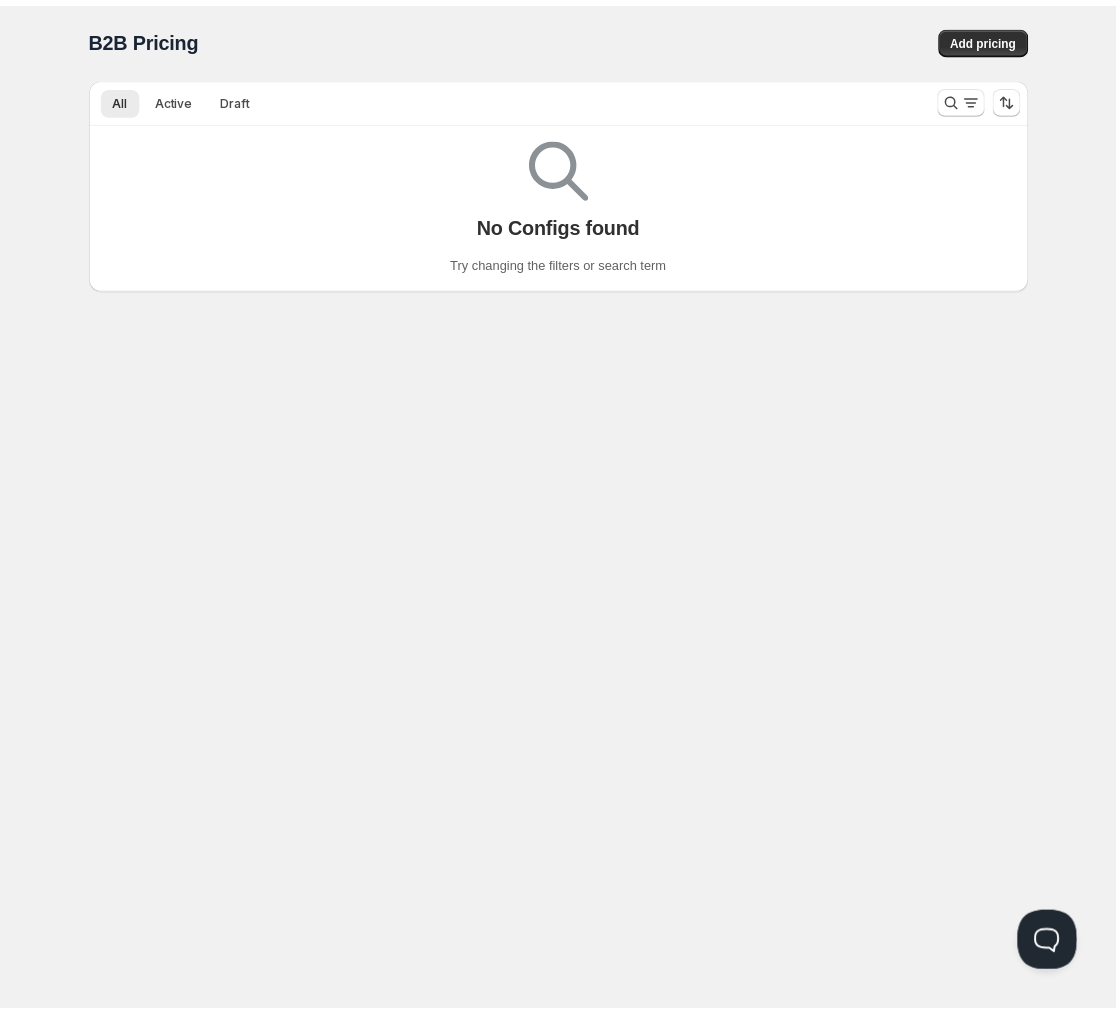 scroll, scrollTop: 0, scrollLeft: 0, axis: both 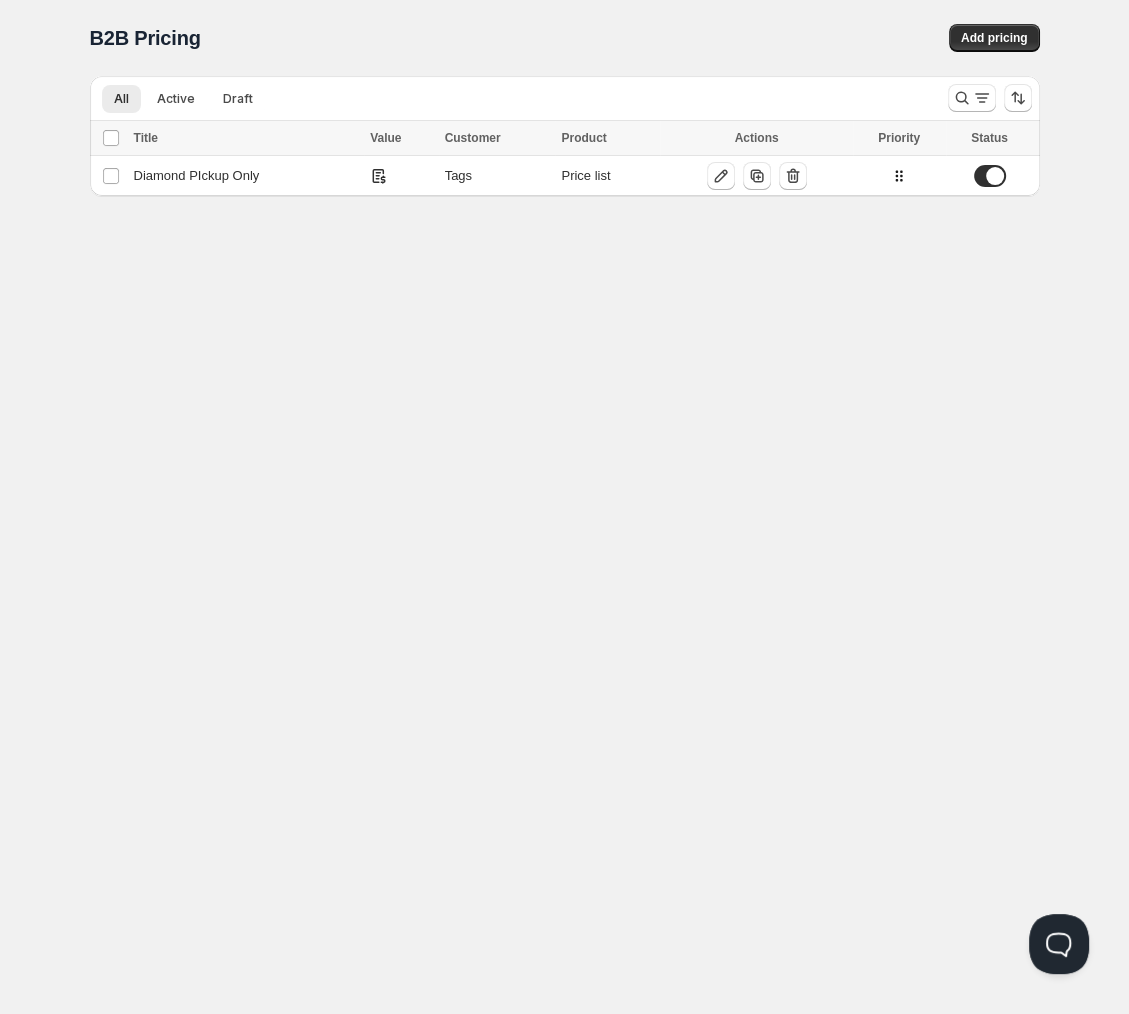 click on "Home Pricing Price lists Forms Submissions Settings Features Plans B2B Pricing. This page is ready B2B Pricing Add pricing Delete Cancel Are you sure you want to delete  ? All Active Draft More views All Active Draft More views Loading configs… Loading configs… Select all Configs Title Value Customer Product Actions Priority Status Select config 0 selected Select all Configs Title Value Customer Product Actions Priority Status Select config Diamond PIckup Only Tags Price list Keep existing Update email Your current contact email is   [EMAIL]    Would you like to receive support communications and updates to      ?" at bounding box center (564, 507) 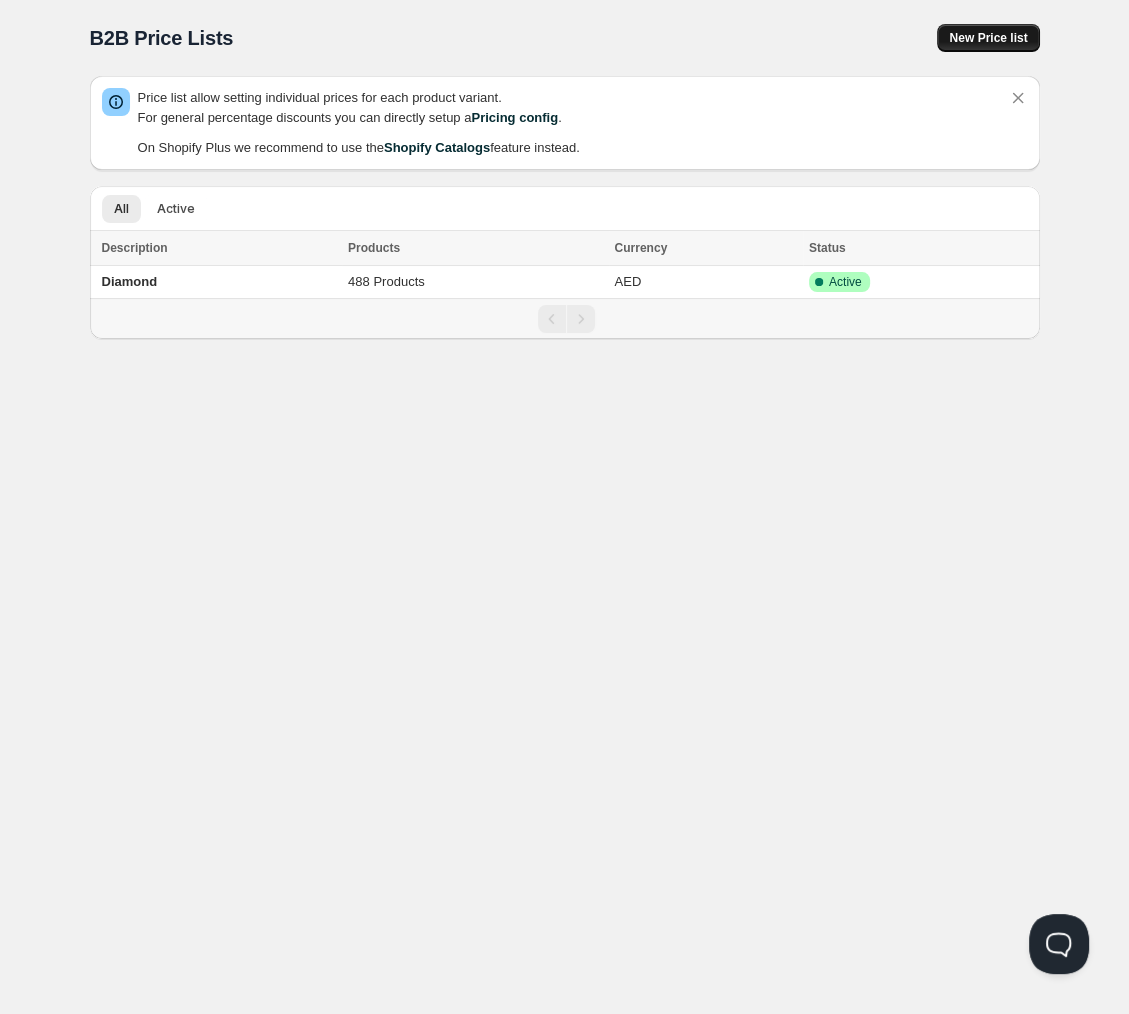click on "New Price list" at bounding box center [988, 38] 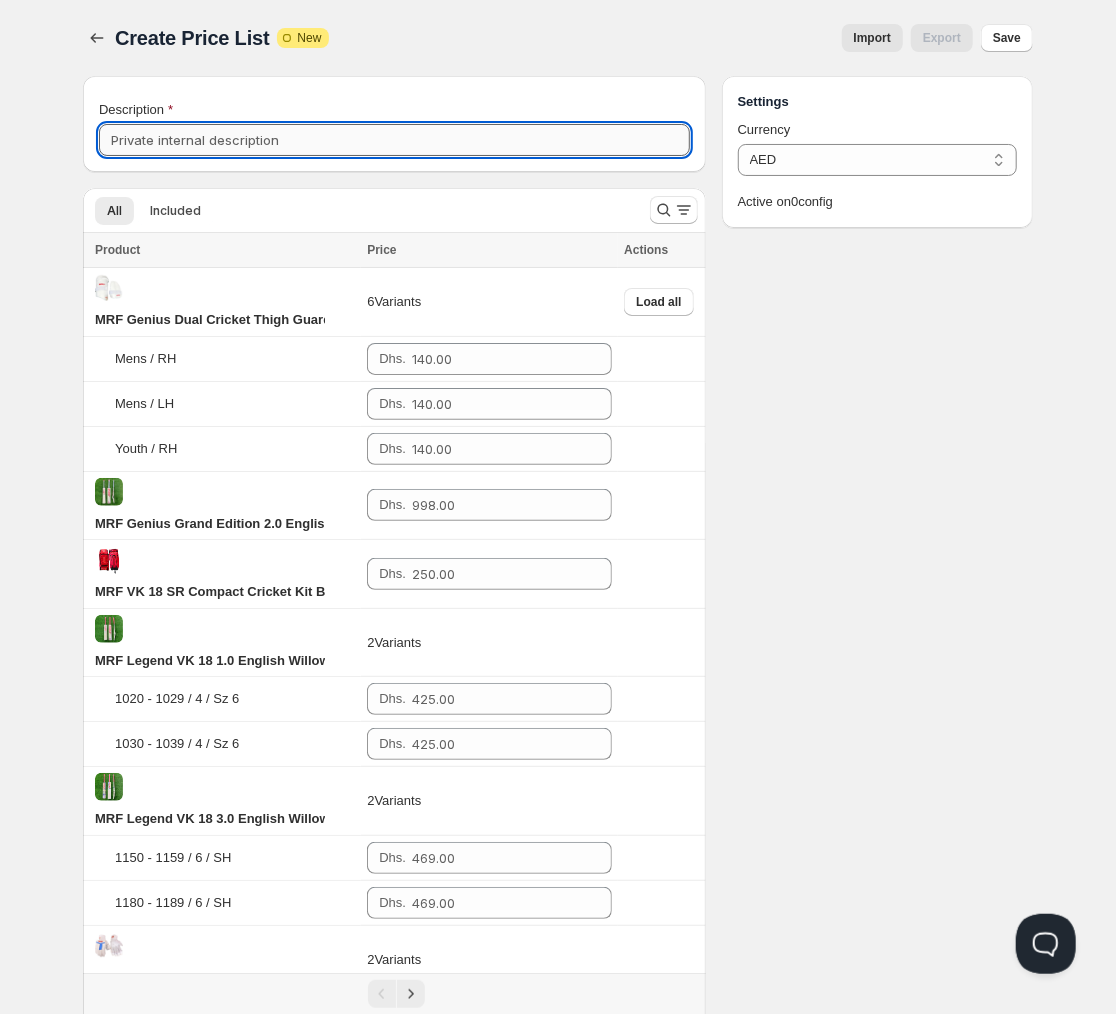 click on "Description" at bounding box center (394, 140) 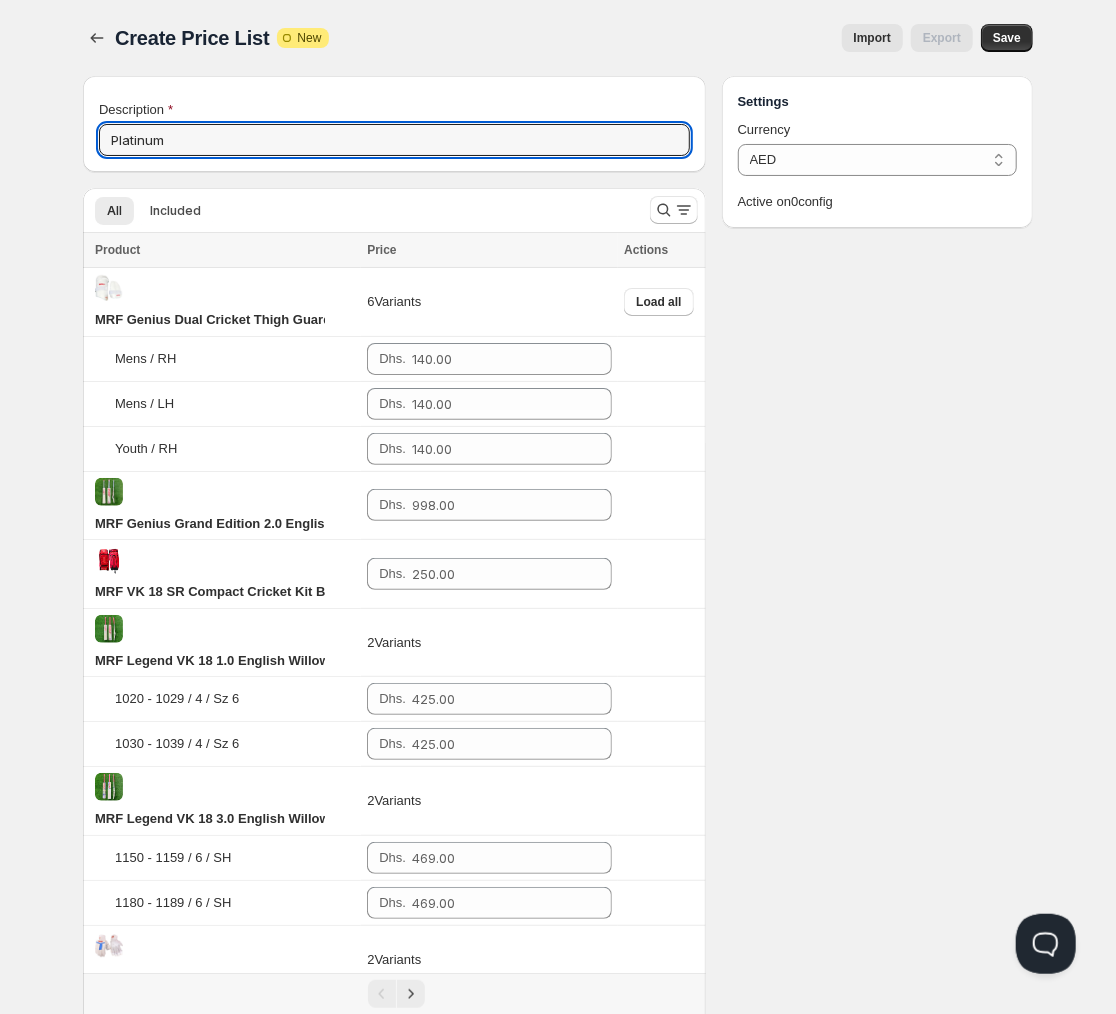 type on "Platinum" 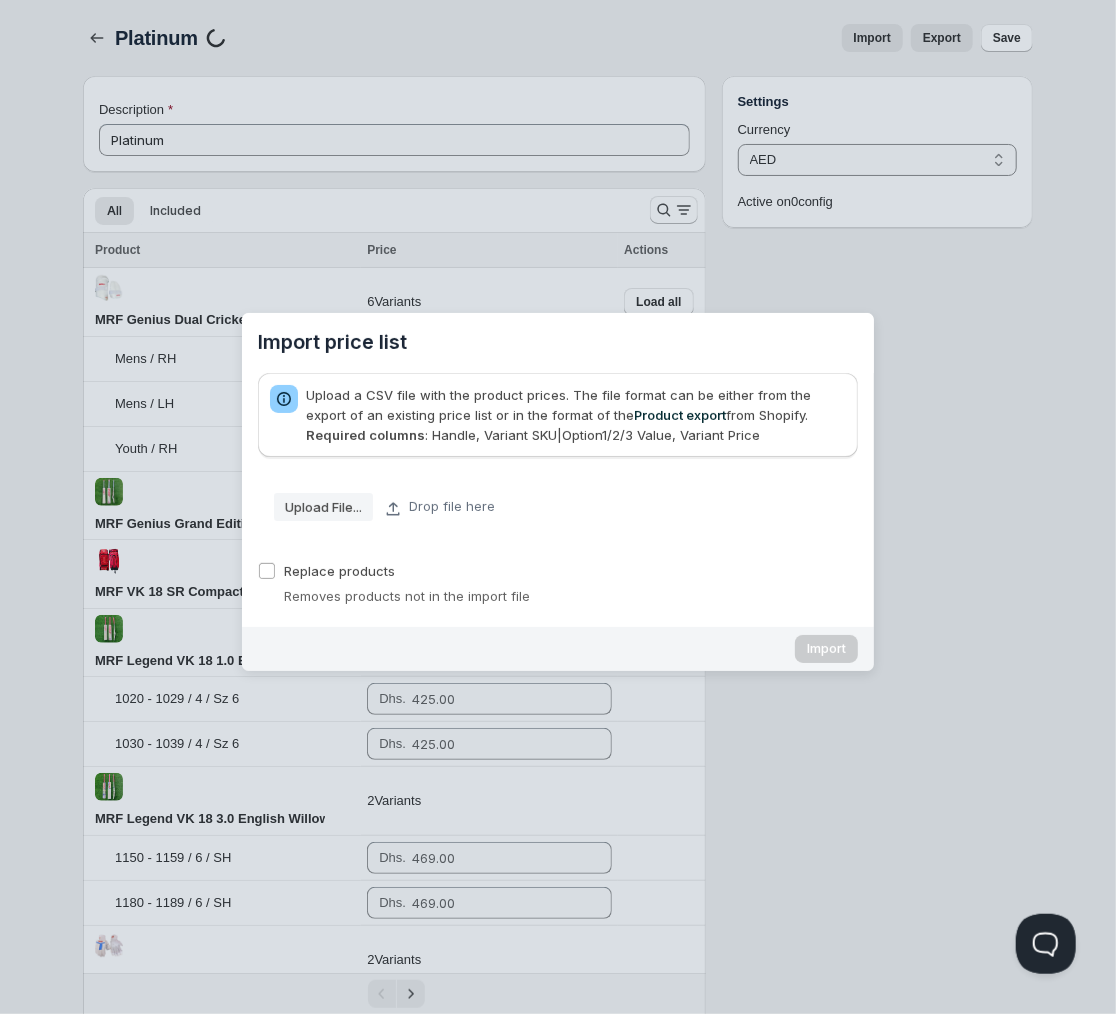 click on "Upload File..." at bounding box center (0, 0) 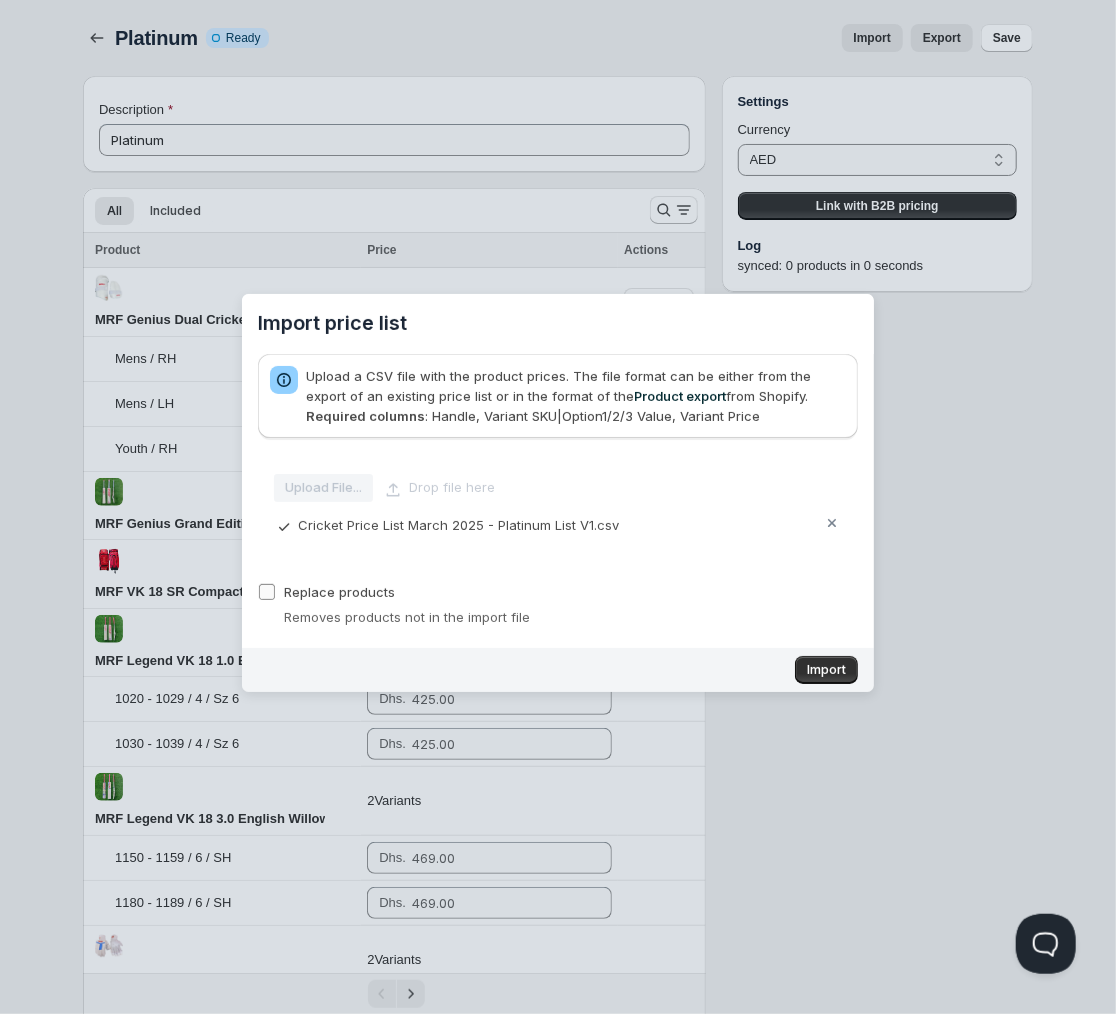 click on "Replace products" at bounding box center (339, 592) 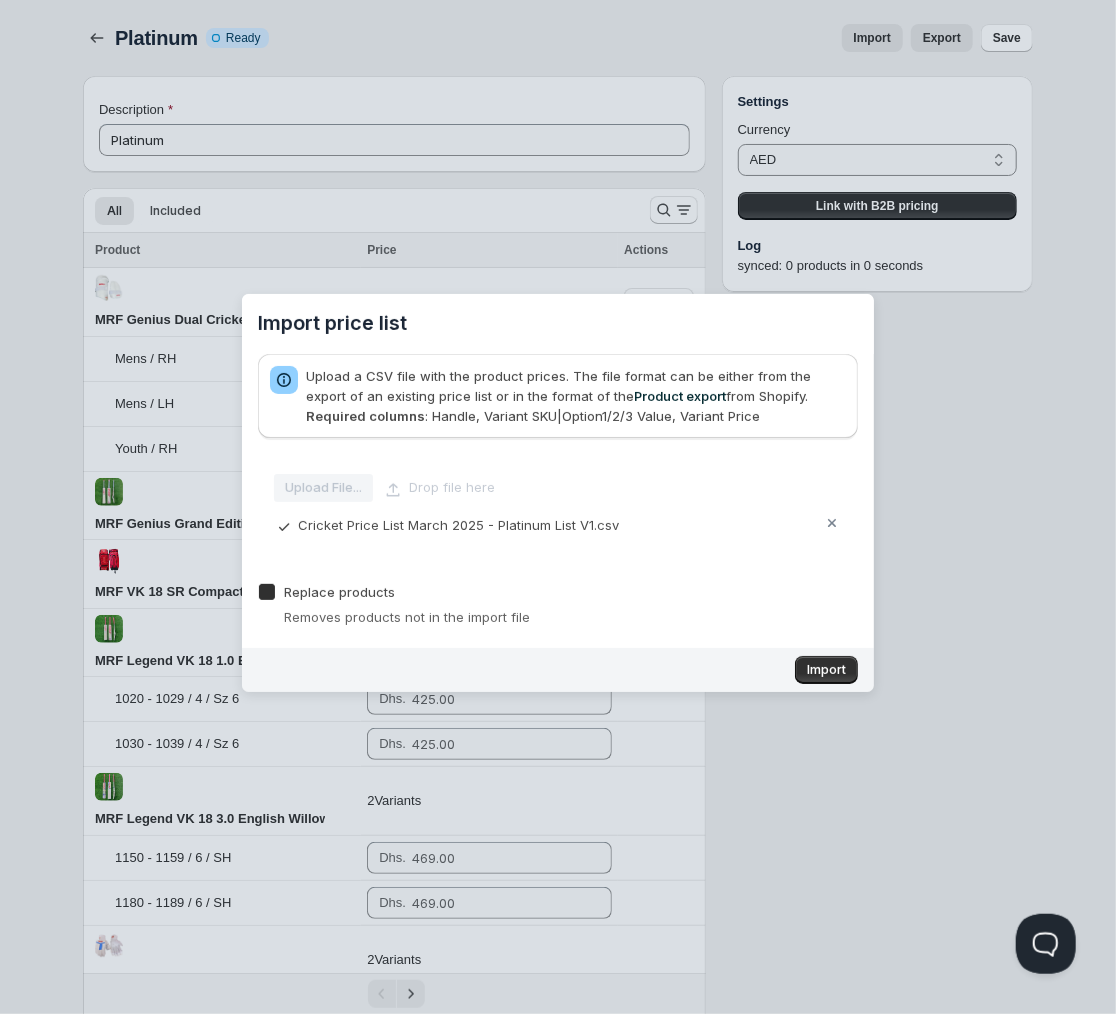 checkbox on "true" 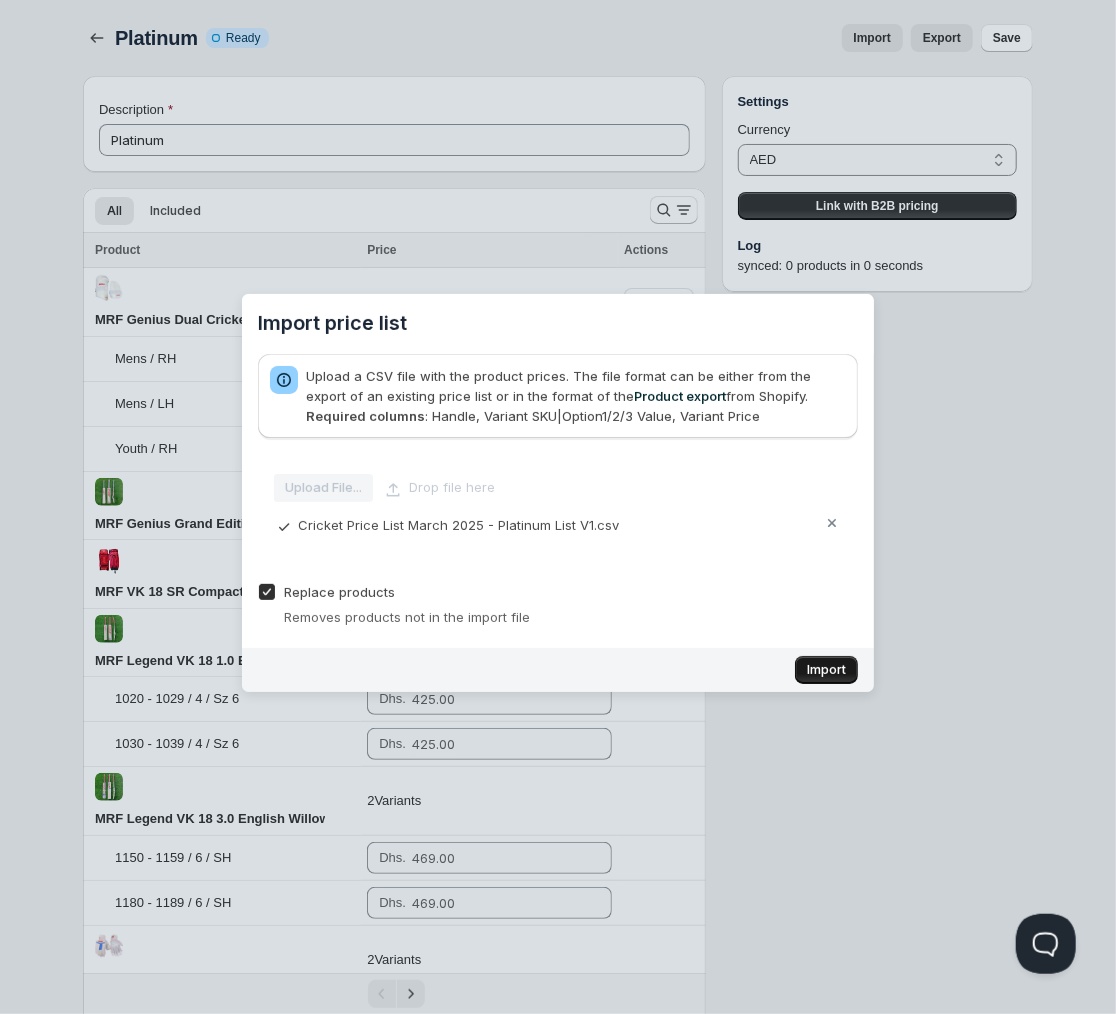 click on "Import" at bounding box center [826, 670] 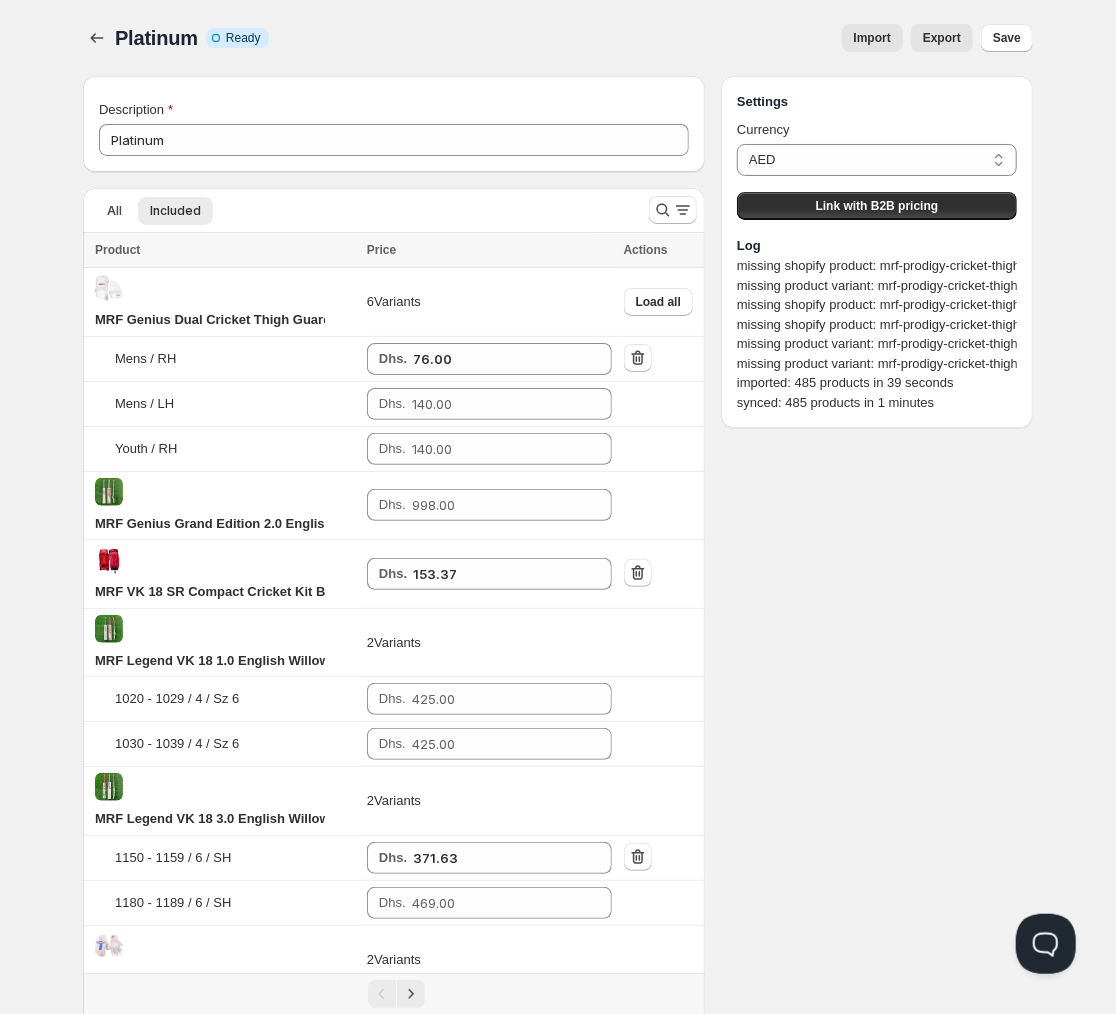 type on "786.90" 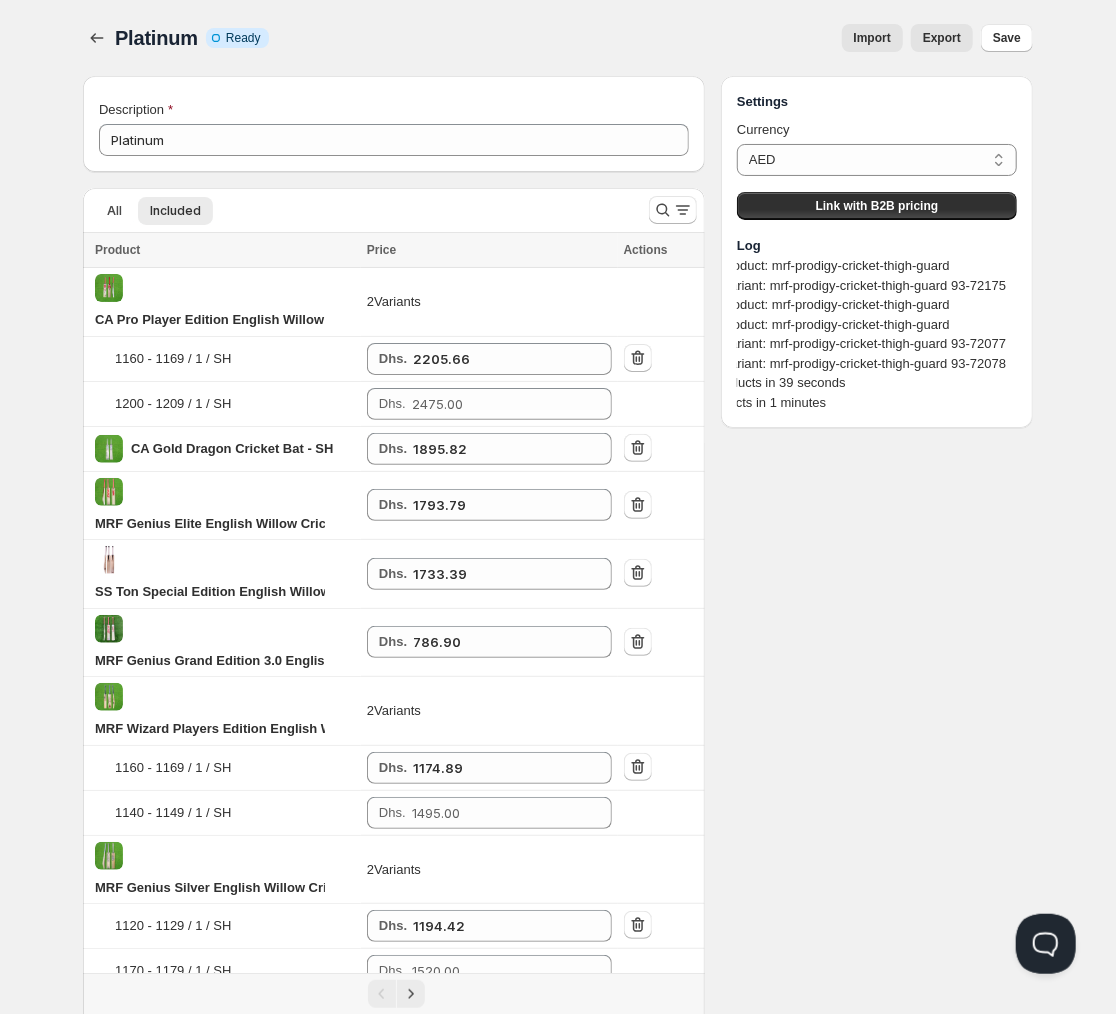 scroll, scrollTop: 0, scrollLeft: 0, axis: both 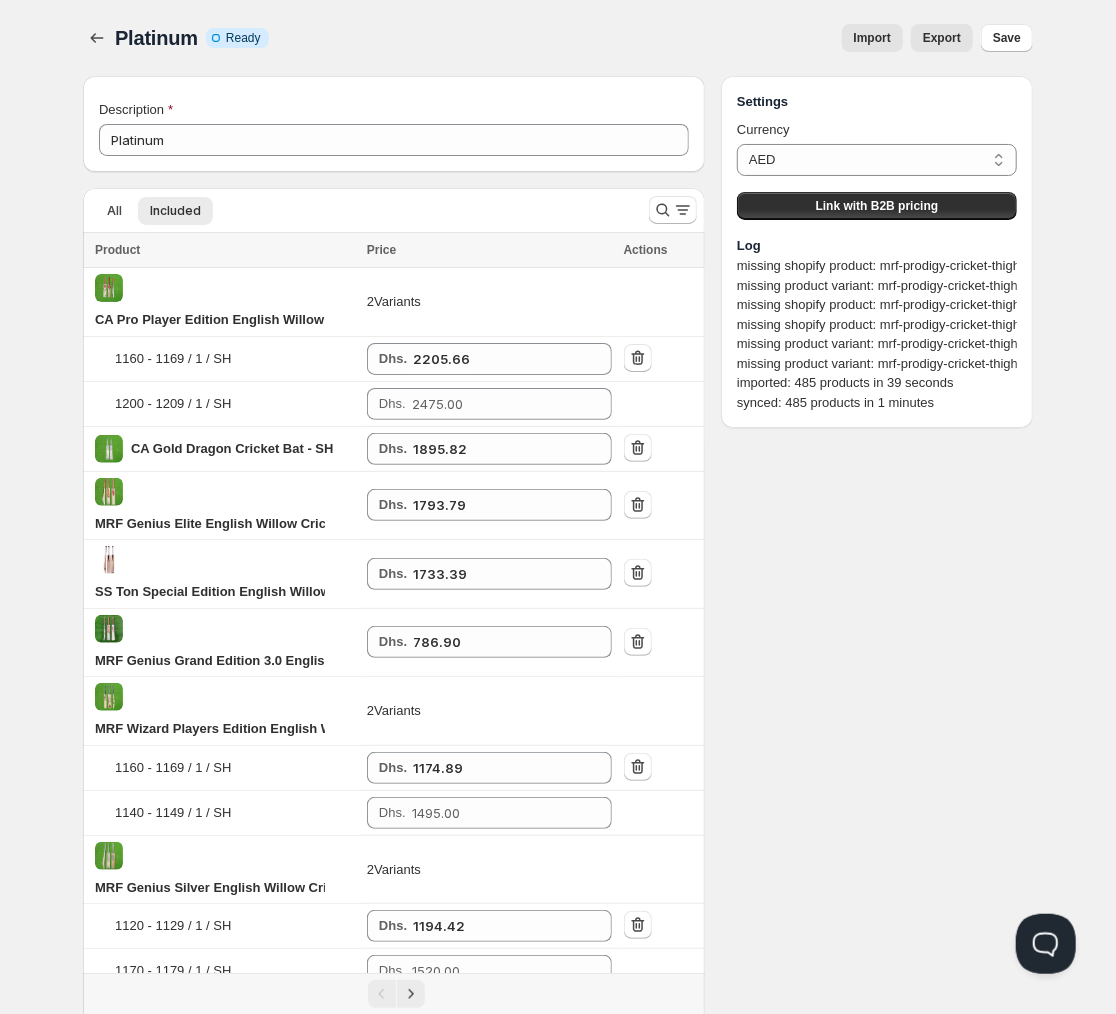 drag, startPoint x: 738, startPoint y: 266, endPoint x: 1012, endPoint y: 464, distance: 338.05325 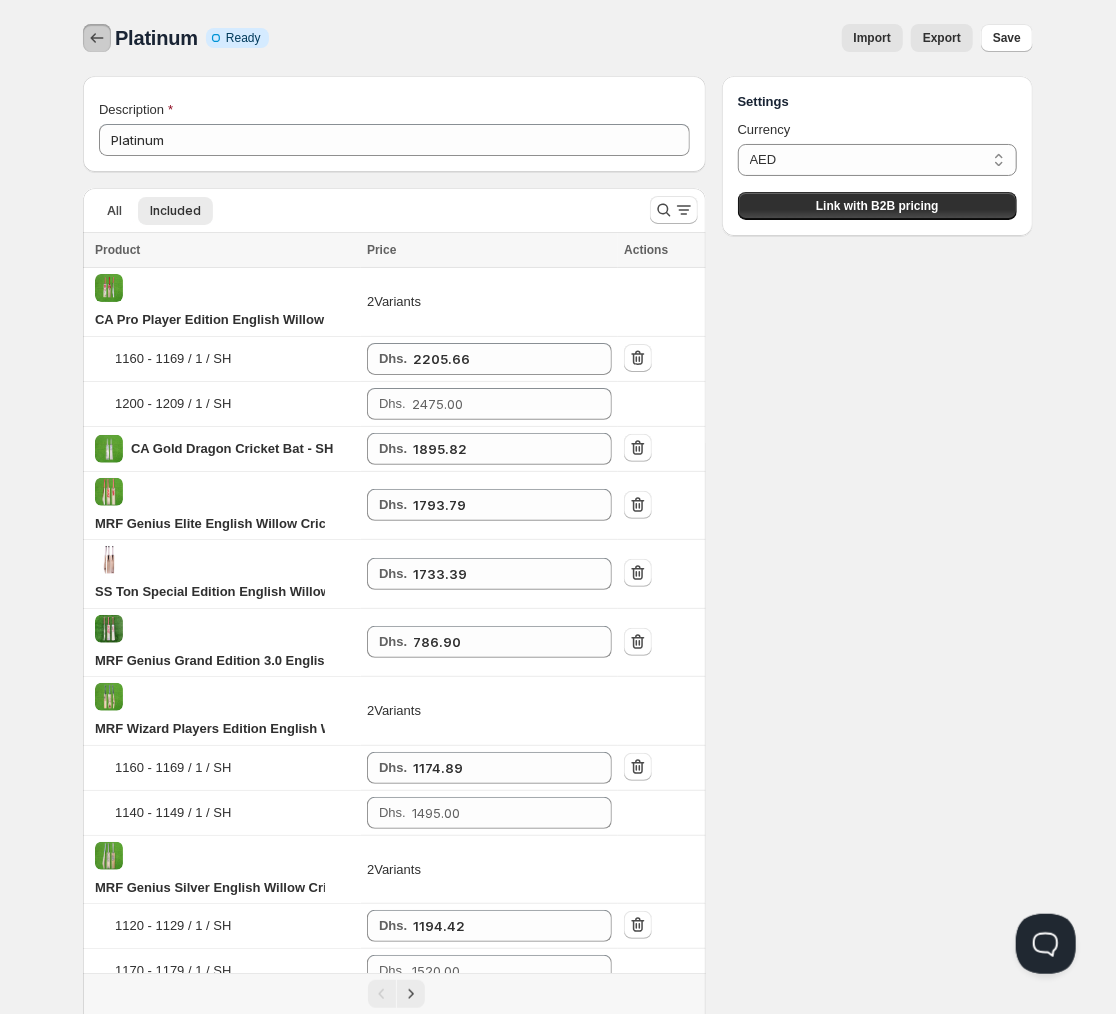 click 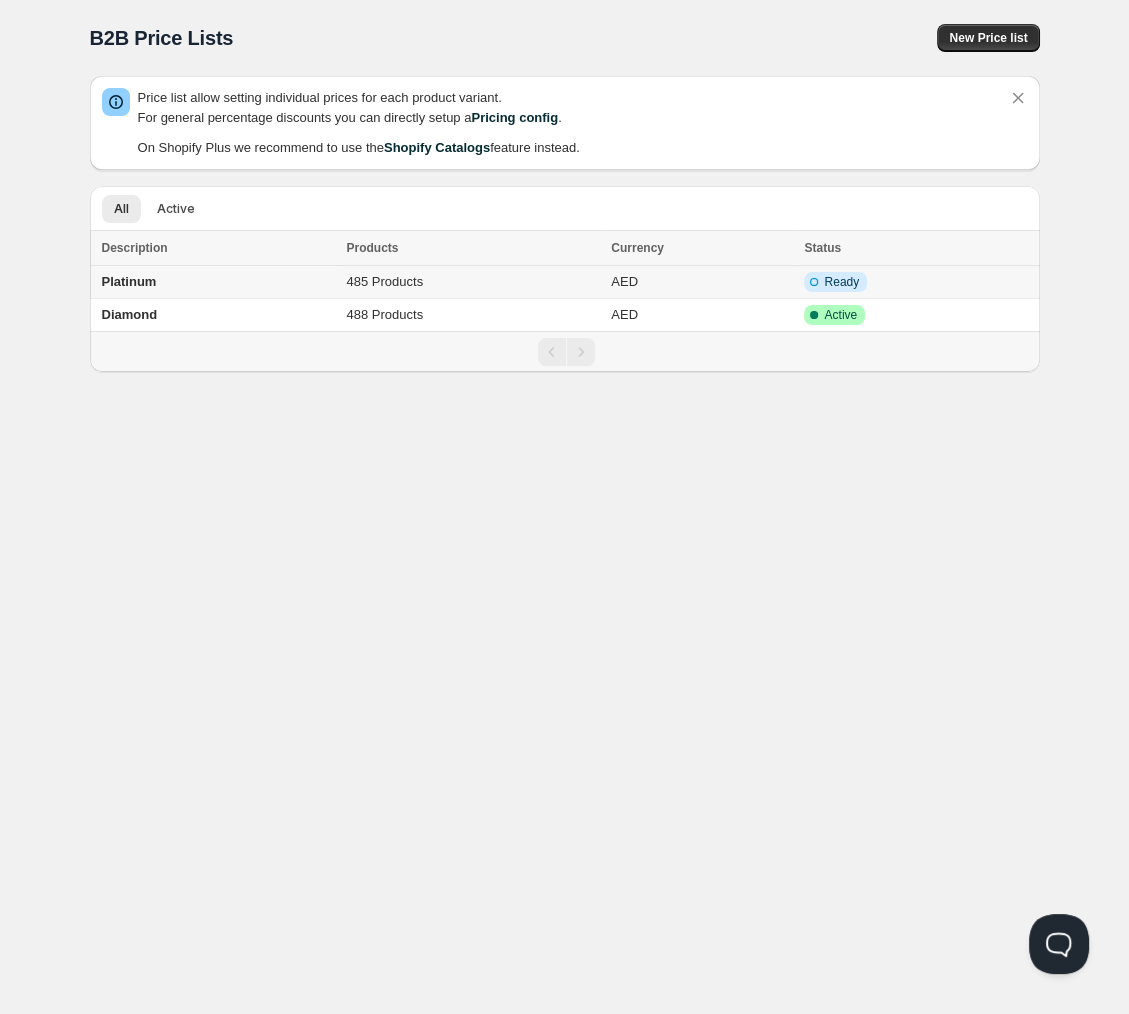 click on "Platinum" at bounding box center [215, 282] 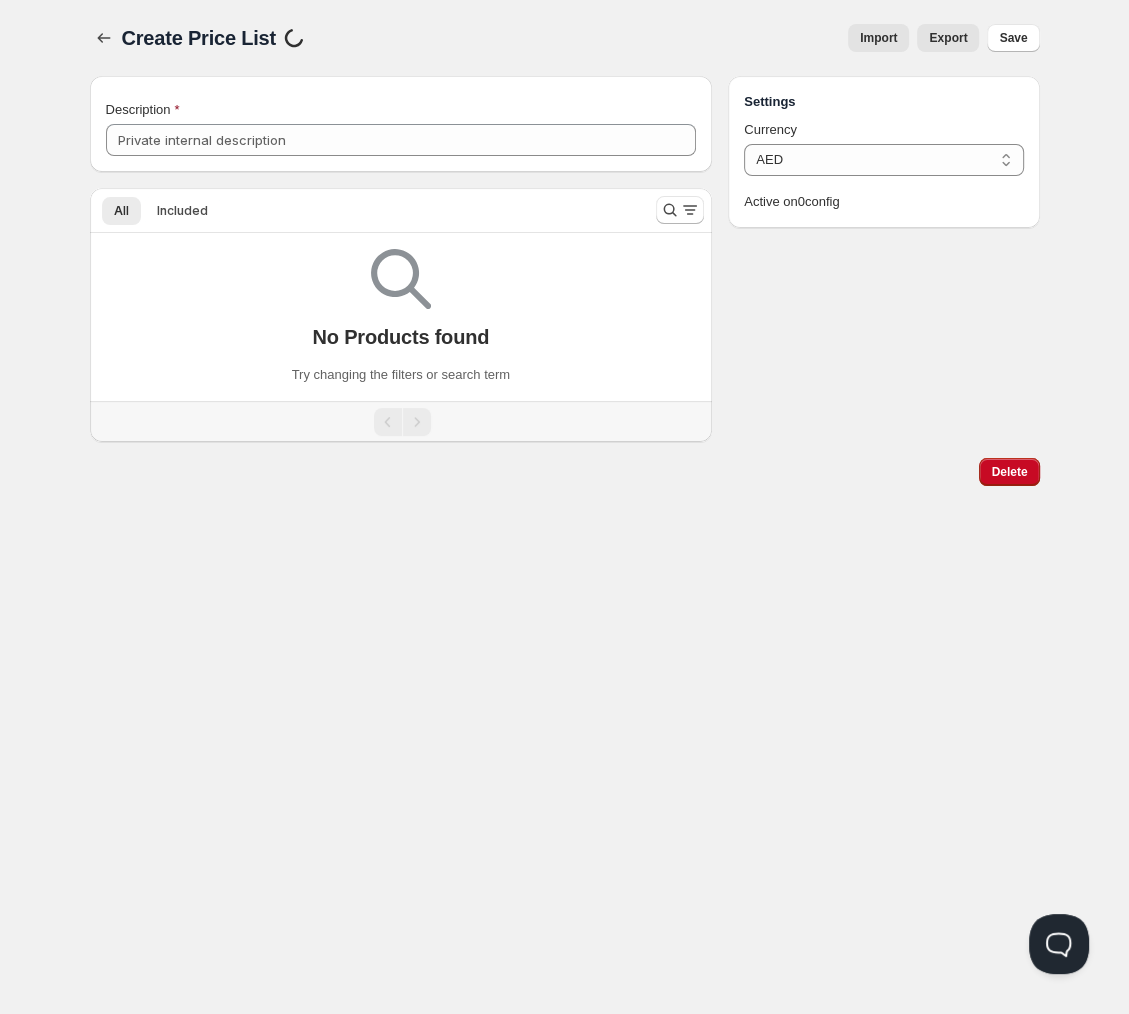 type on "Platinum" 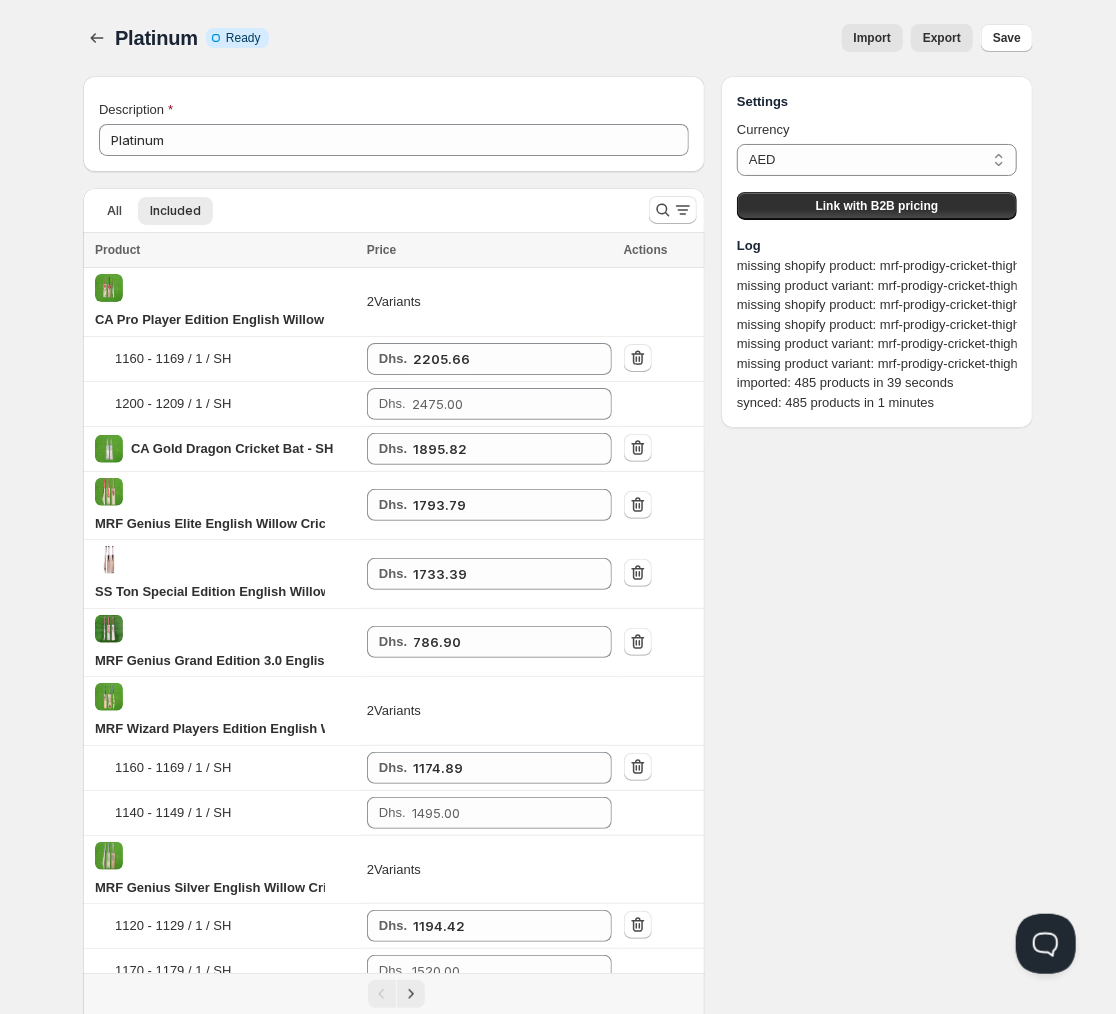 scroll, scrollTop: 0, scrollLeft: 145, axis: horizontal 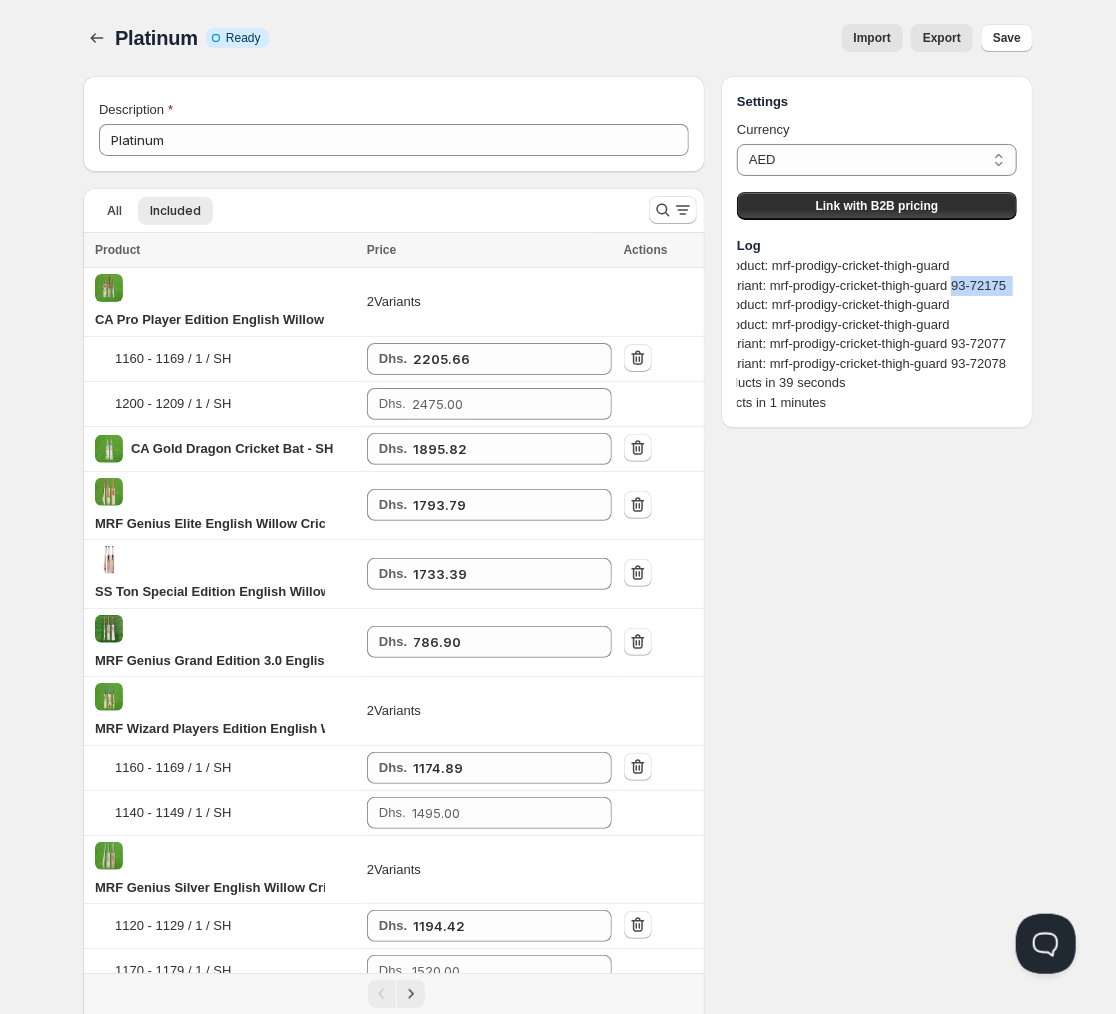 drag, startPoint x: 950, startPoint y: 289, endPoint x: 1013, endPoint y: 289, distance: 63 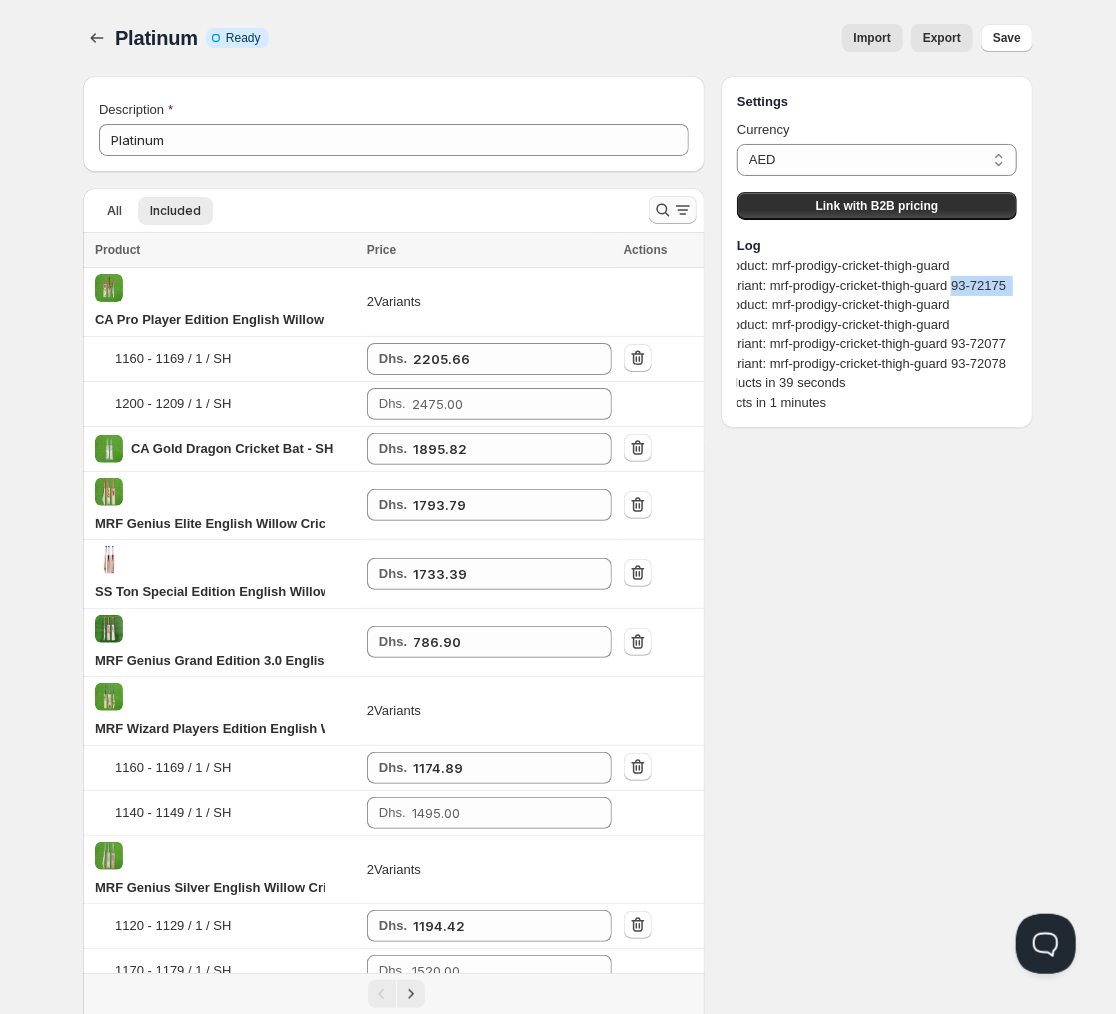 click 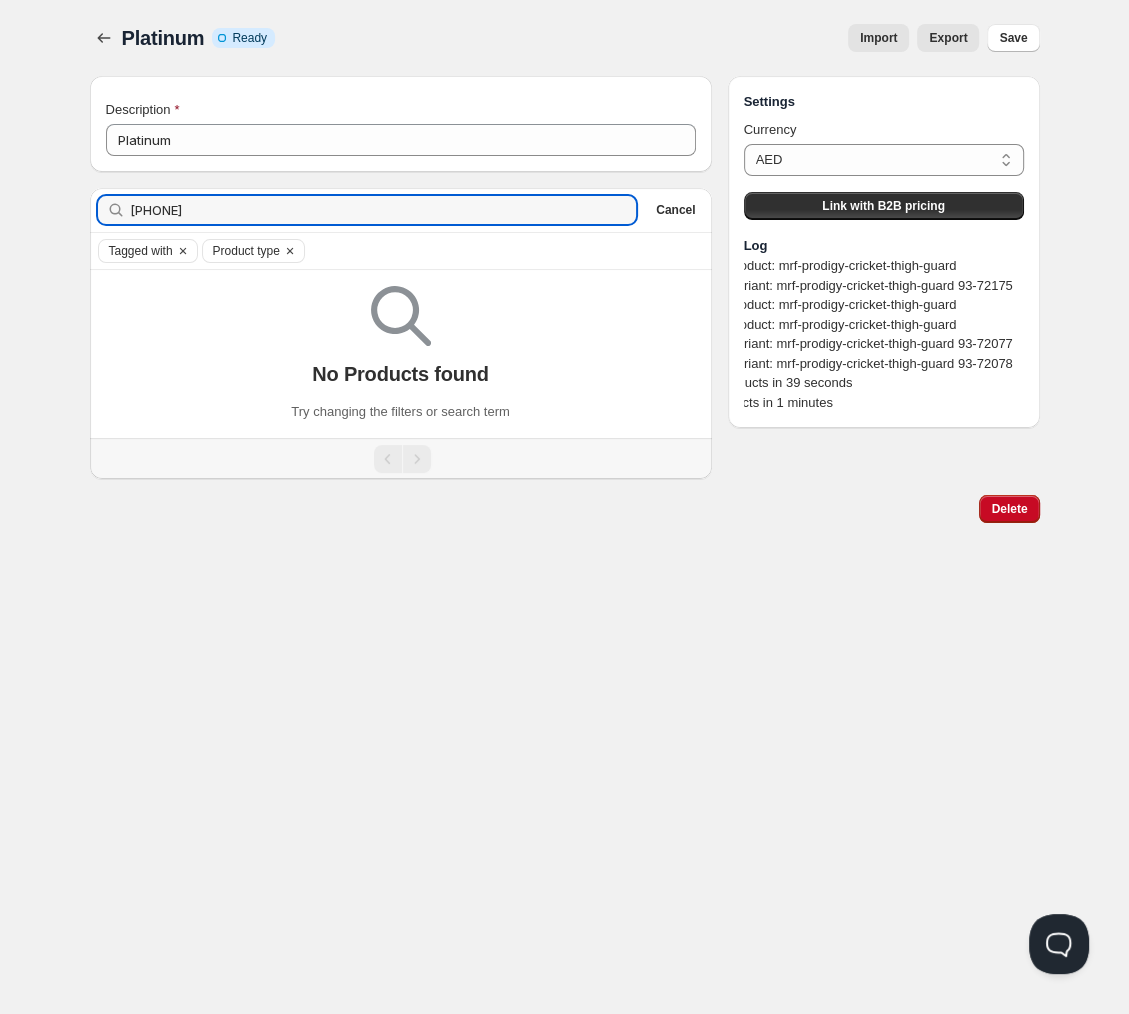type on "[PHONE]" 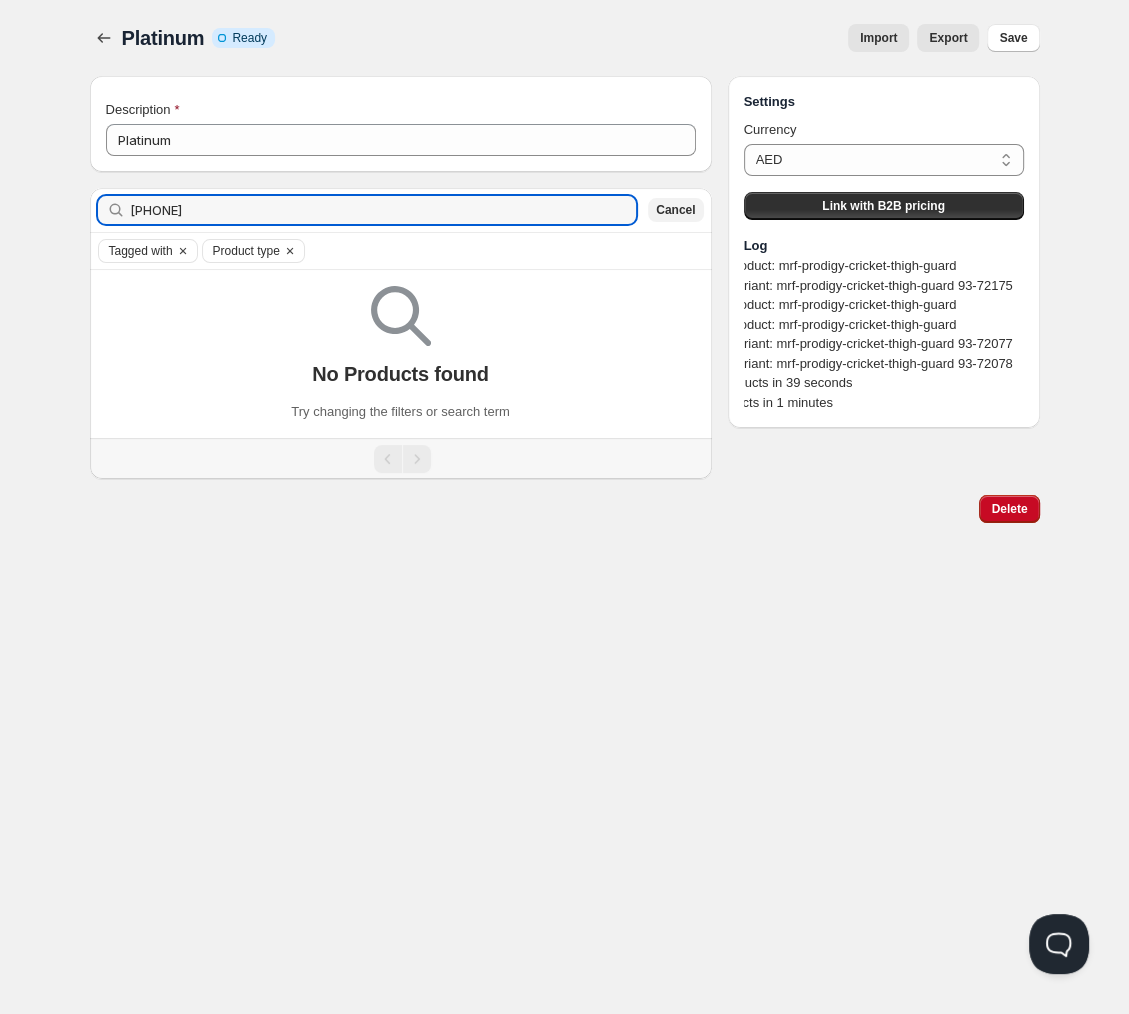 click on "Cancel" at bounding box center (675, 210) 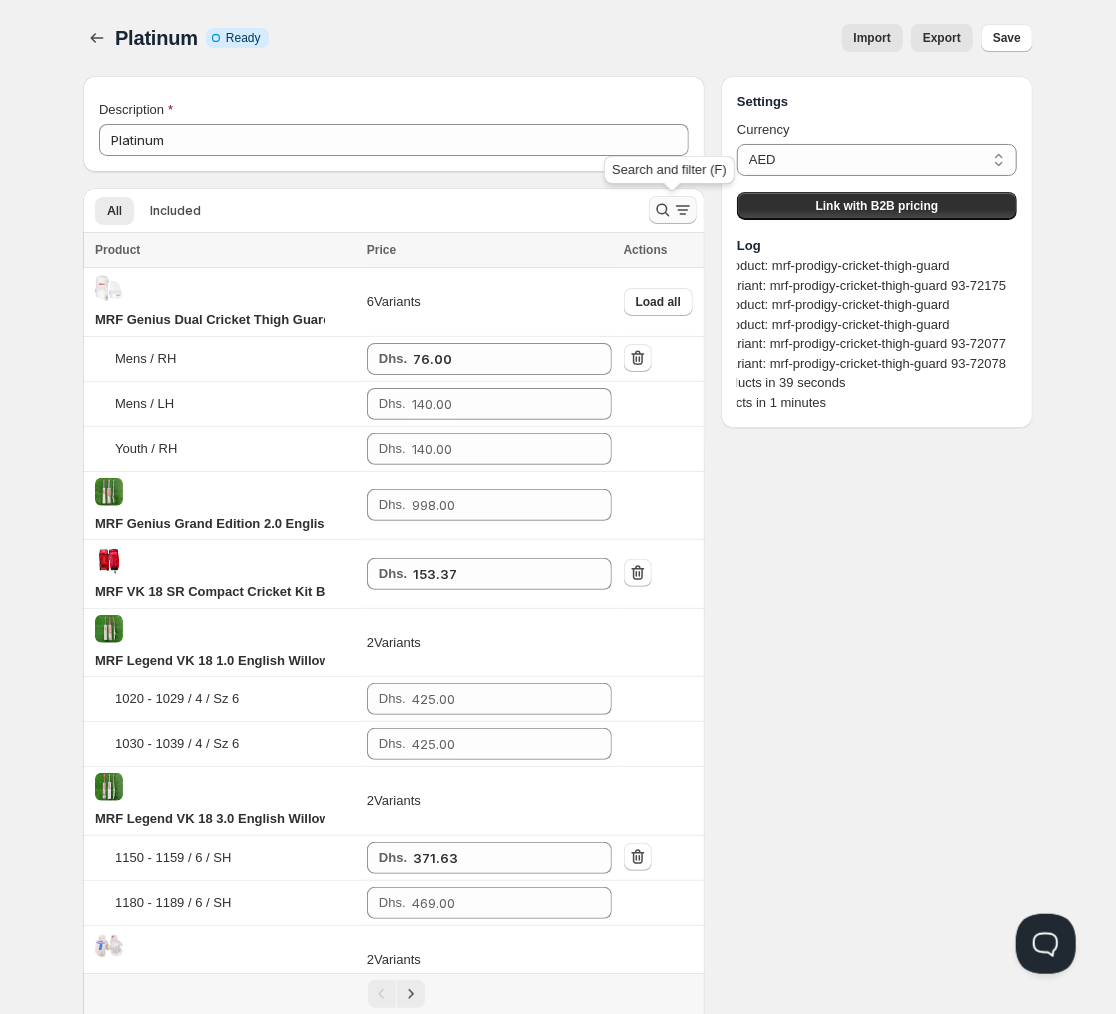 click 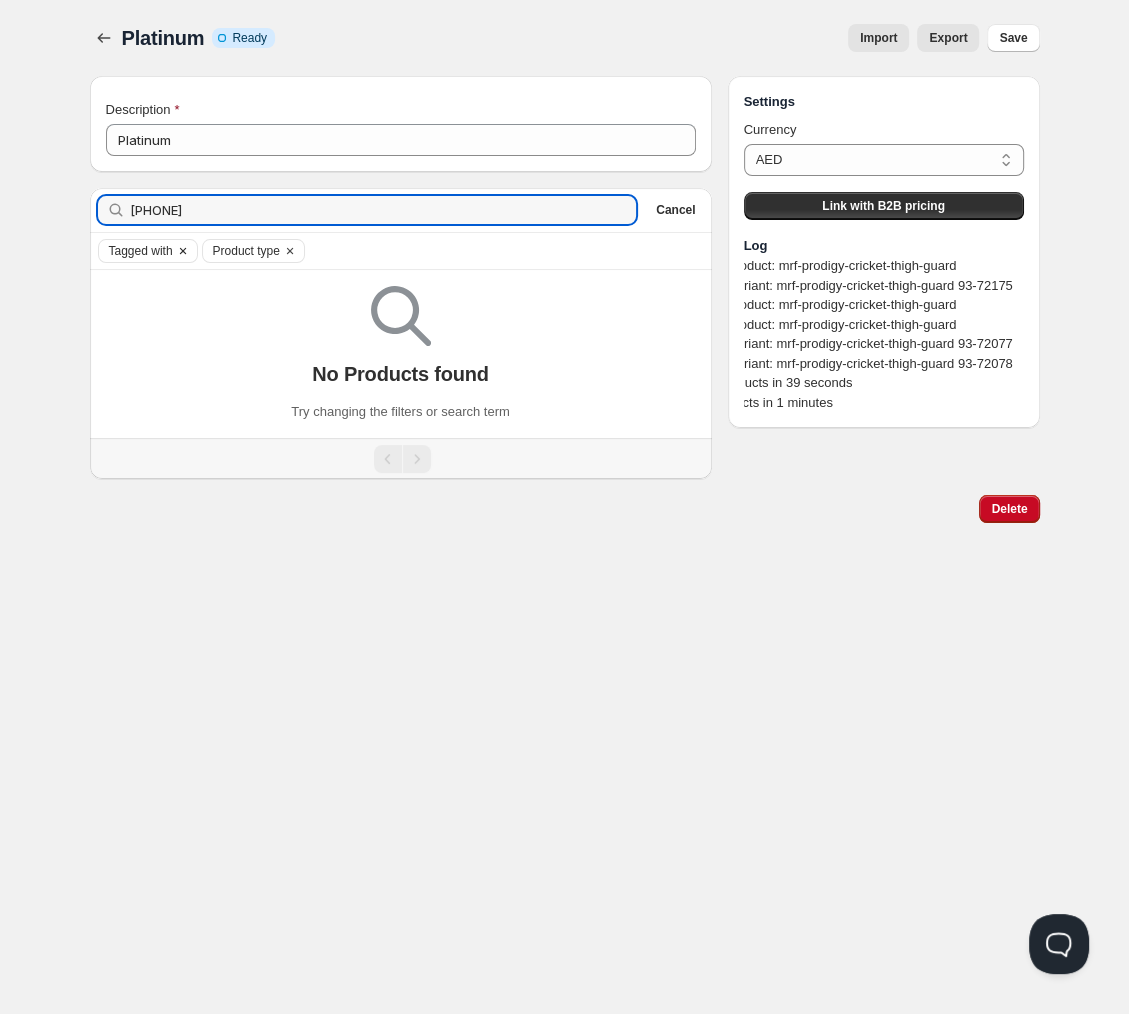 type on "[PHONE]" 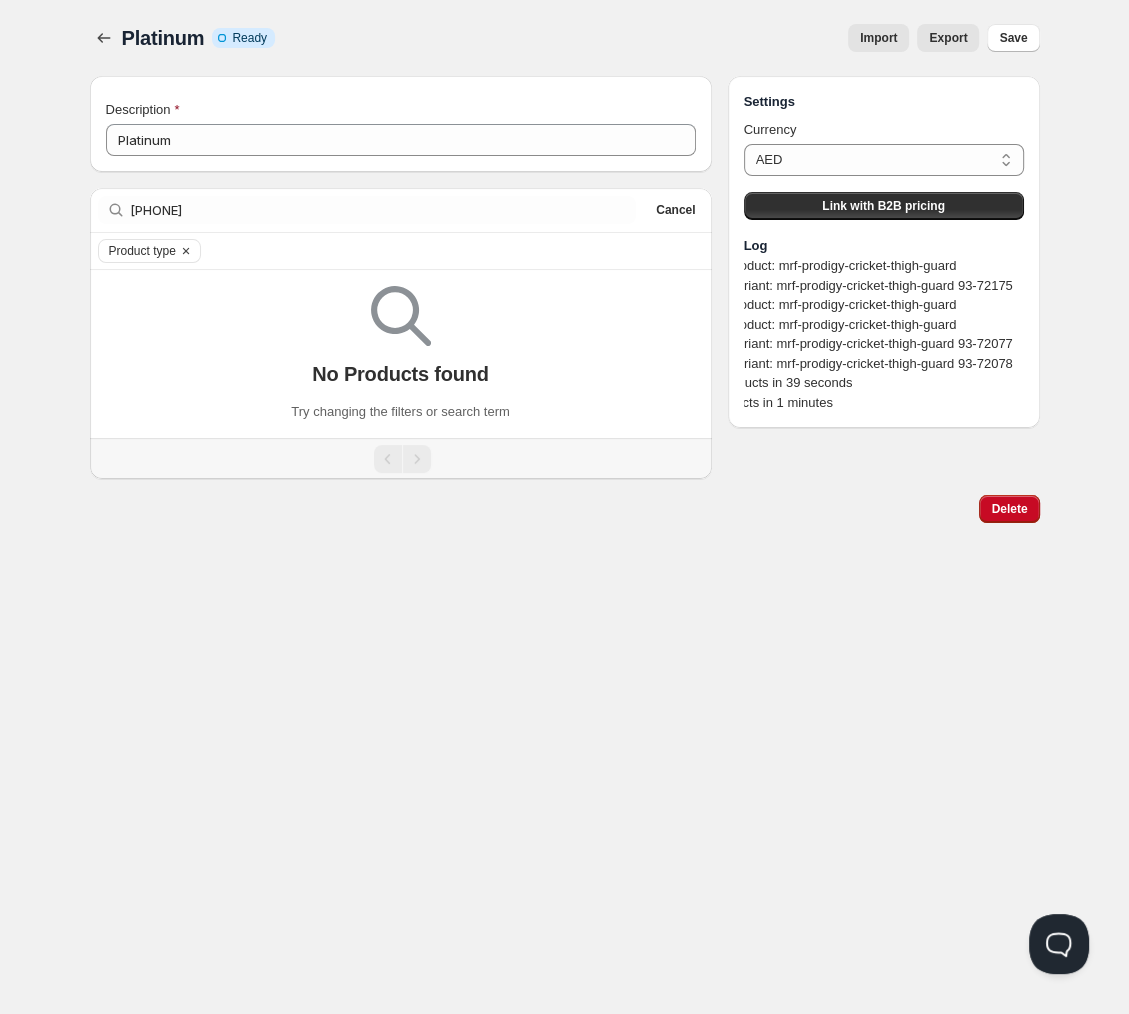 click 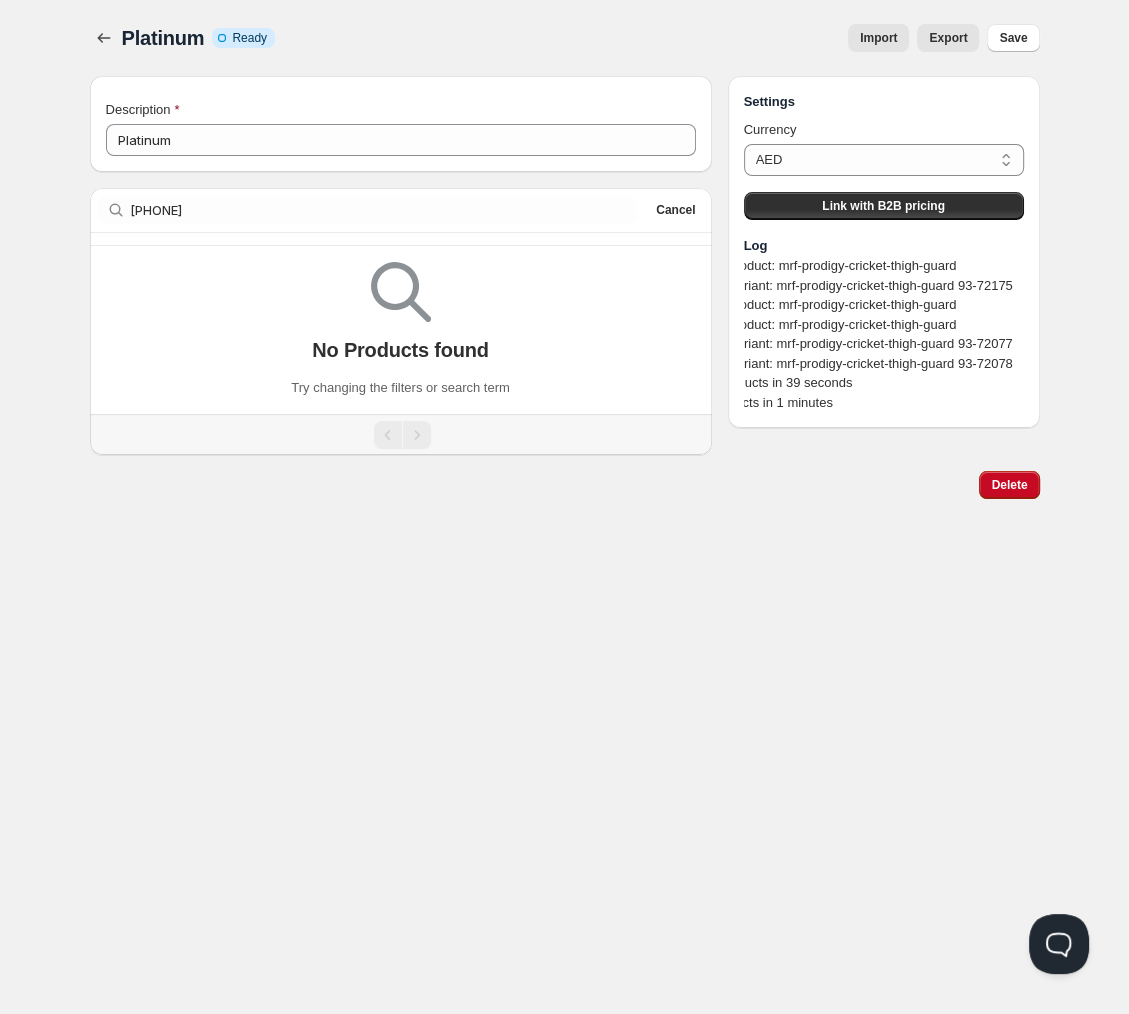 click on "Add filter   Clear all" at bounding box center [401, 239] 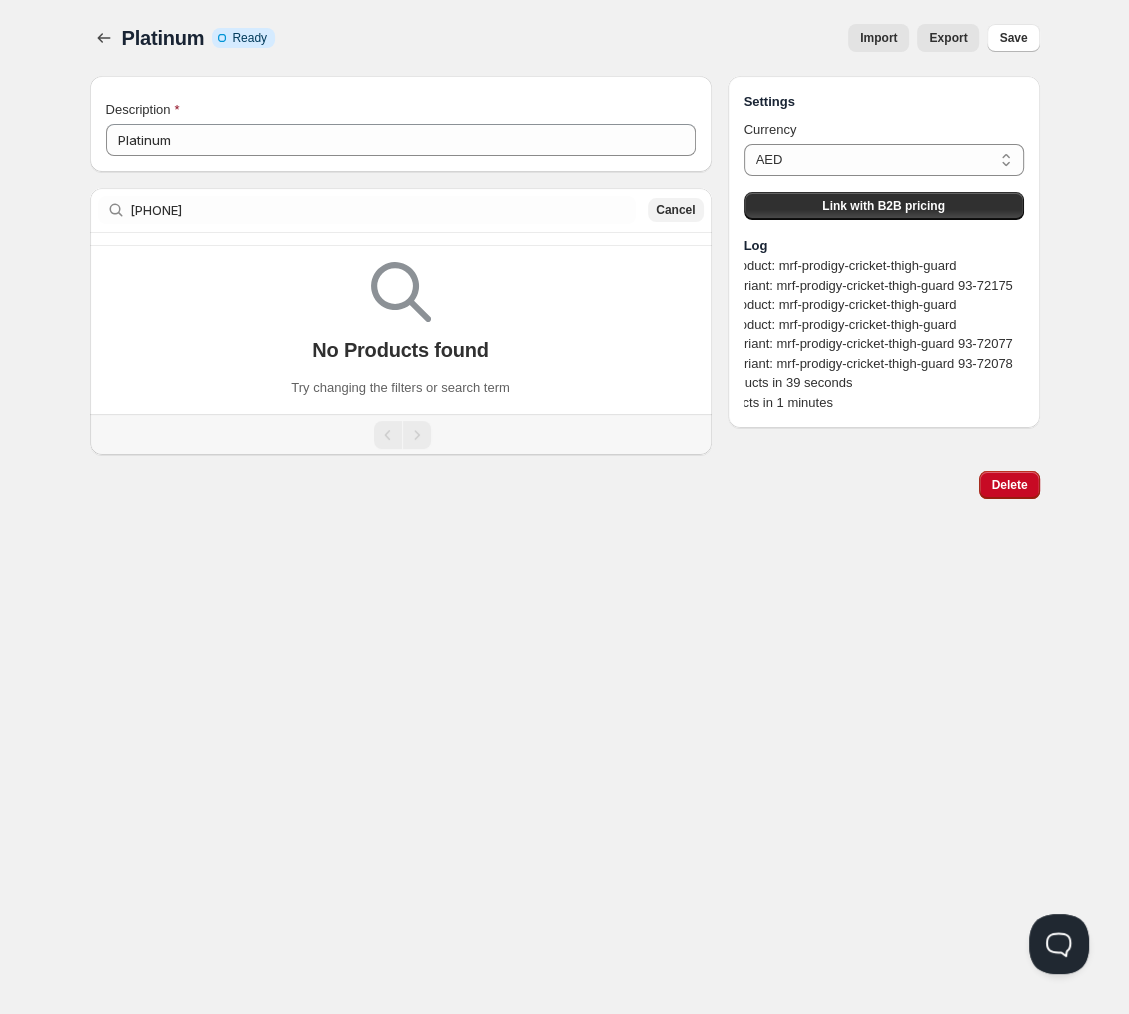 click on "Cancel" at bounding box center (675, 210) 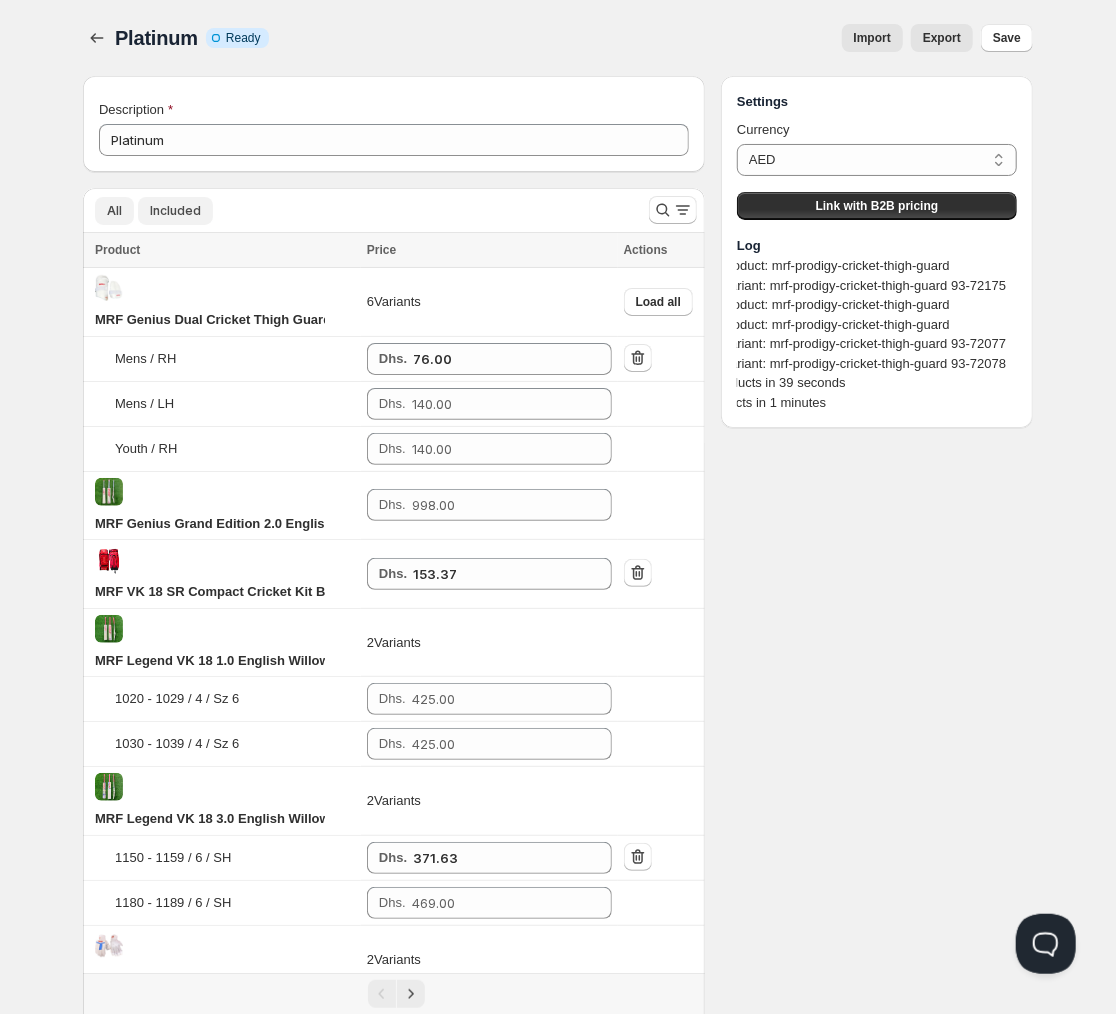 click on "Included" at bounding box center [175, 211] 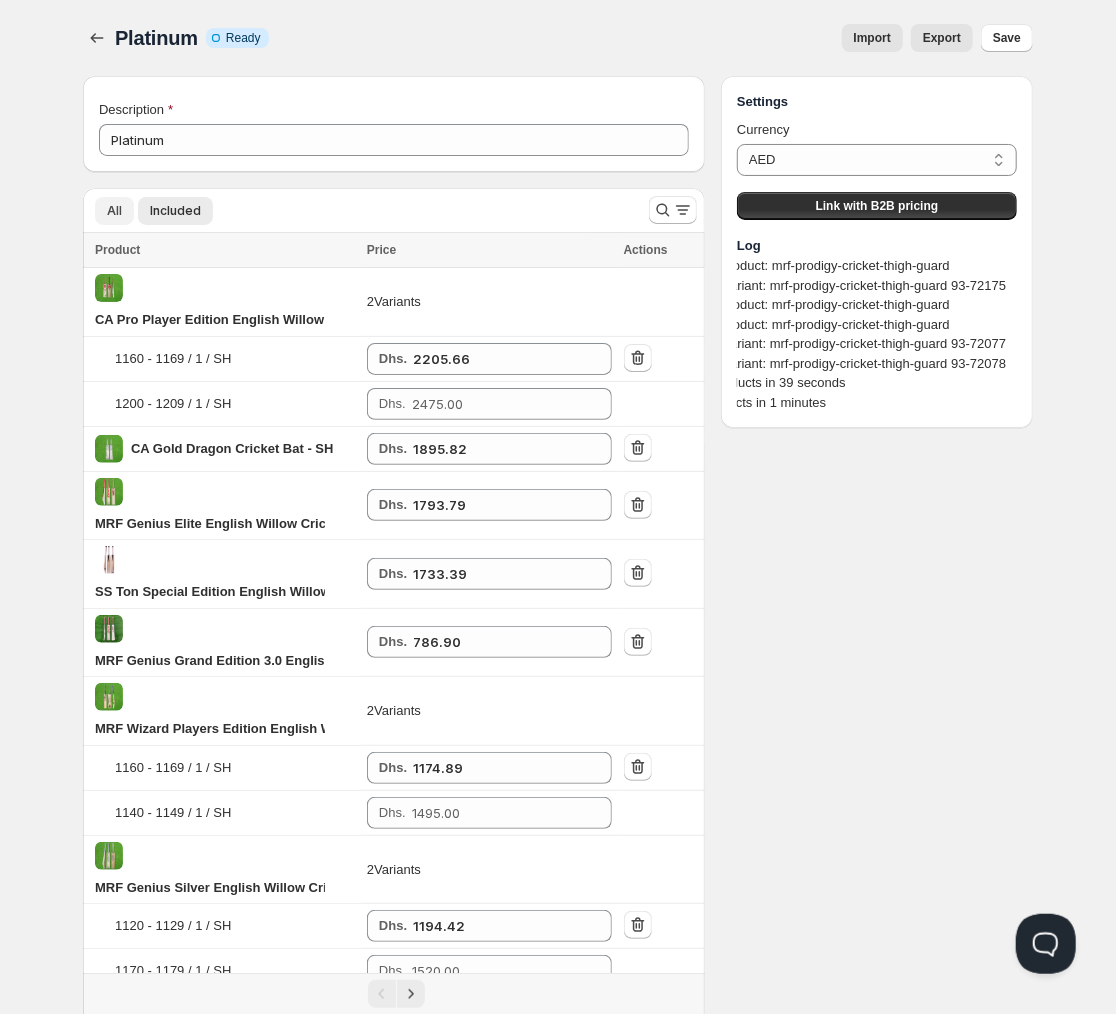 click on "All" at bounding box center [114, 211] 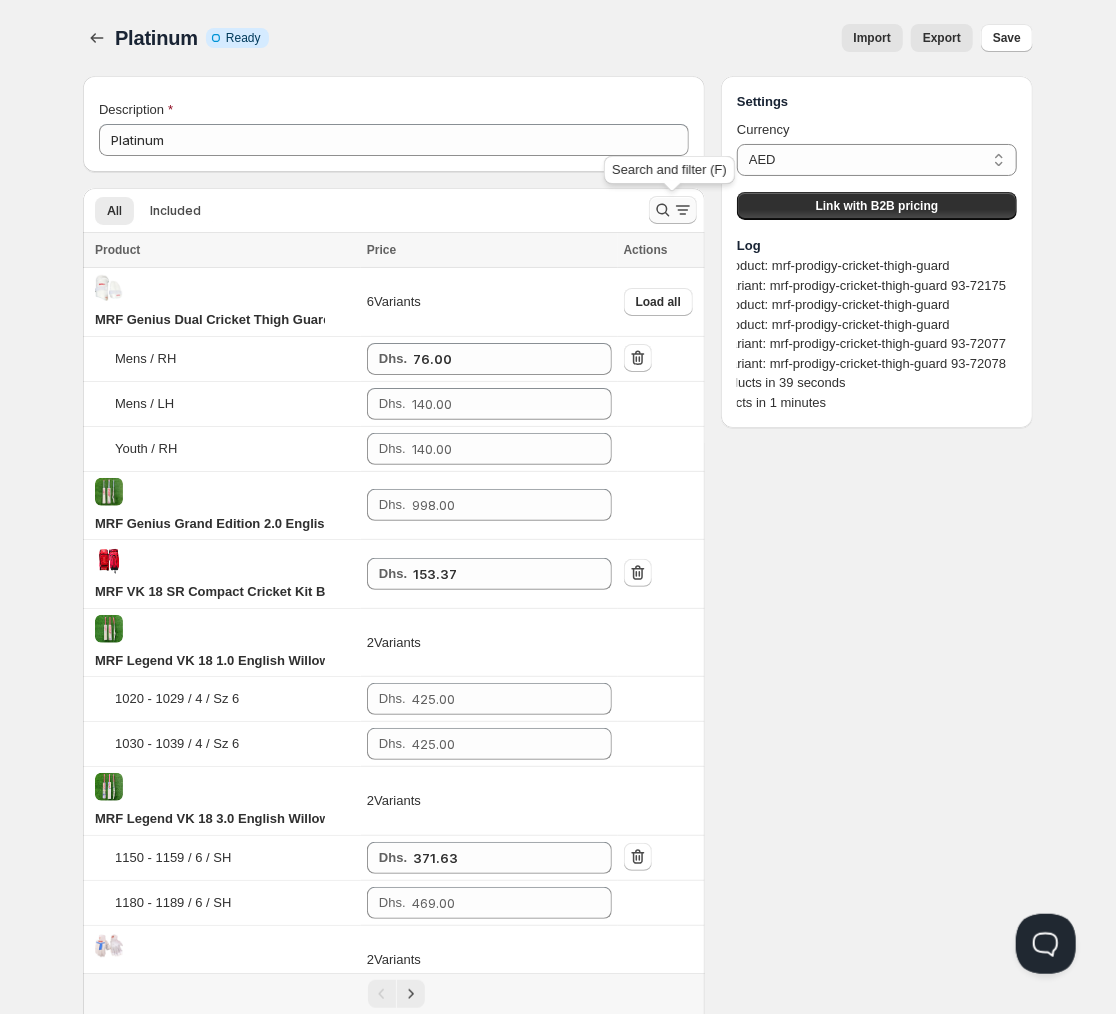 click 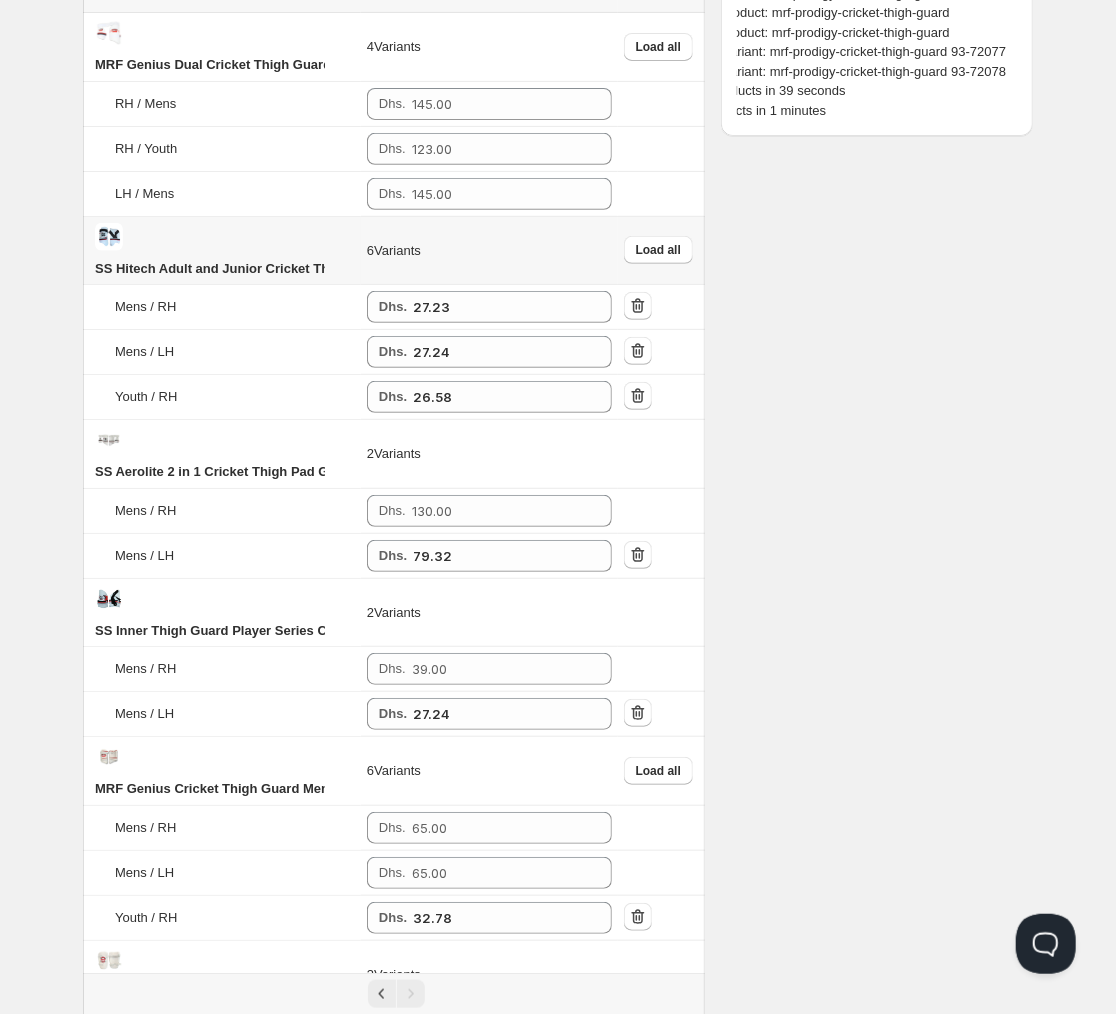 scroll, scrollTop: 561, scrollLeft: 0, axis: vertical 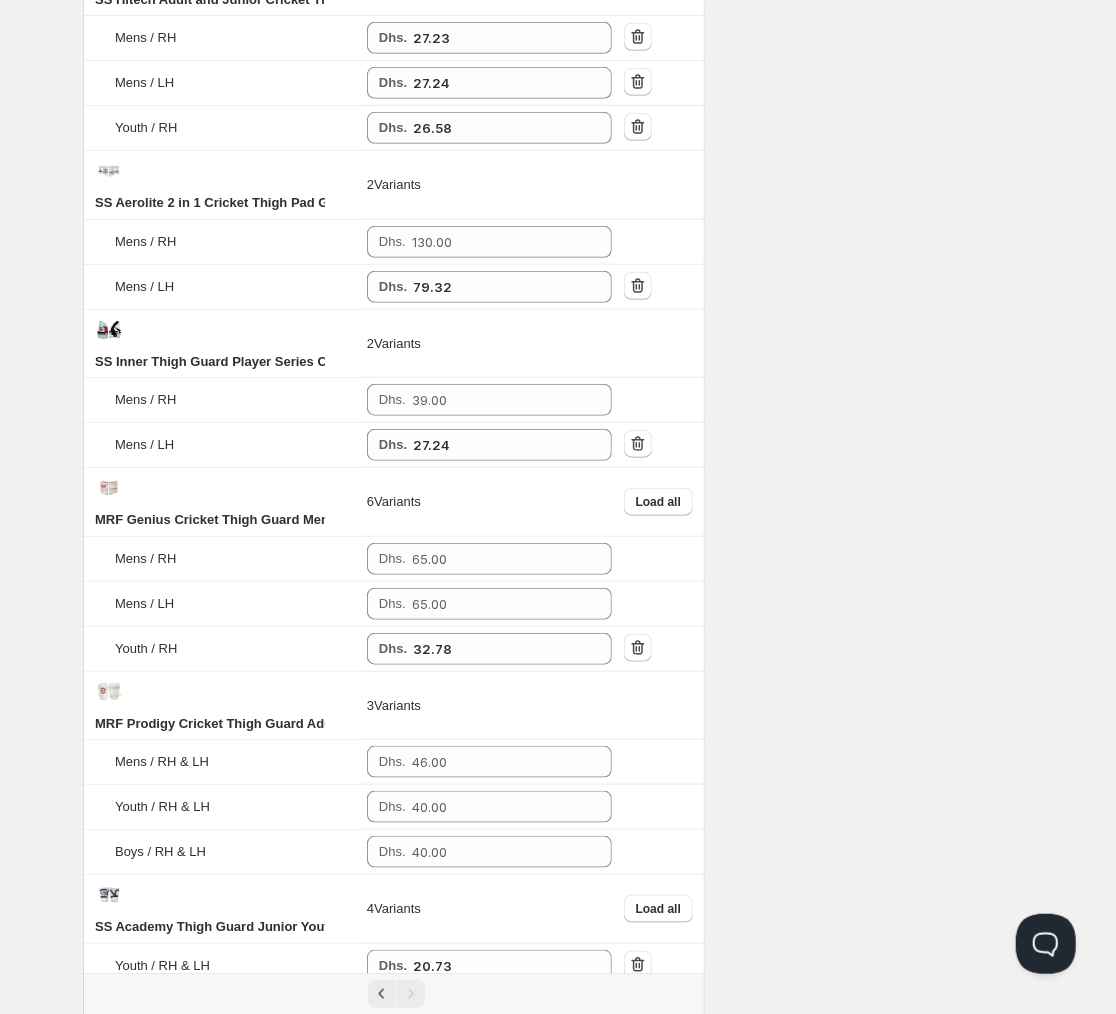 type on "thigh" 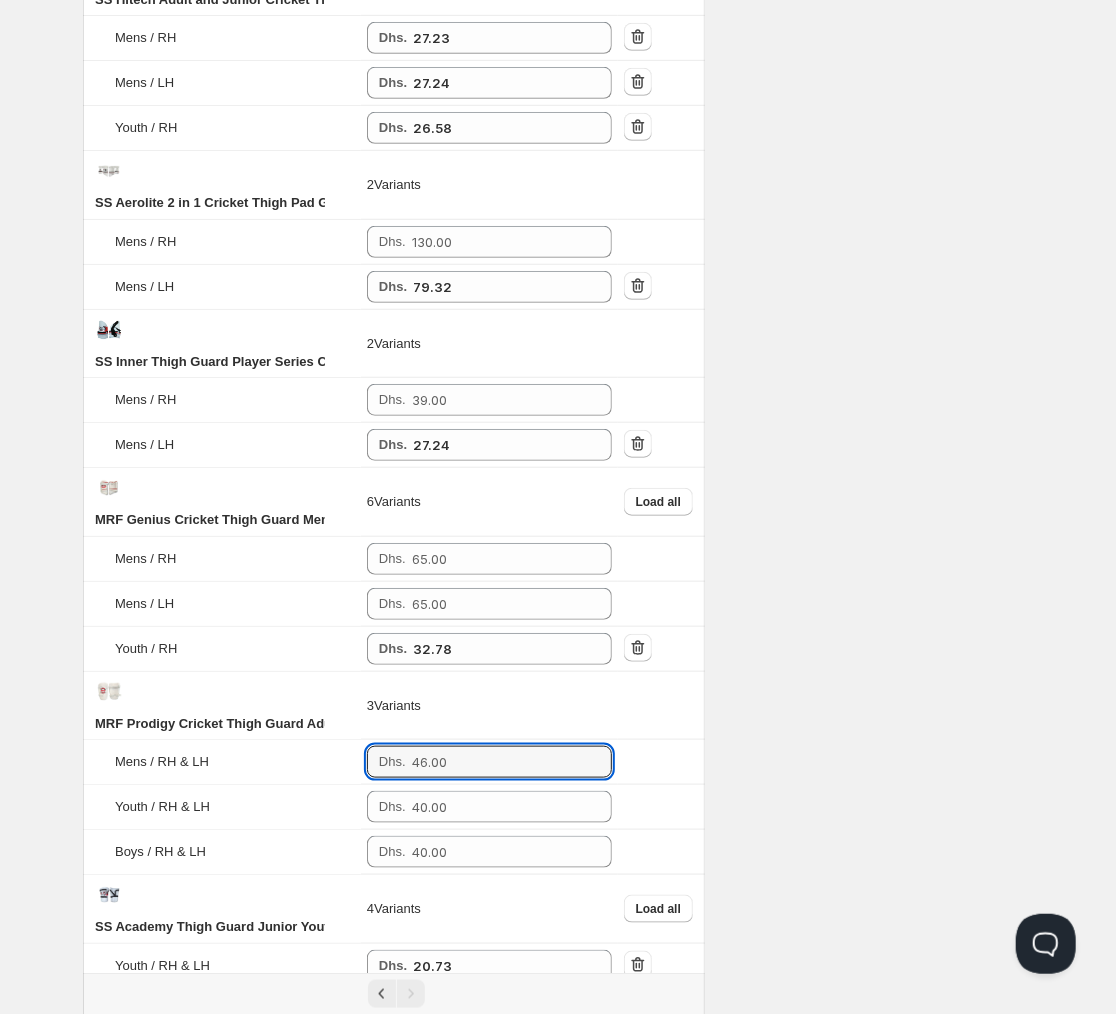 click at bounding box center [497, 762] 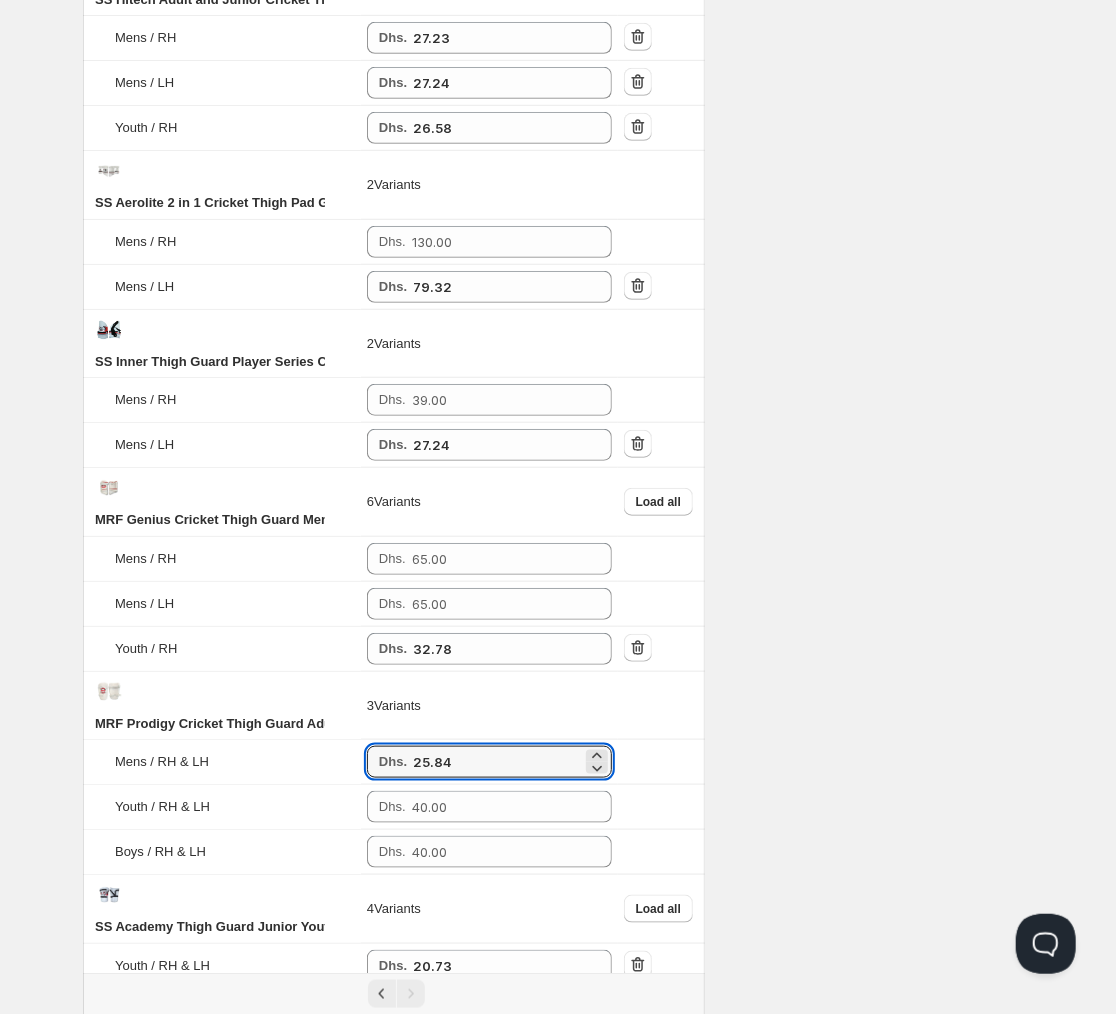 type on "25.84" 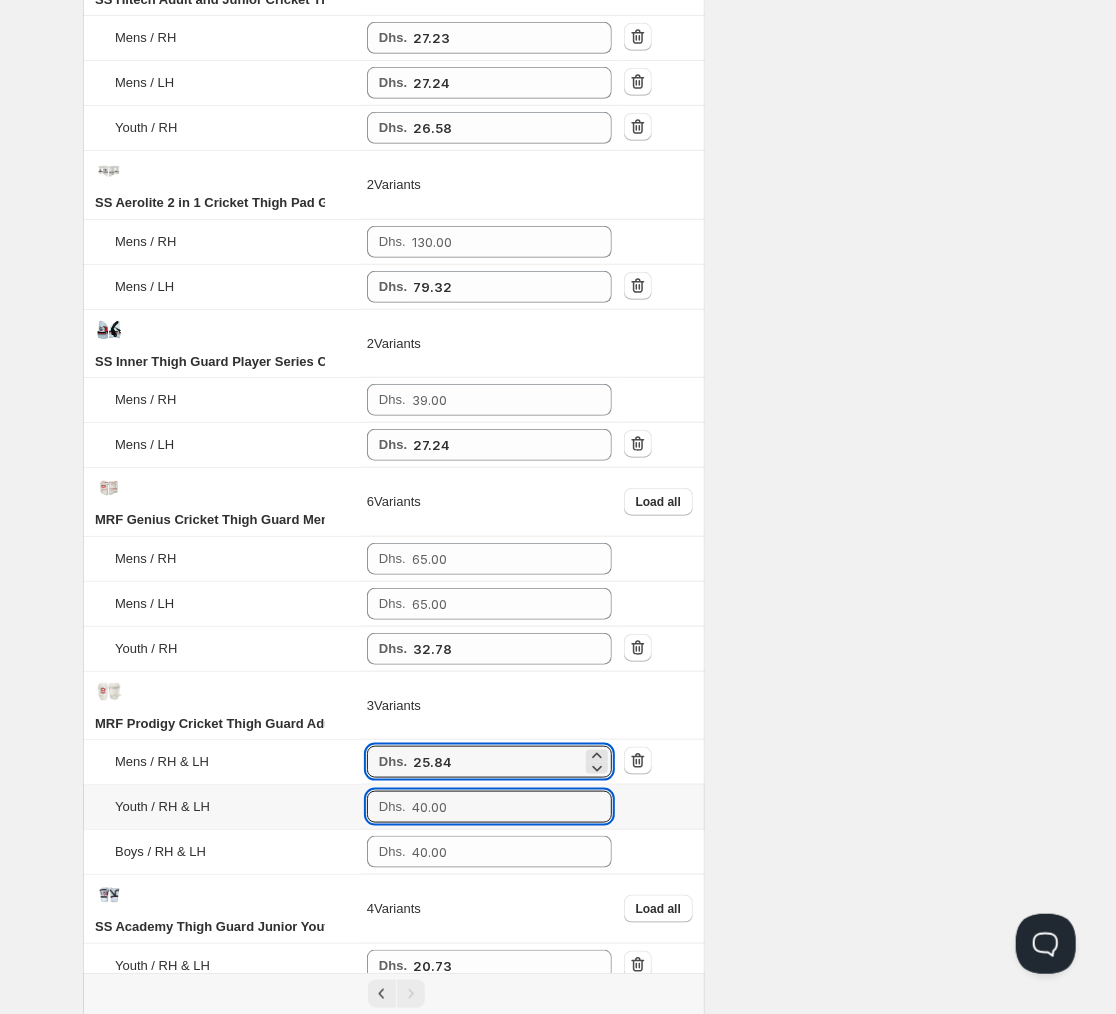 click at bounding box center [497, 807] 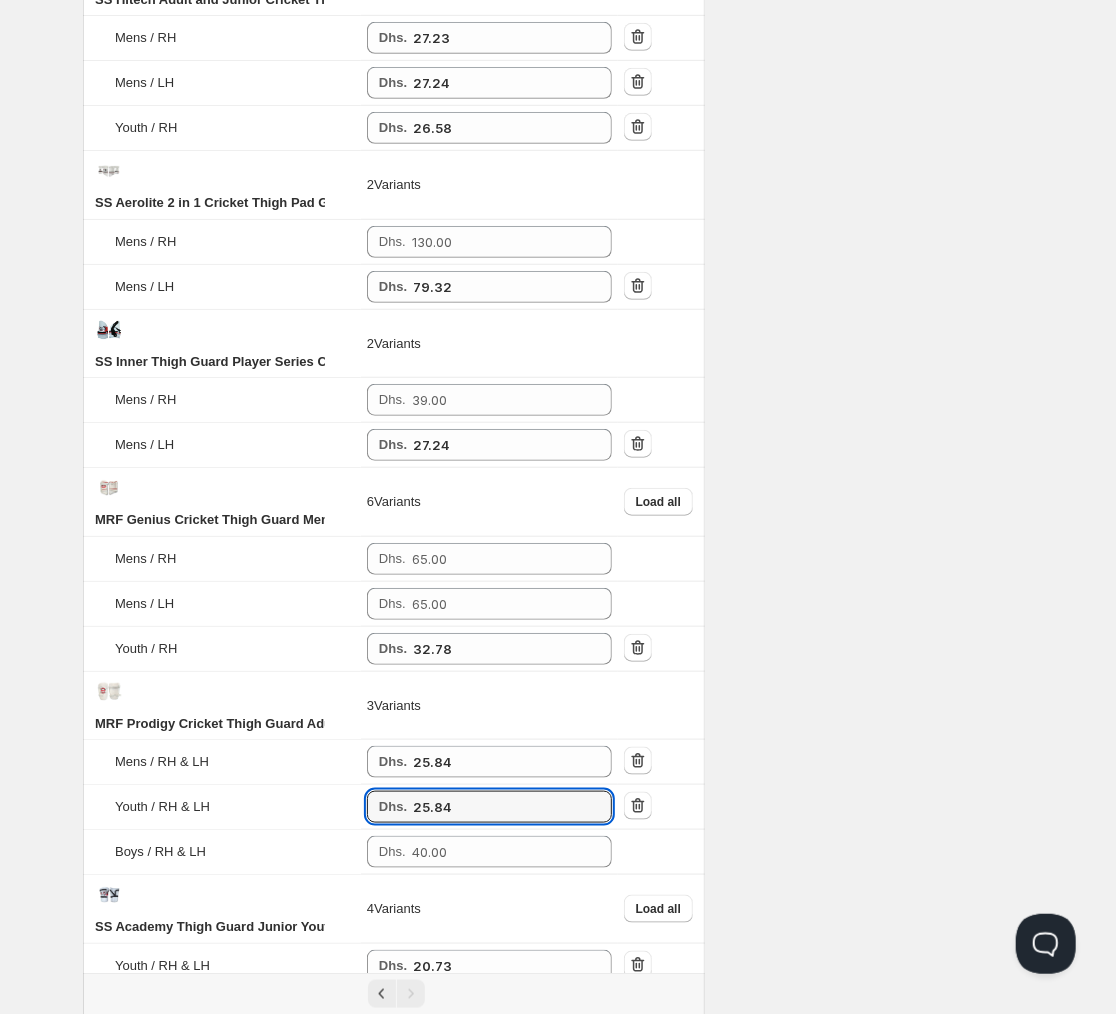 click on "25.84" at bounding box center [497, 807] 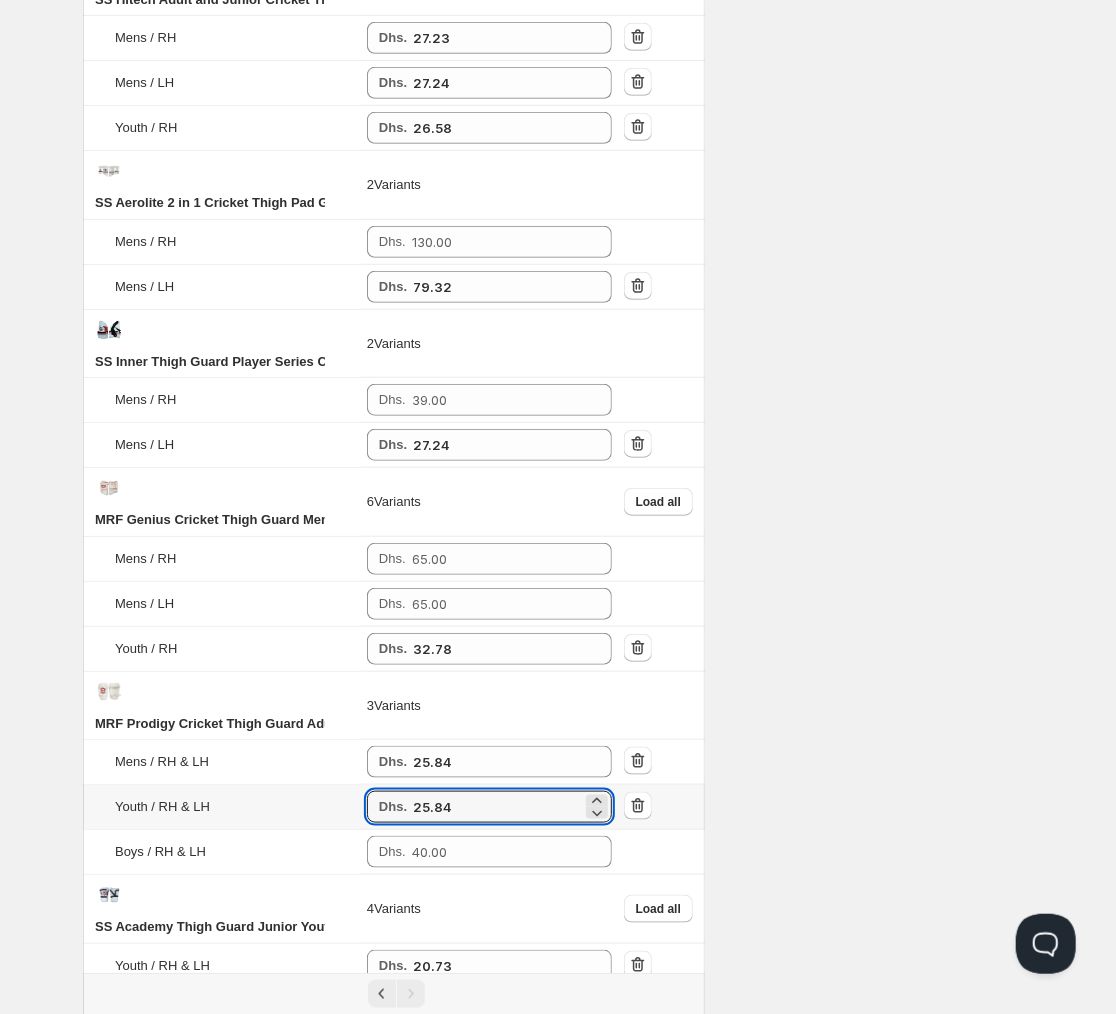 click on "25.84" at bounding box center (497, 807) 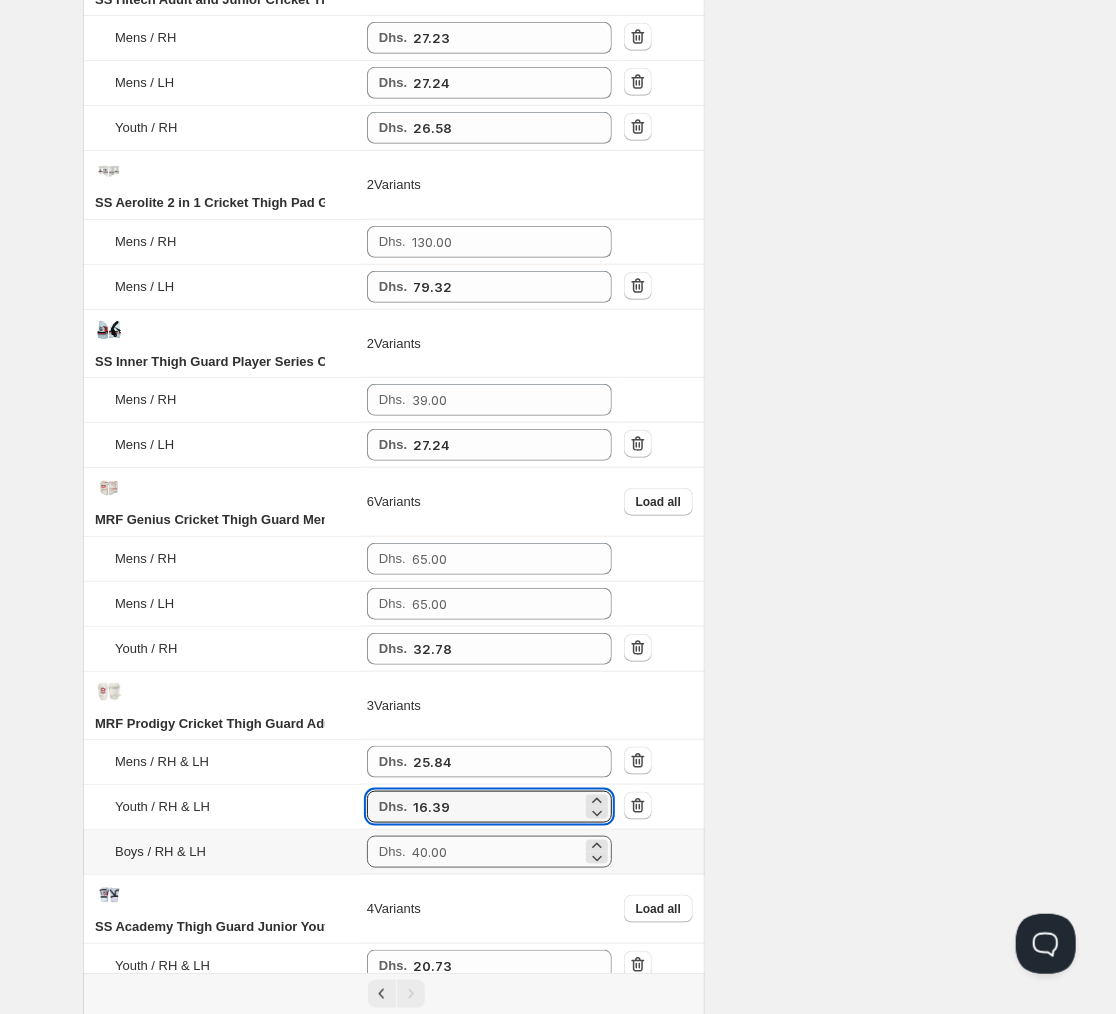 type on "16.39" 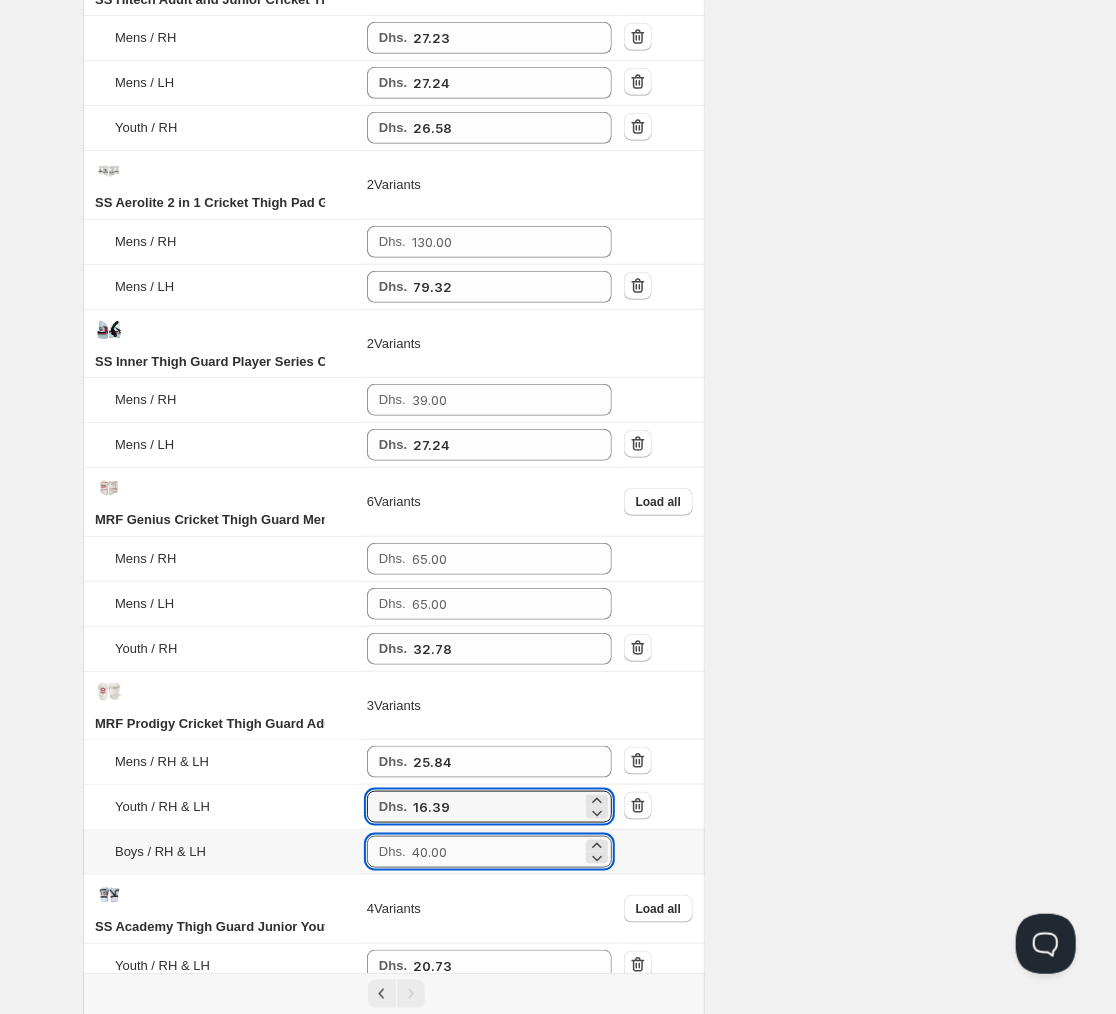 click at bounding box center (497, 852) 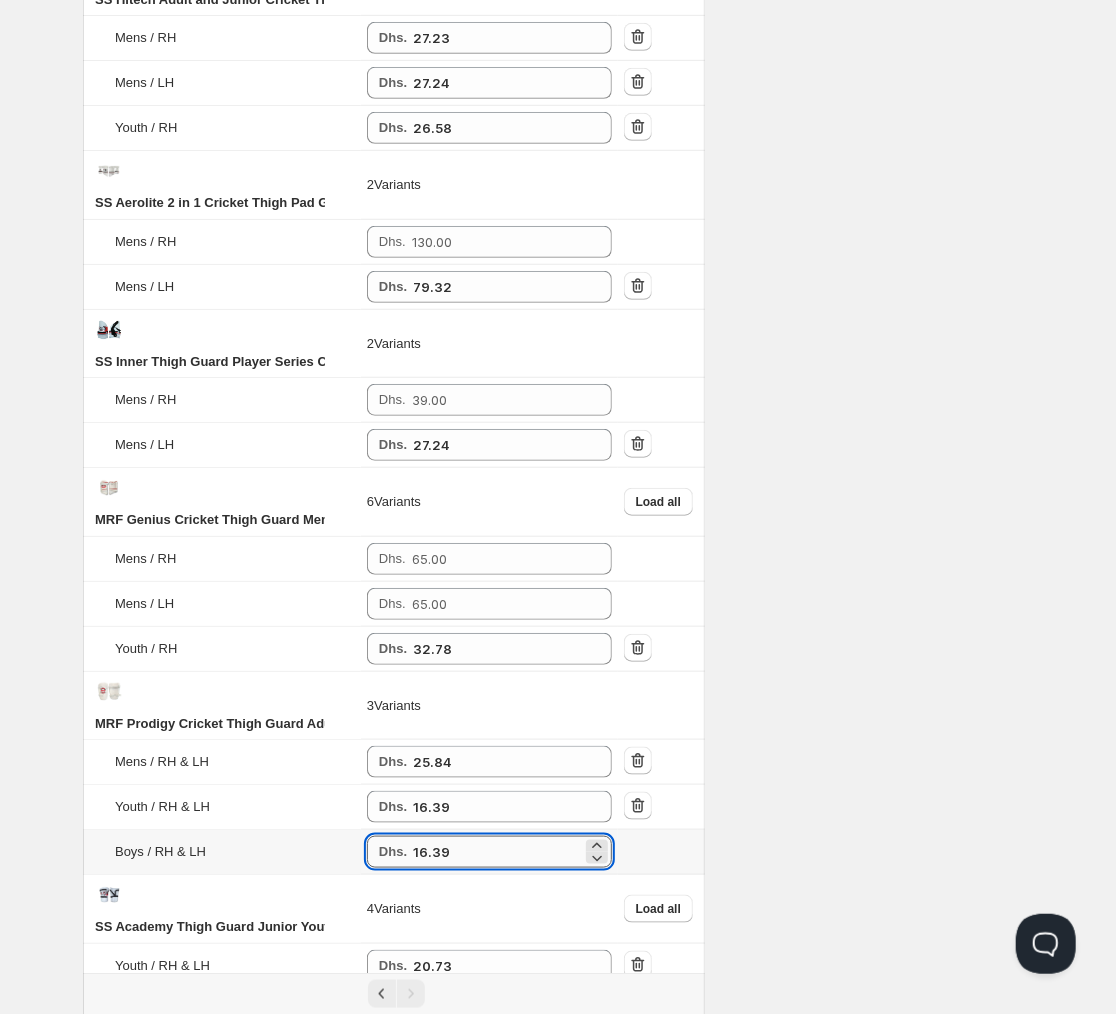 type on "16.39" 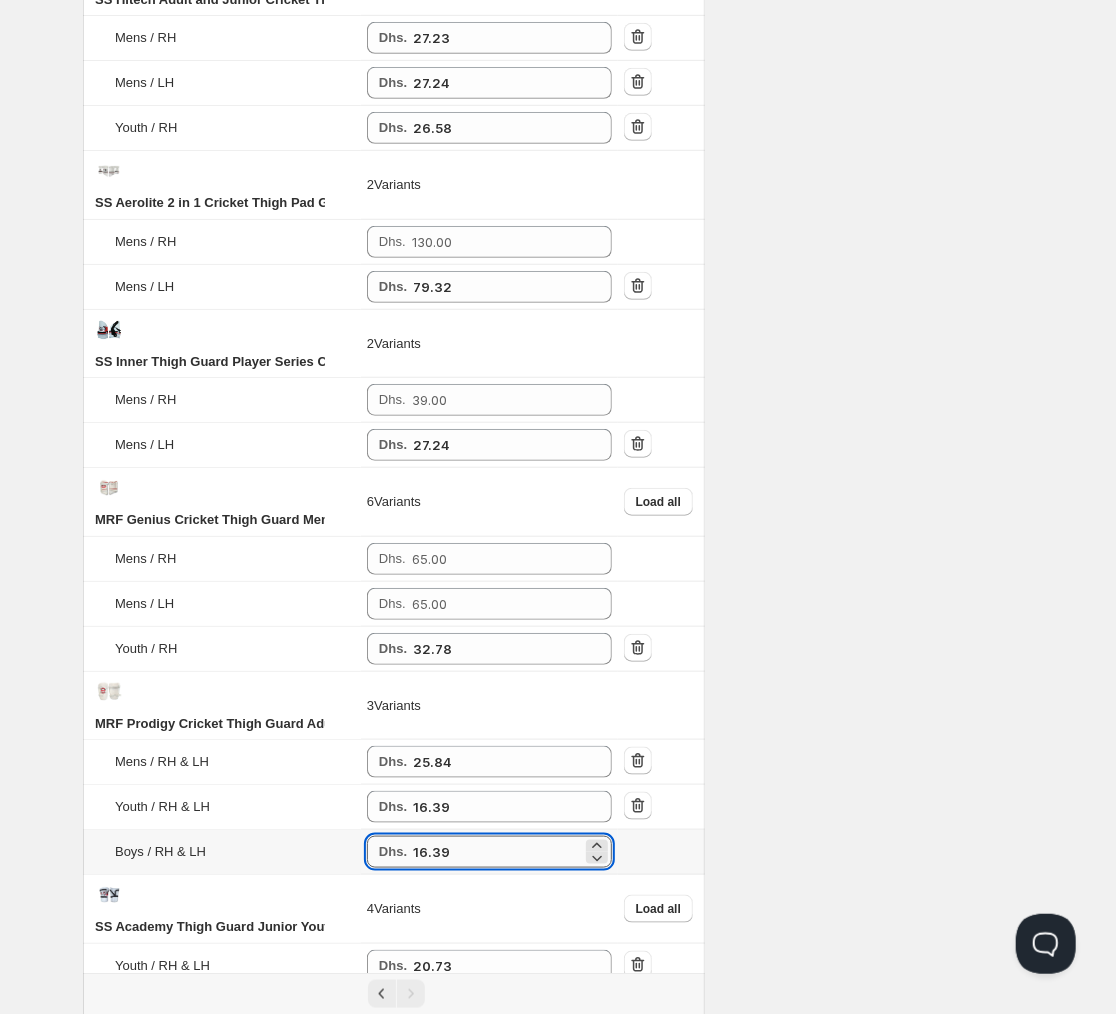 type 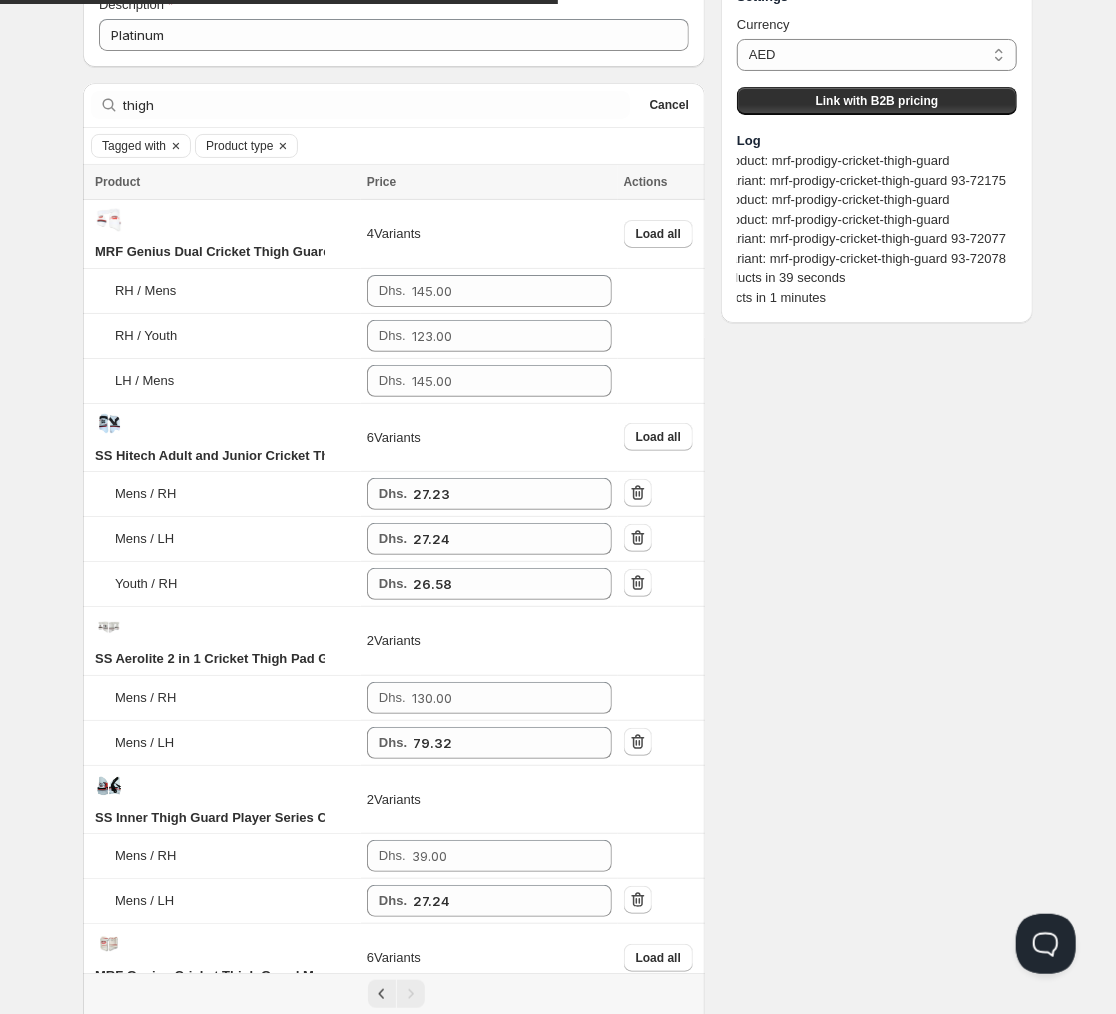 scroll, scrollTop: 0, scrollLeft: 0, axis: both 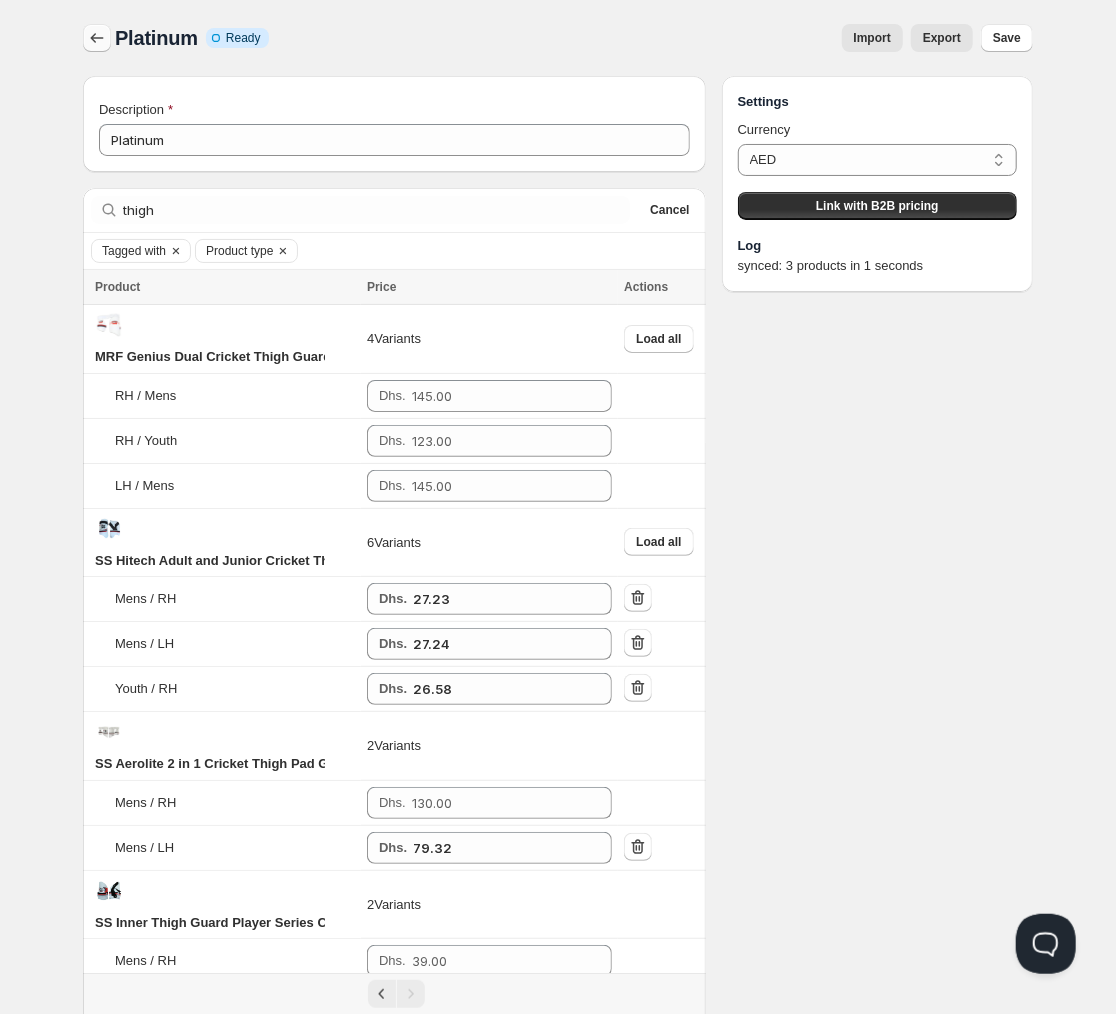 click 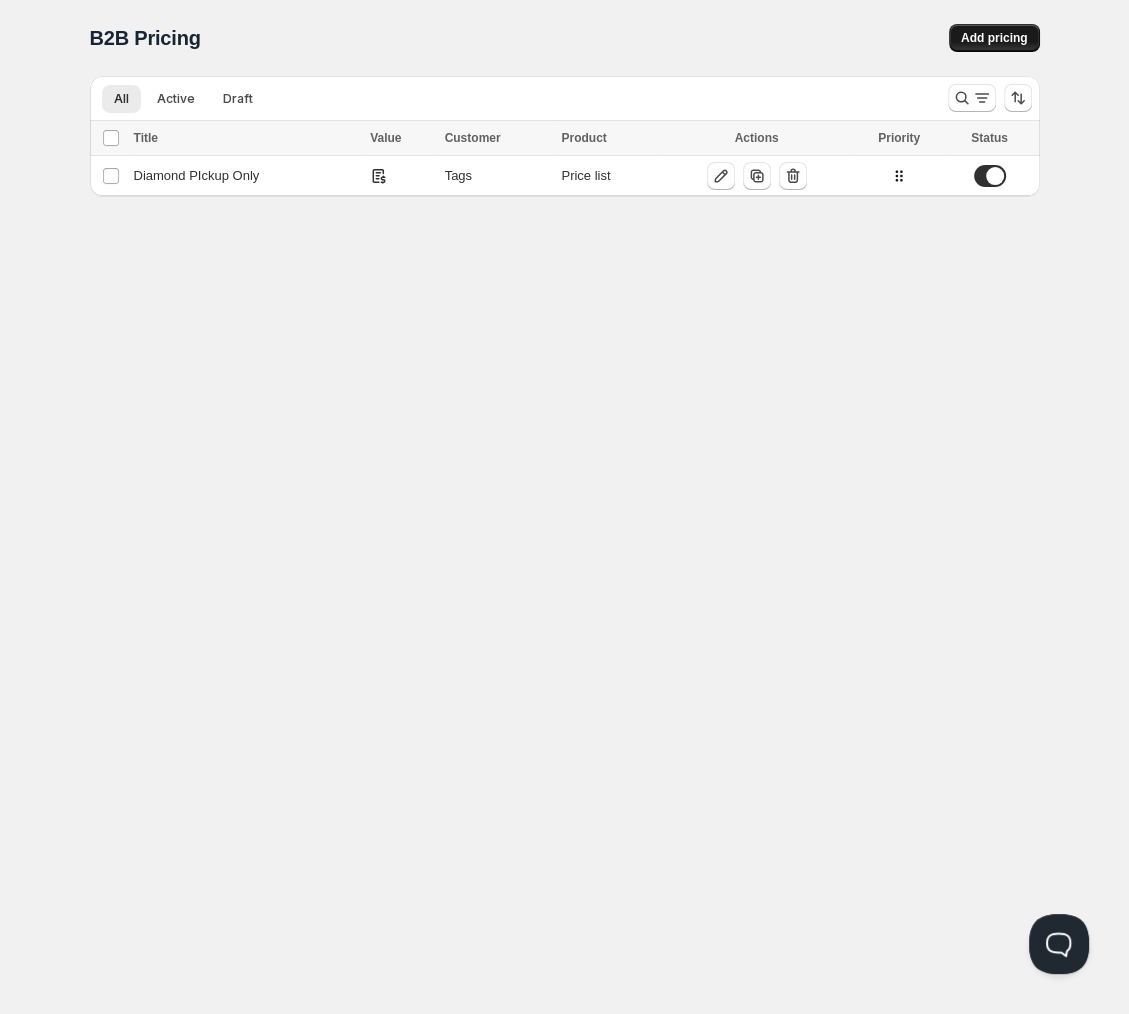 click on "Add pricing" at bounding box center (994, 38) 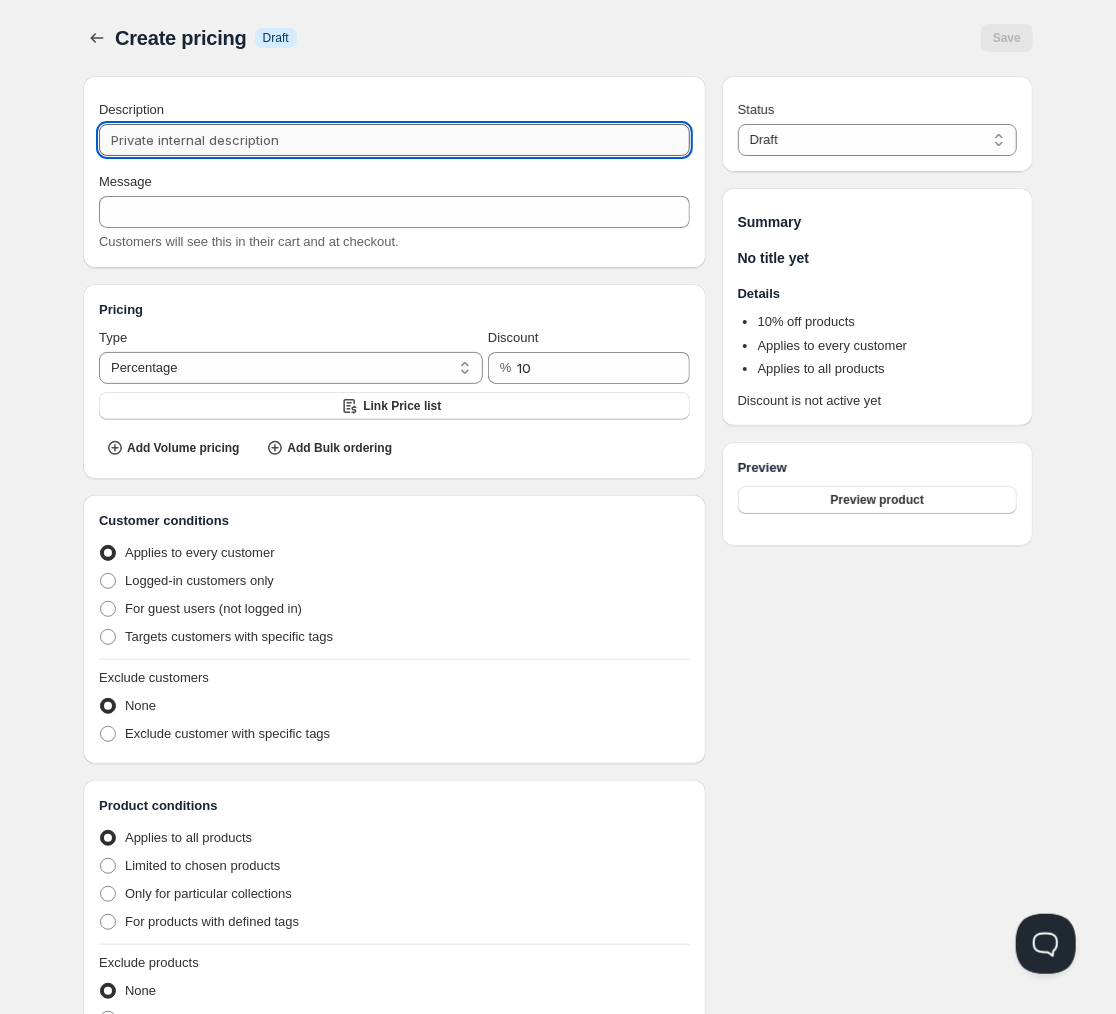 click on "Description" at bounding box center (394, 140) 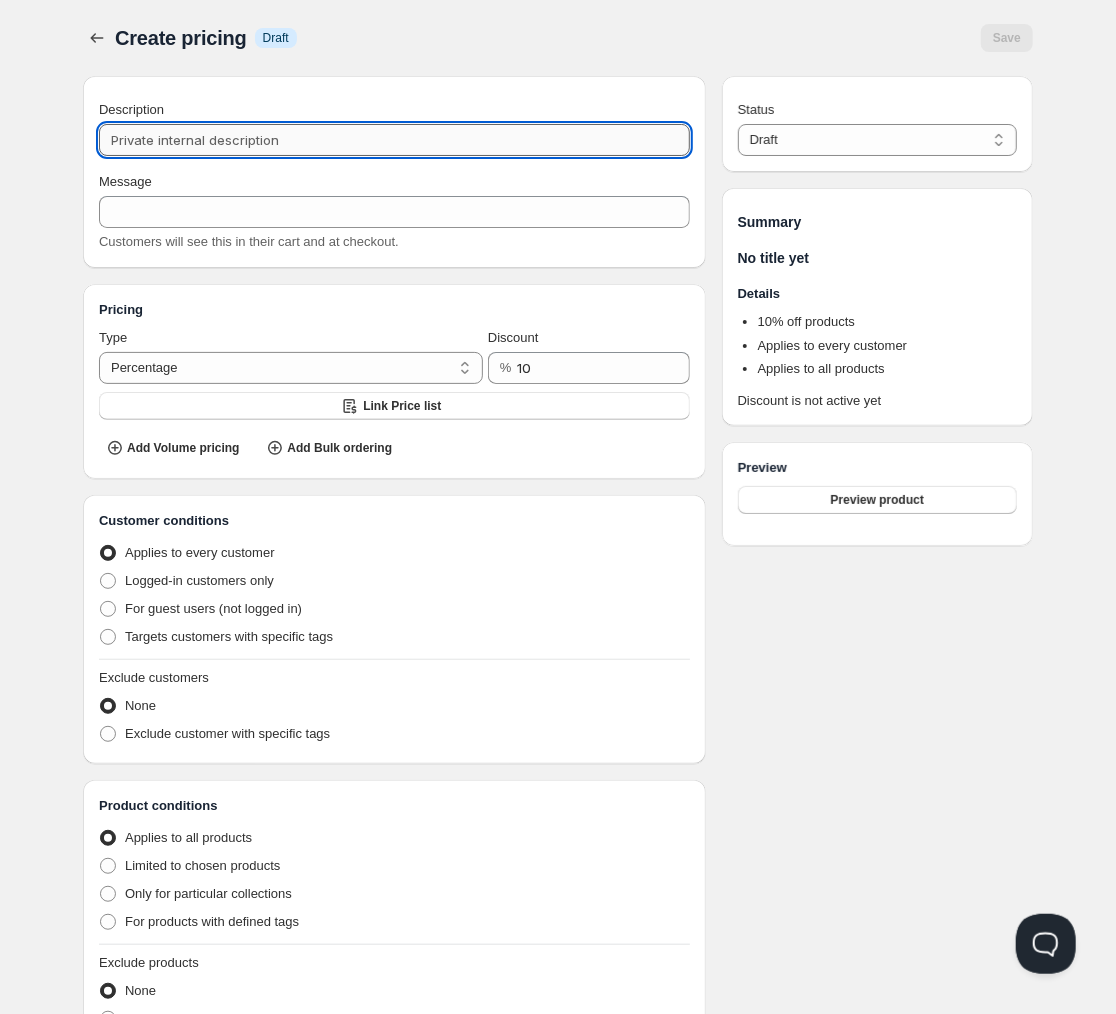 type on "P" 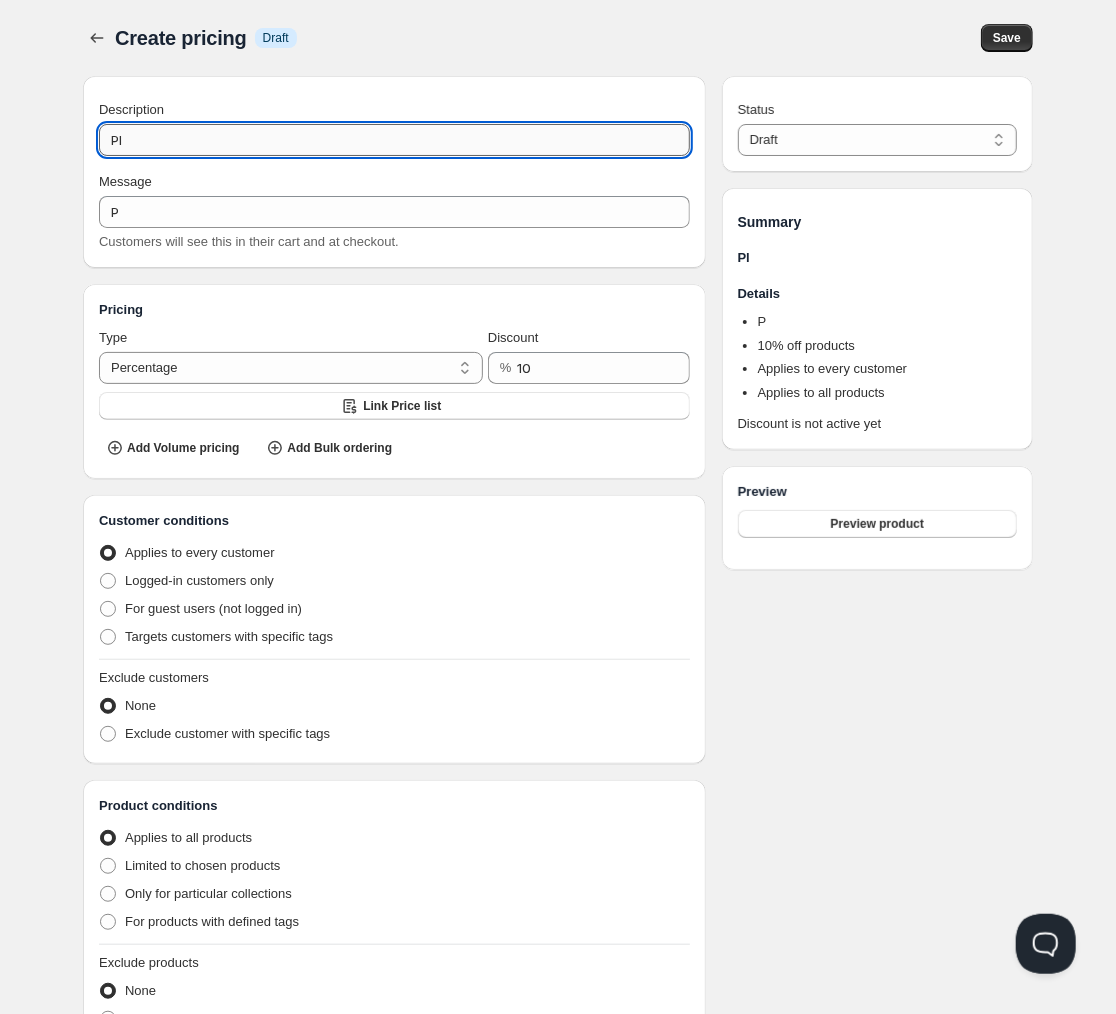 type on "Pla" 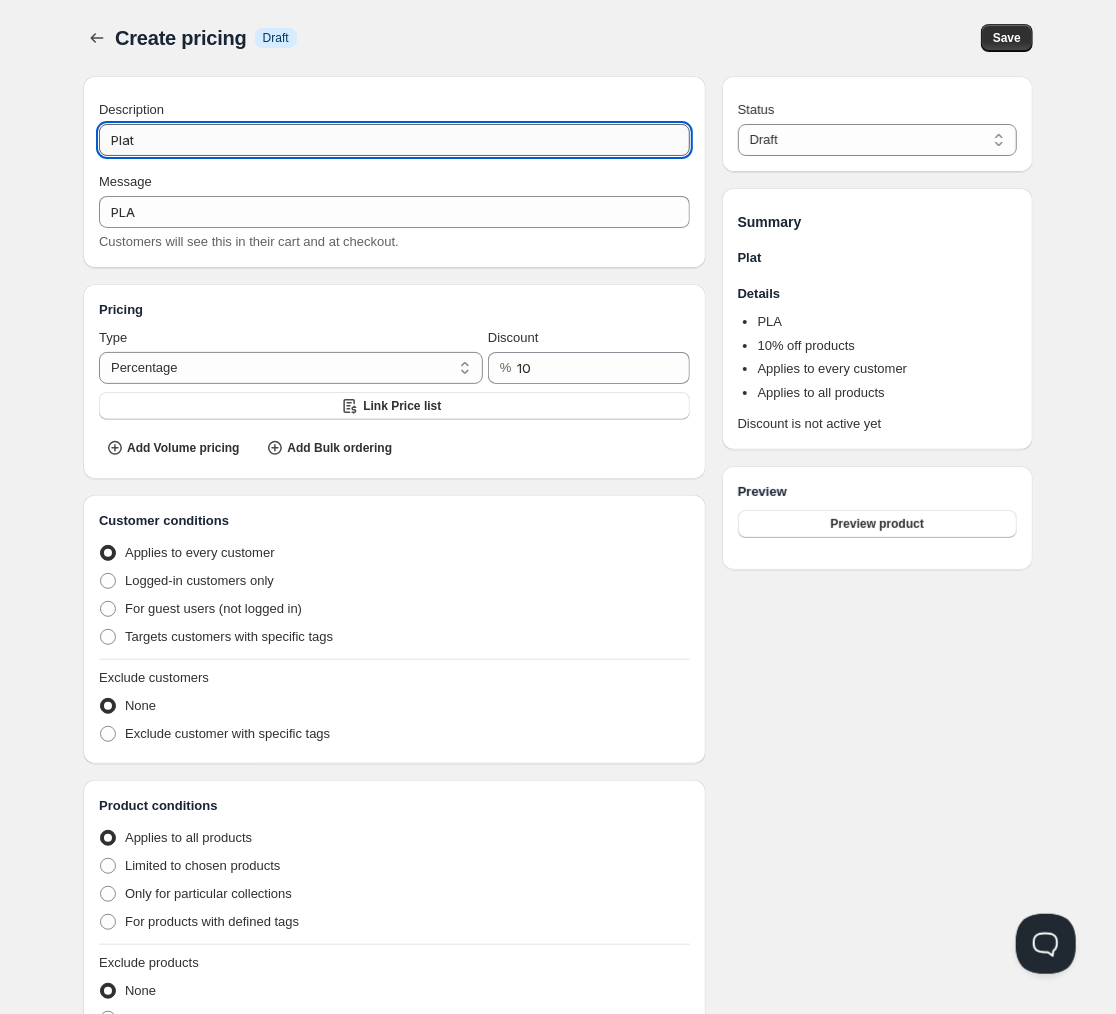type on "Plati" 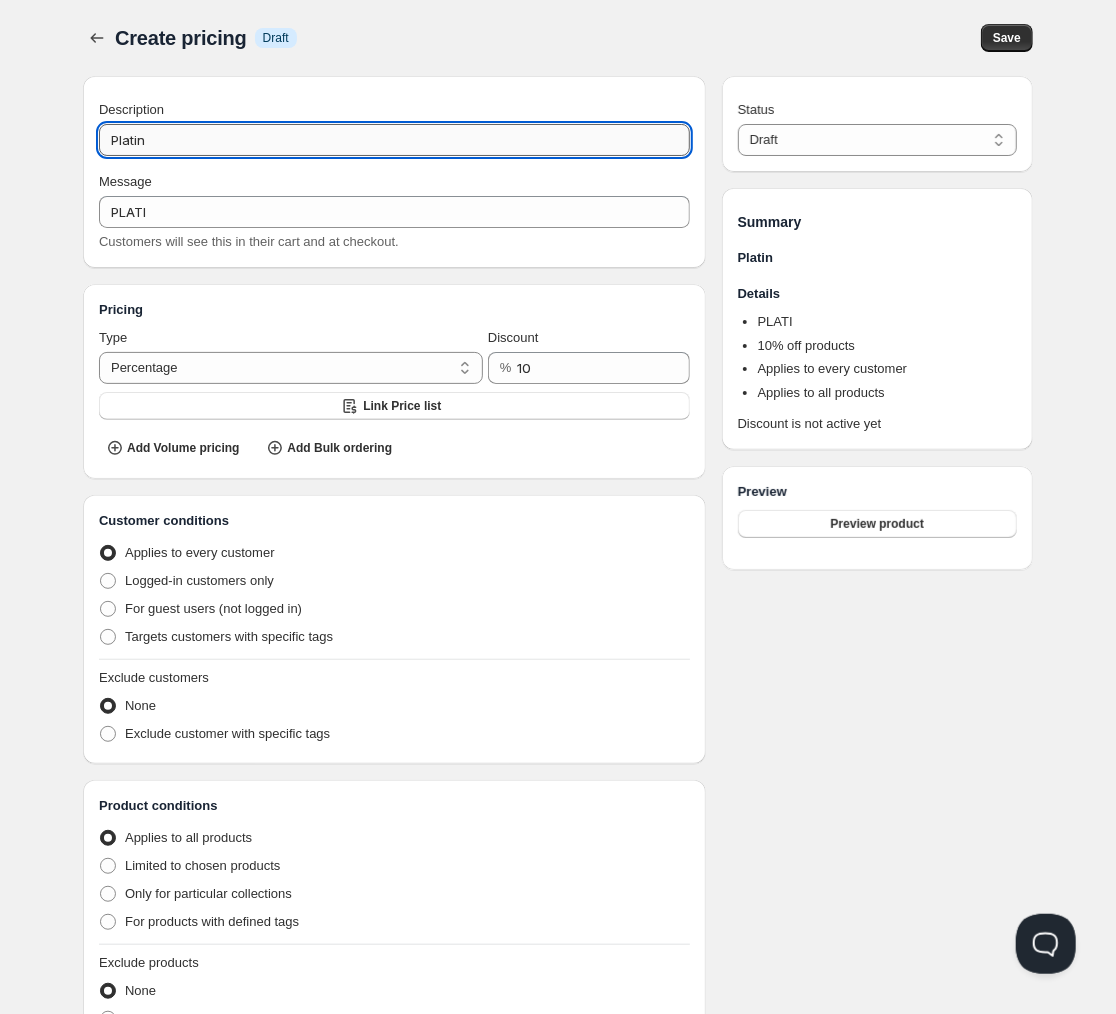 type on "Platinu" 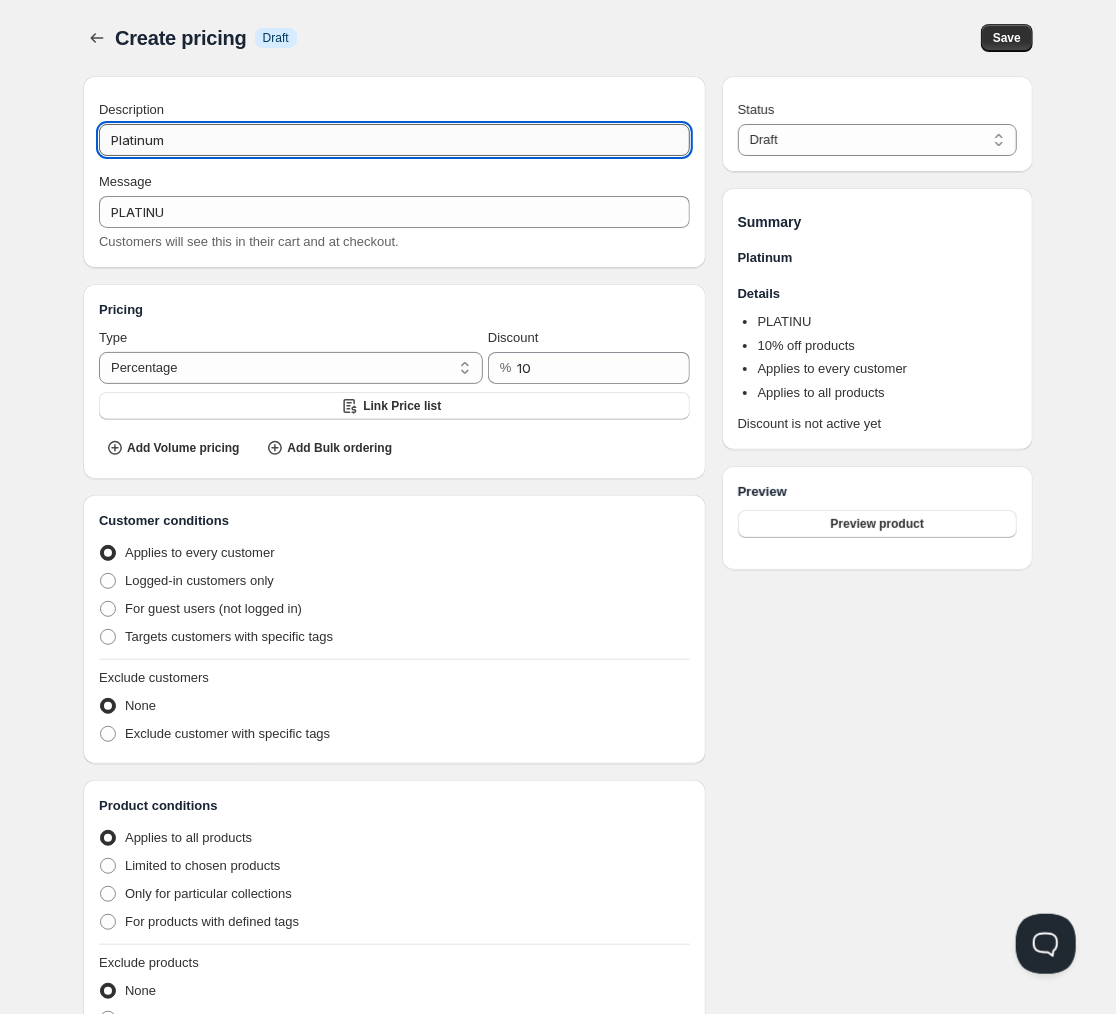type on "Platinum" 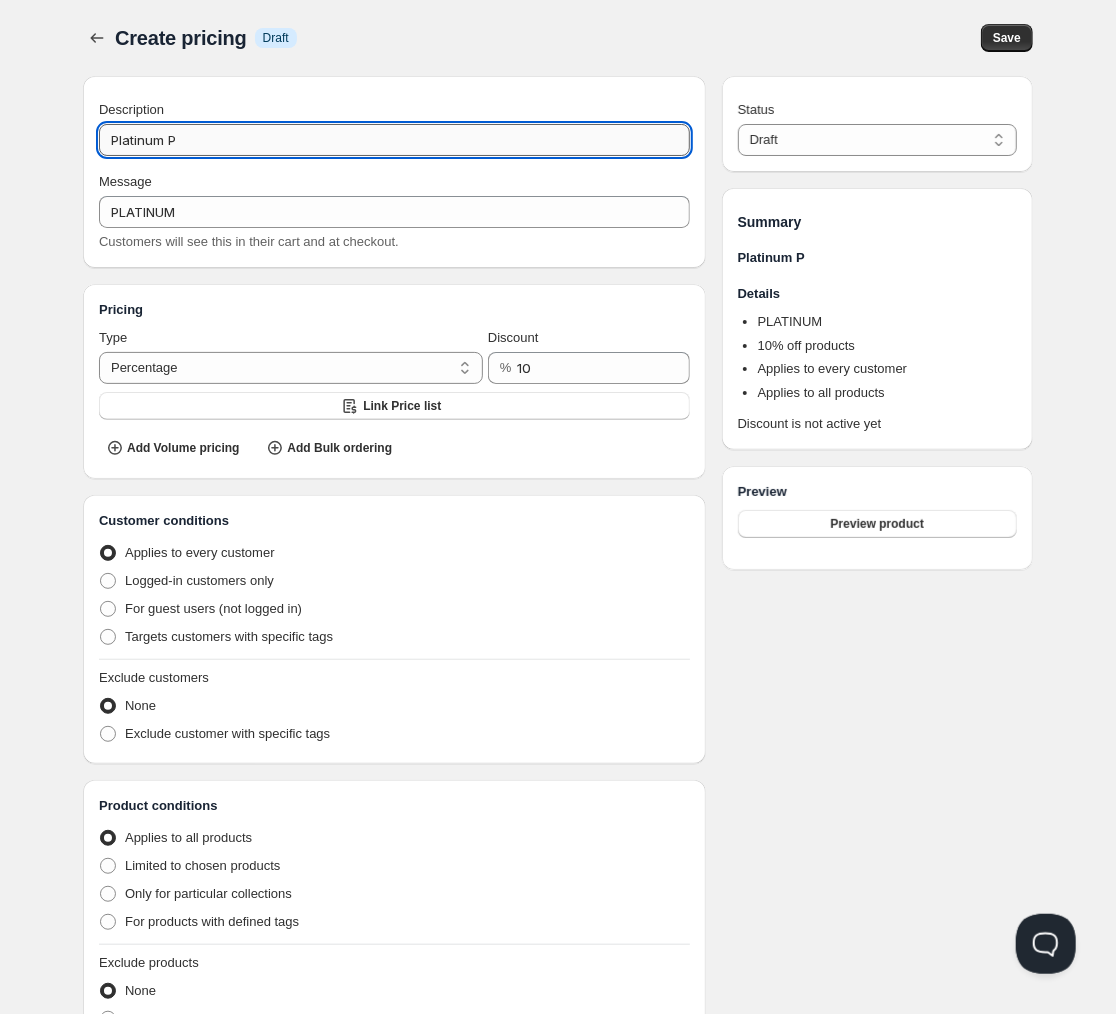 type on "Platinum Pi" 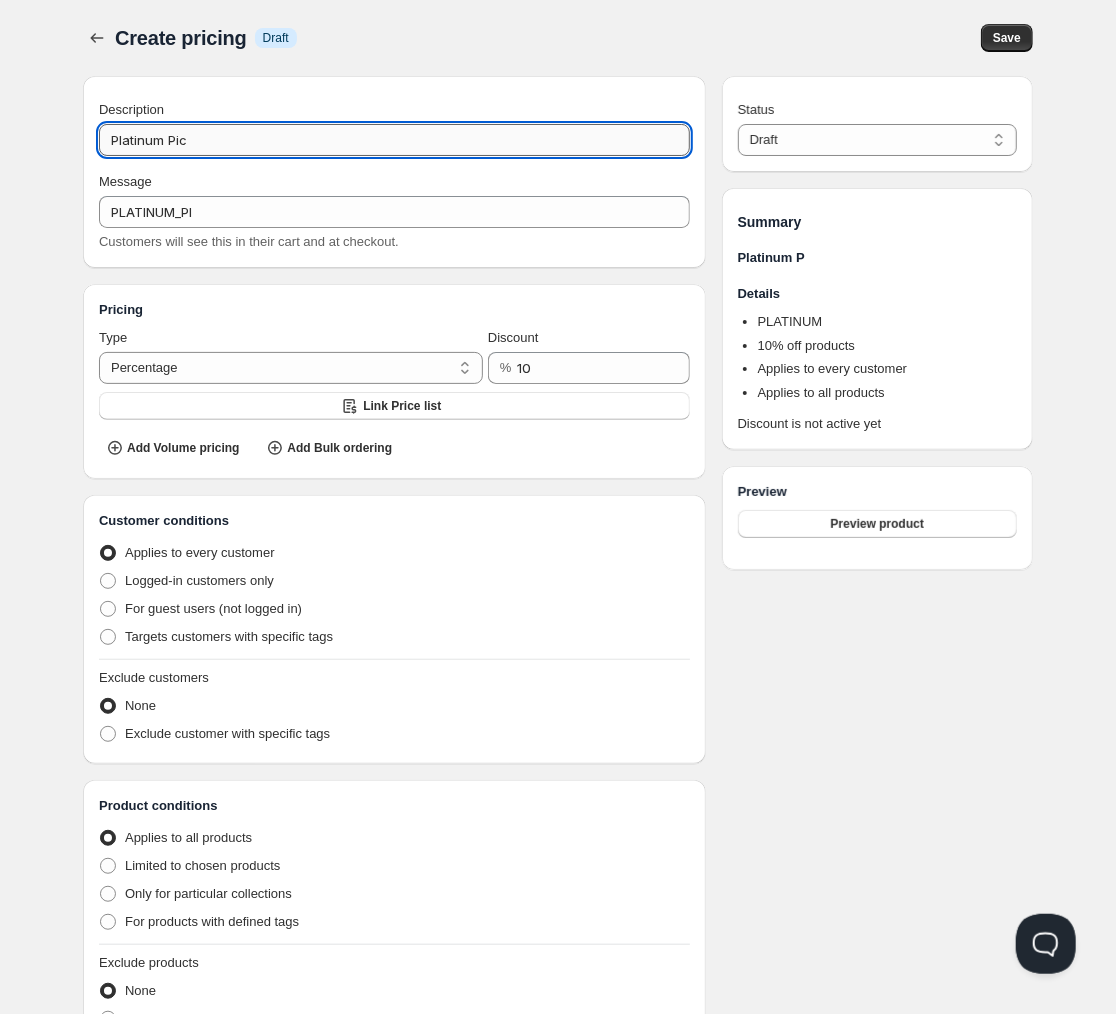 type on "Platinum Pick" 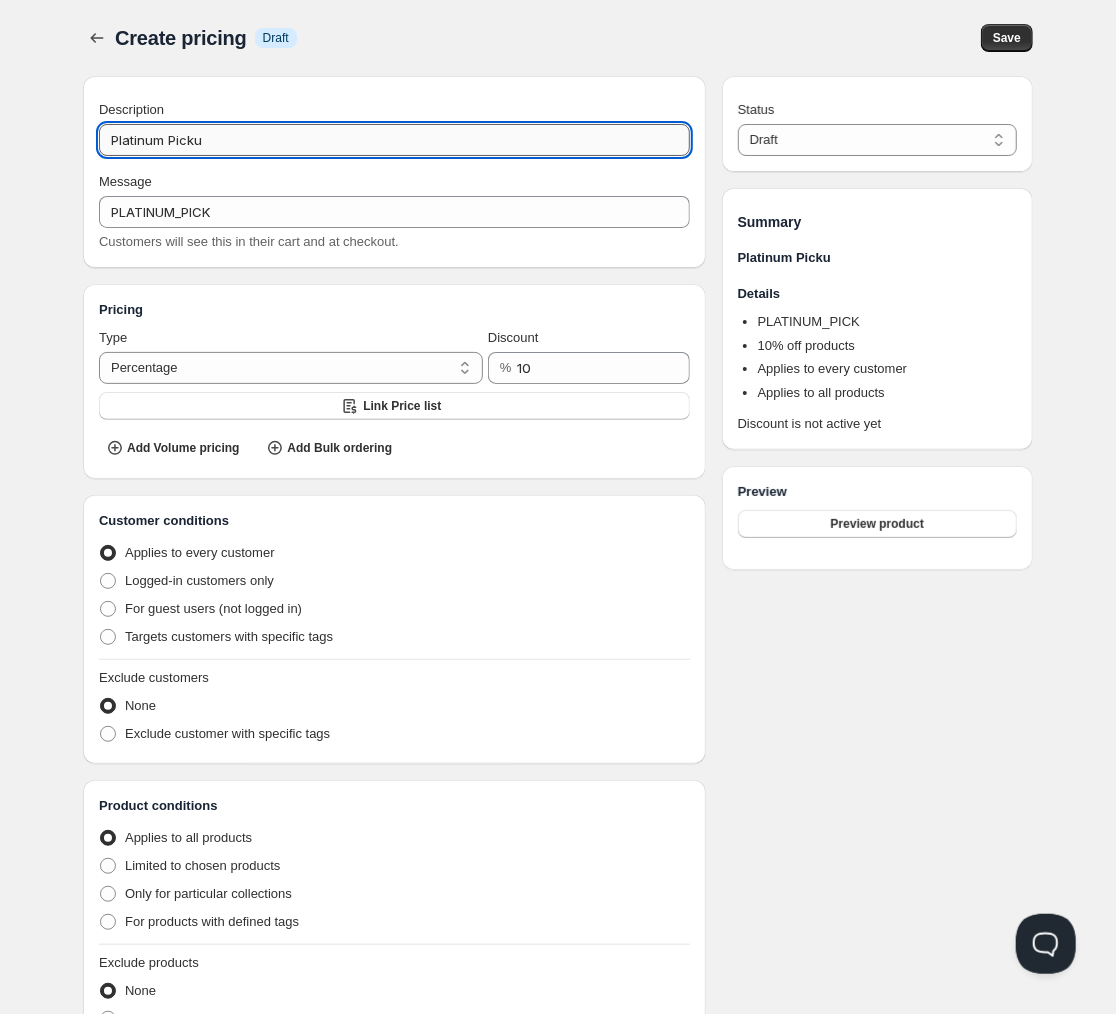 type on "Platinum Pickup" 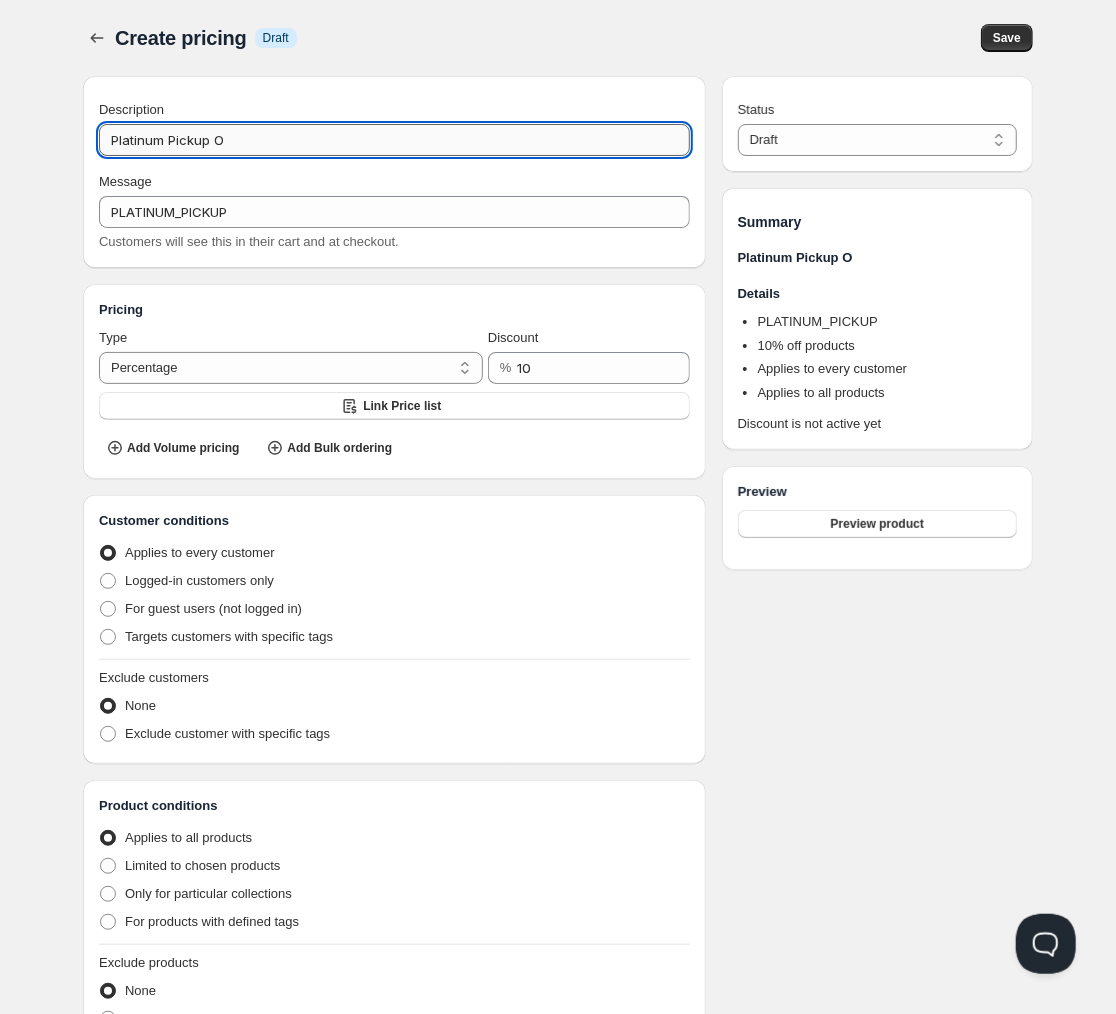 type on "Platinum Pickup On" 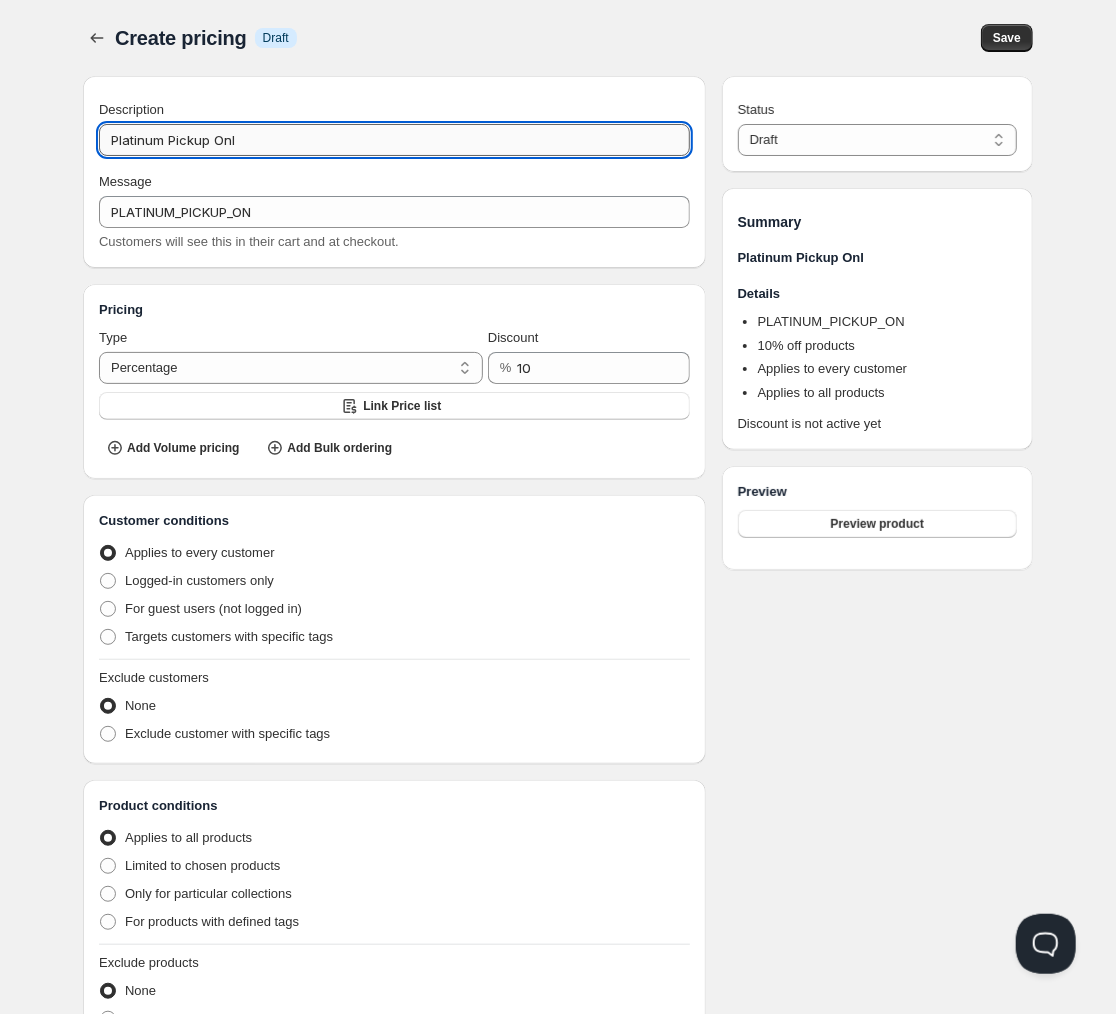 type on "Platinum Pickup Only" 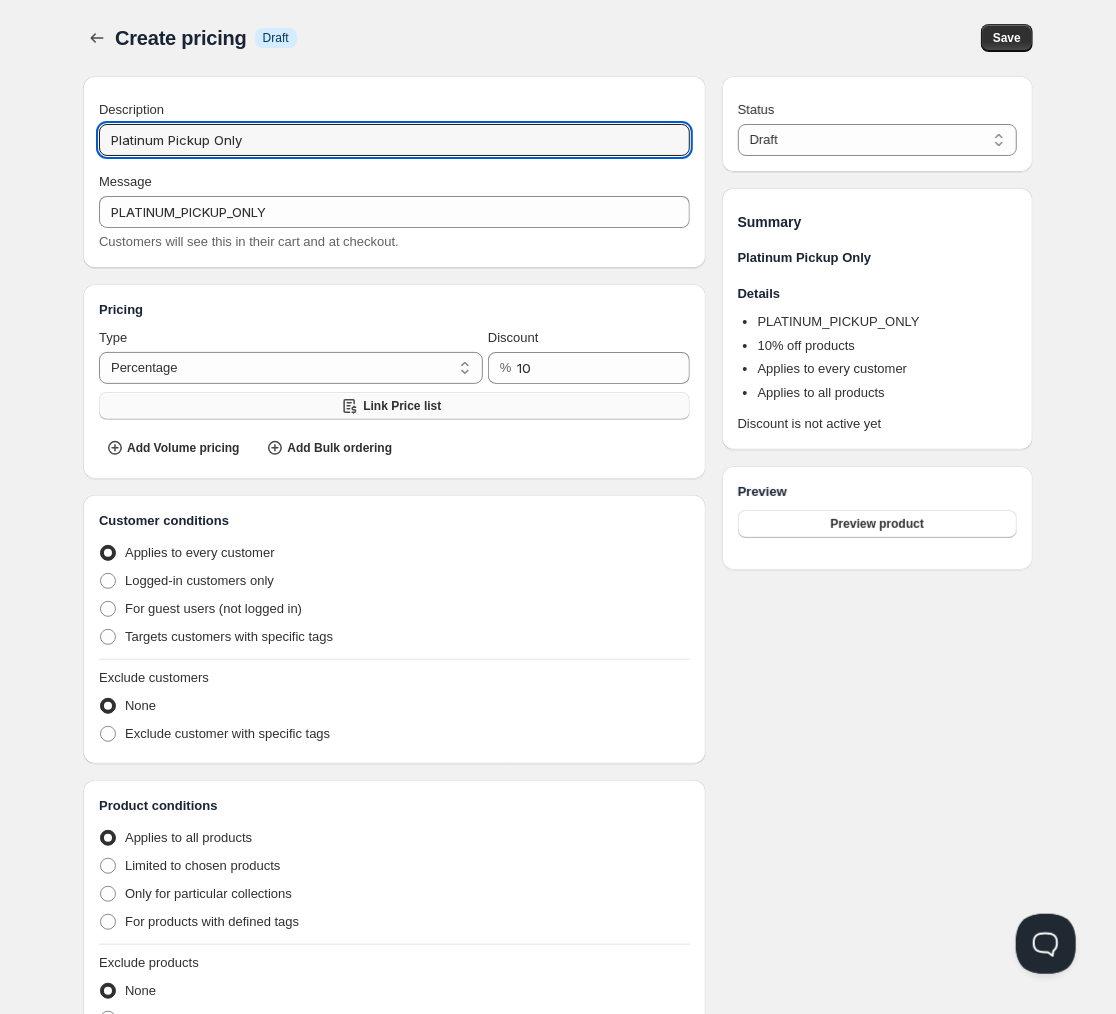 type on "Platinum Pickup Only" 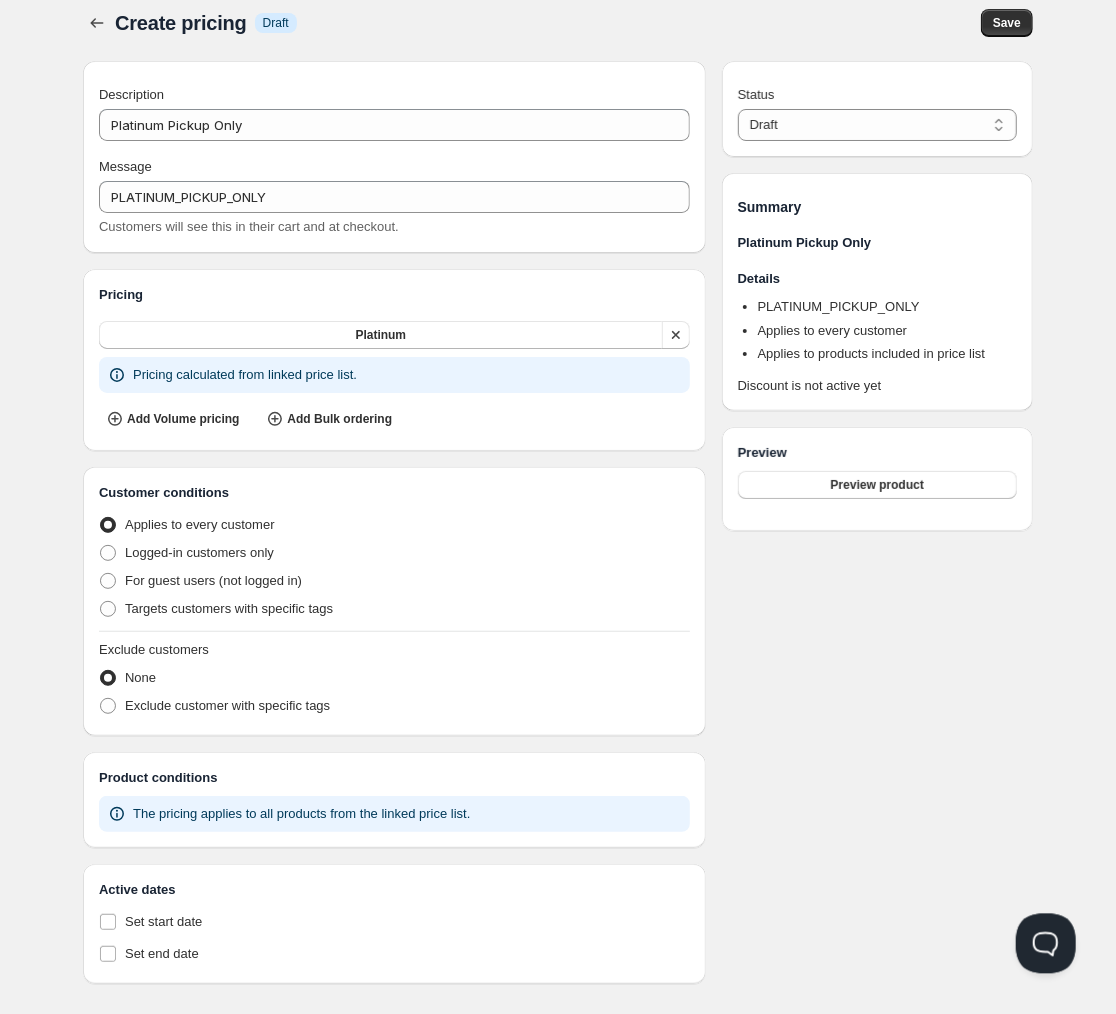 scroll, scrollTop: 34, scrollLeft: 0, axis: vertical 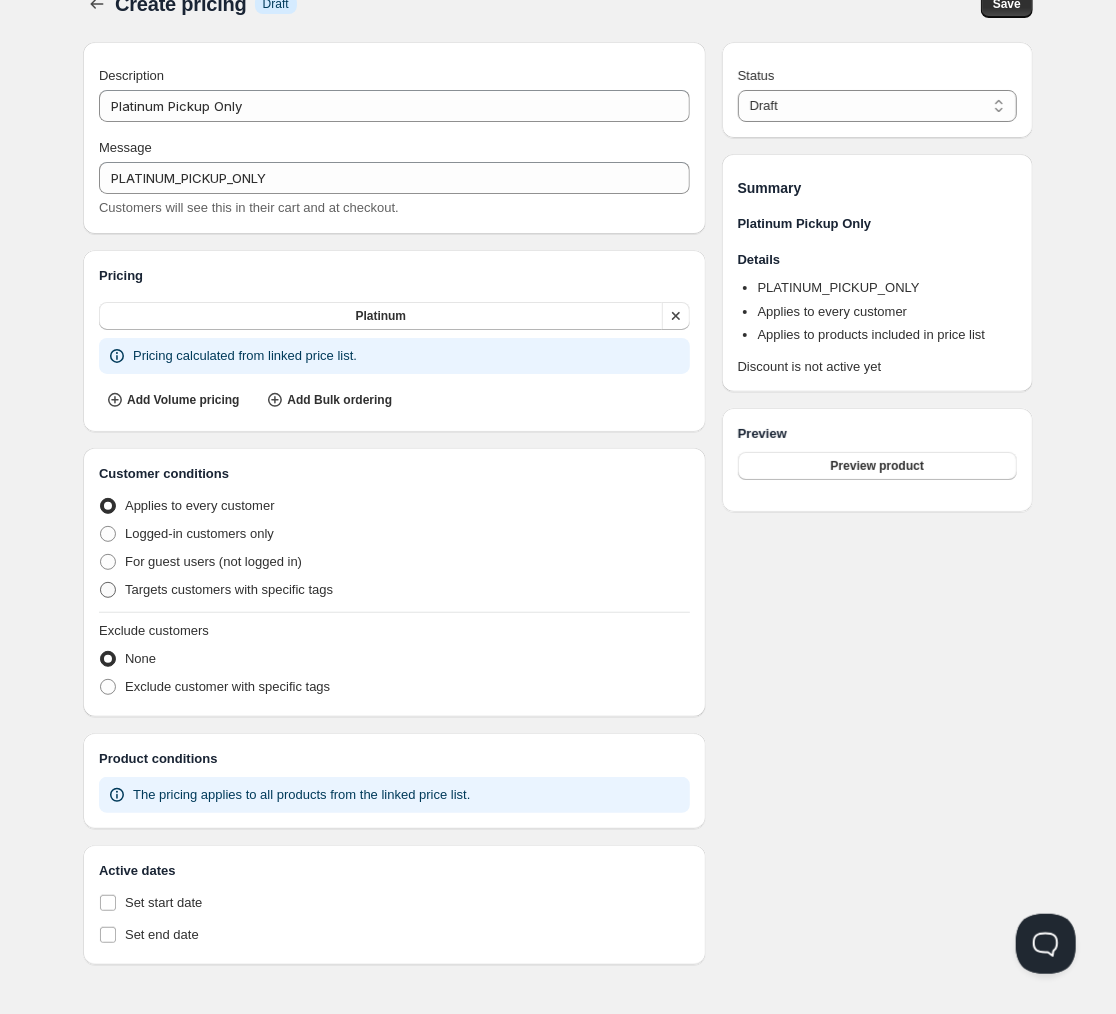 click on "Targets customers with specific tags" at bounding box center (229, 589) 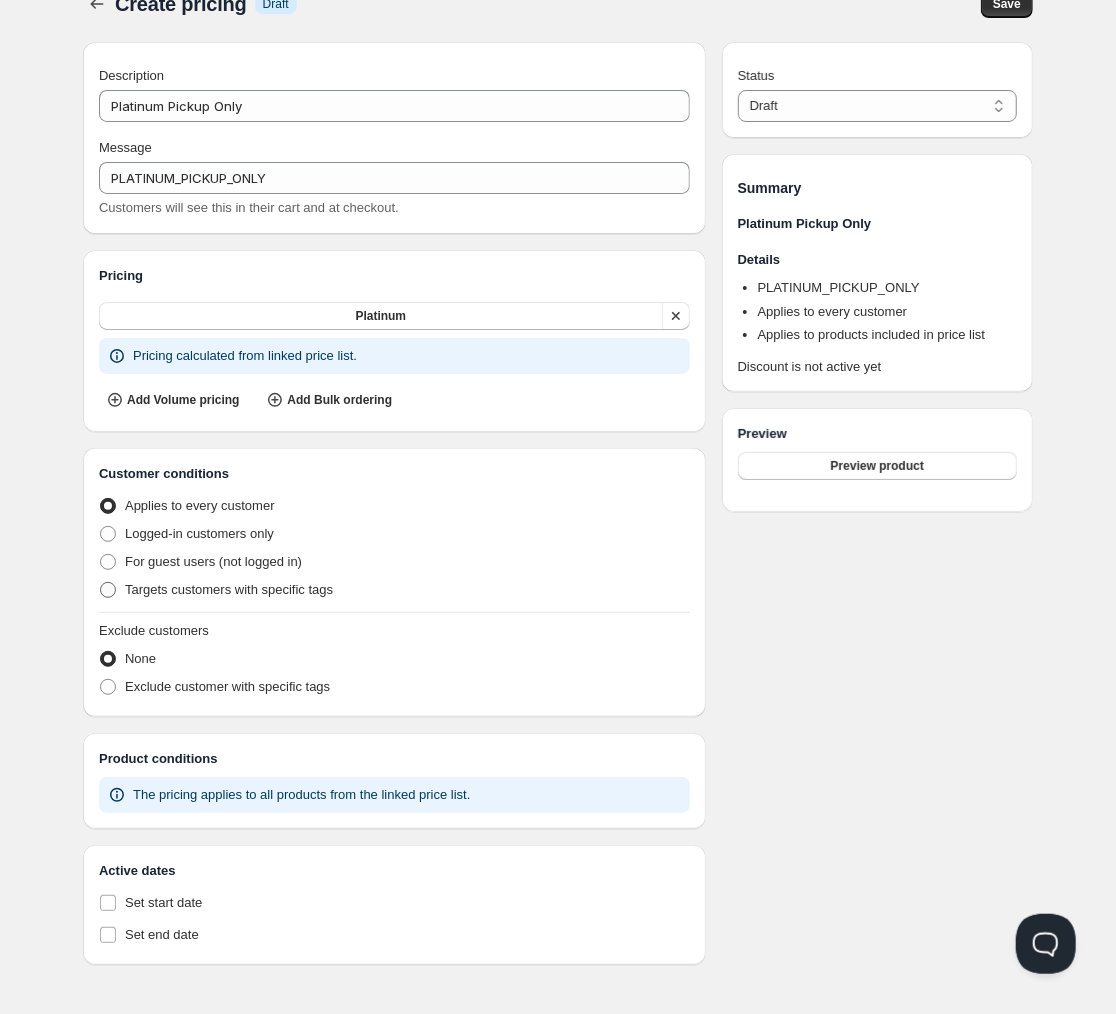 radio on "true" 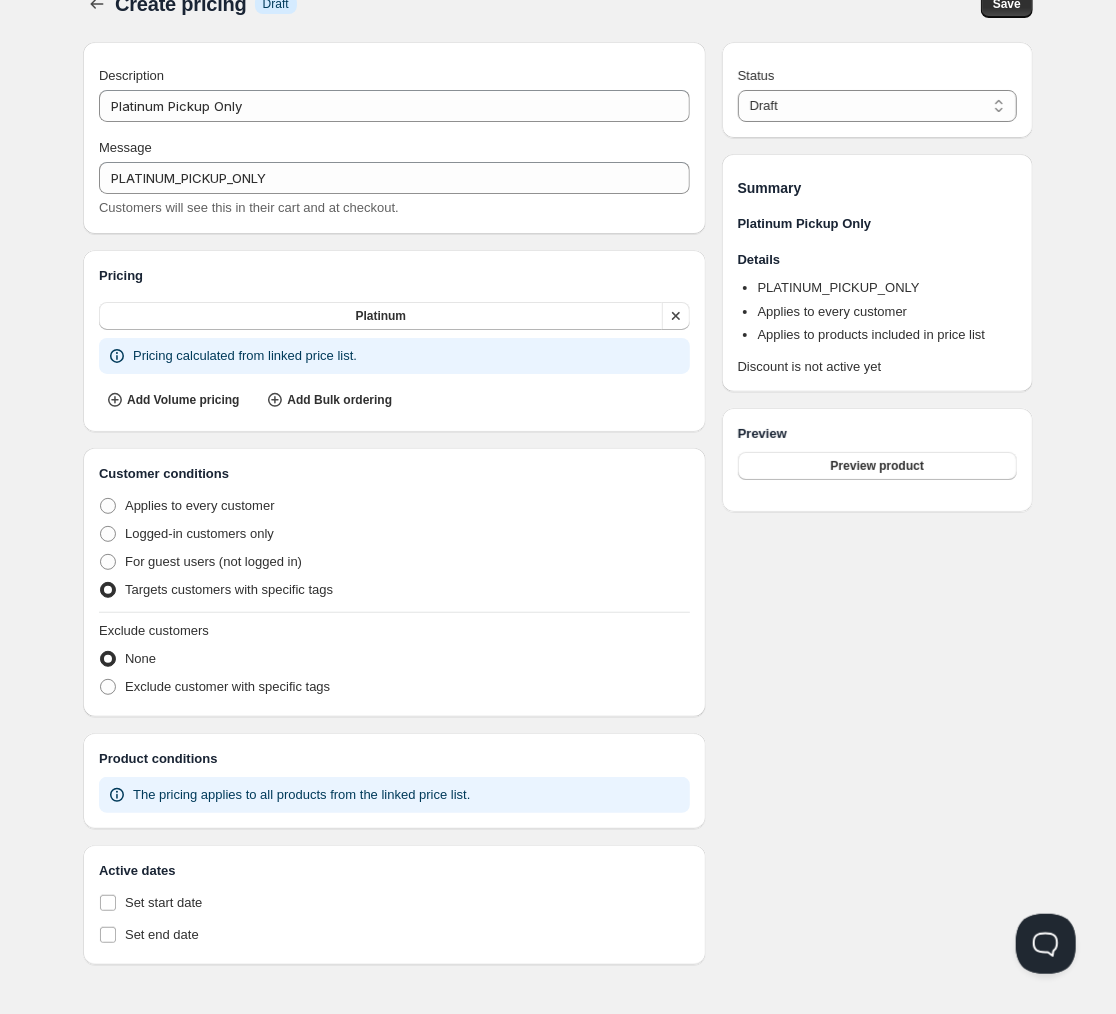 scroll, scrollTop: 0, scrollLeft: 0, axis: both 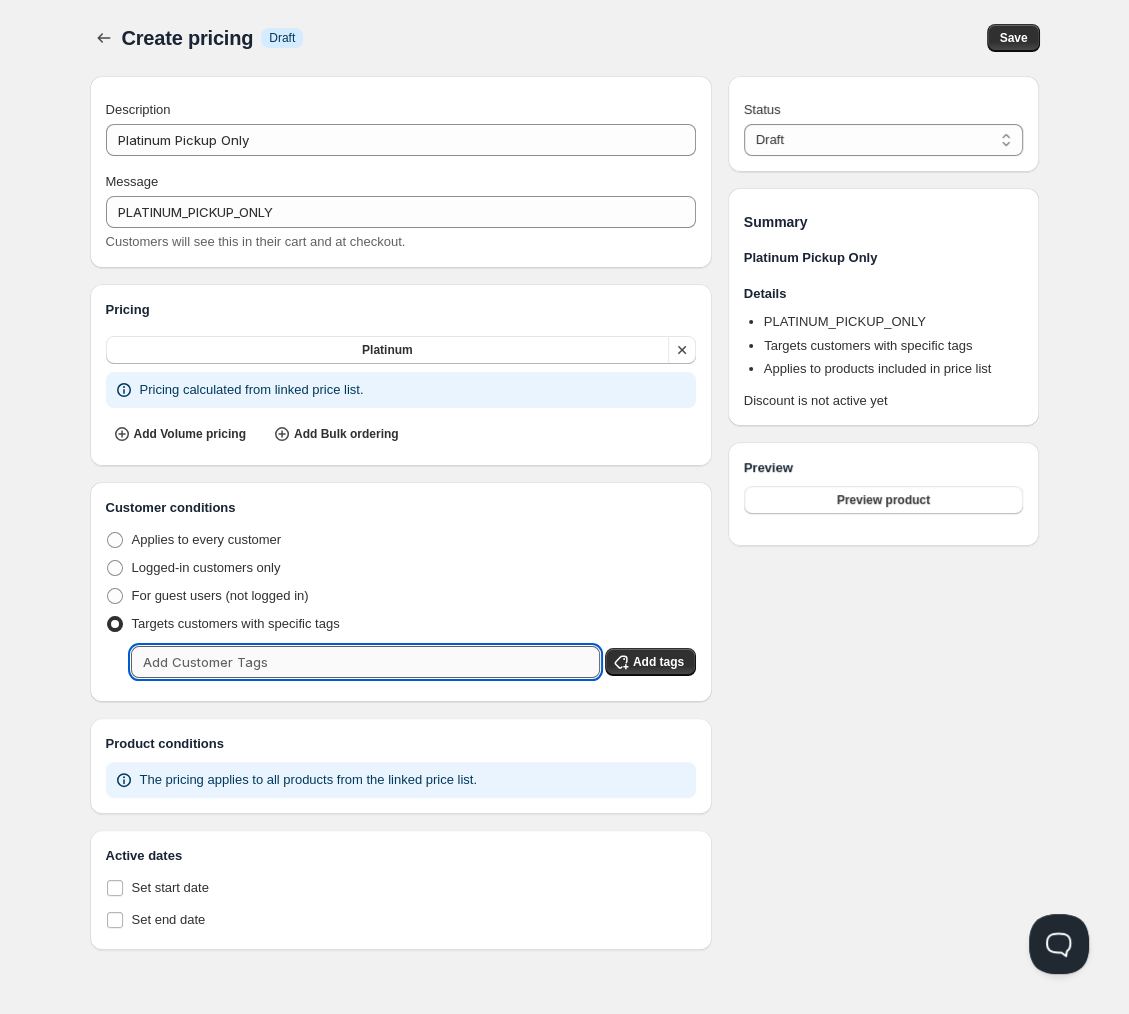 click at bounding box center (365, 662) 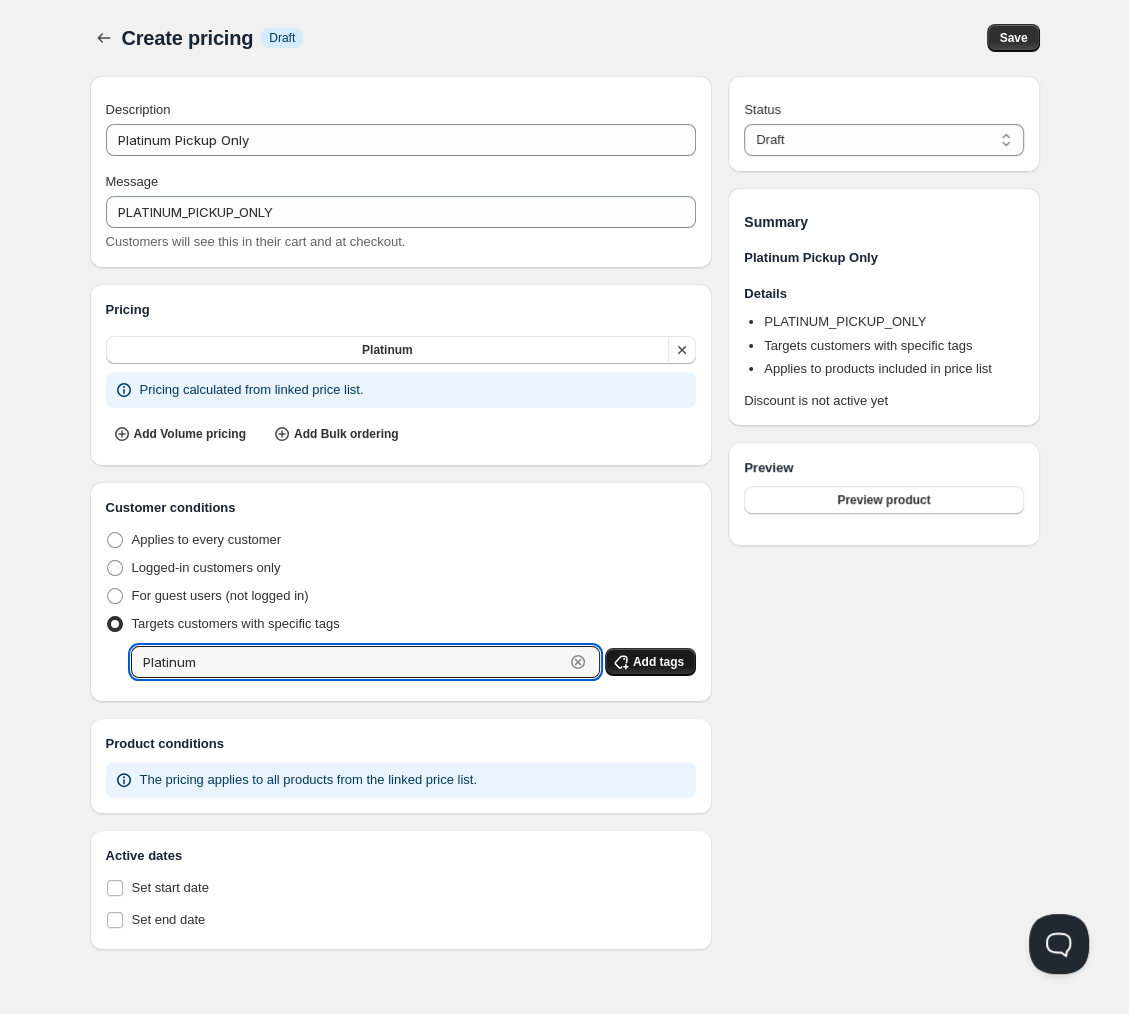 type on "Platinum" 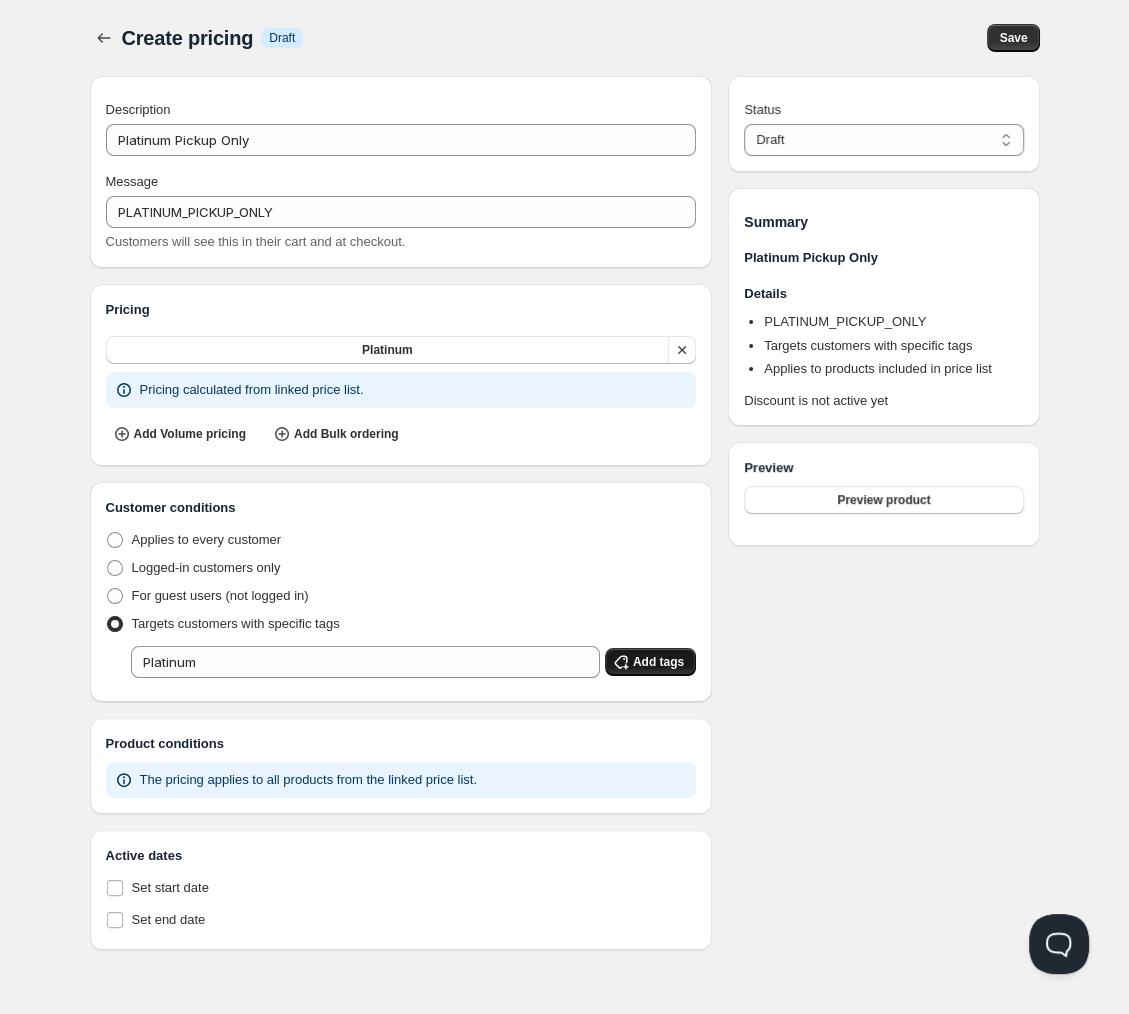 click on "Add tags" at bounding box center [658, 662] 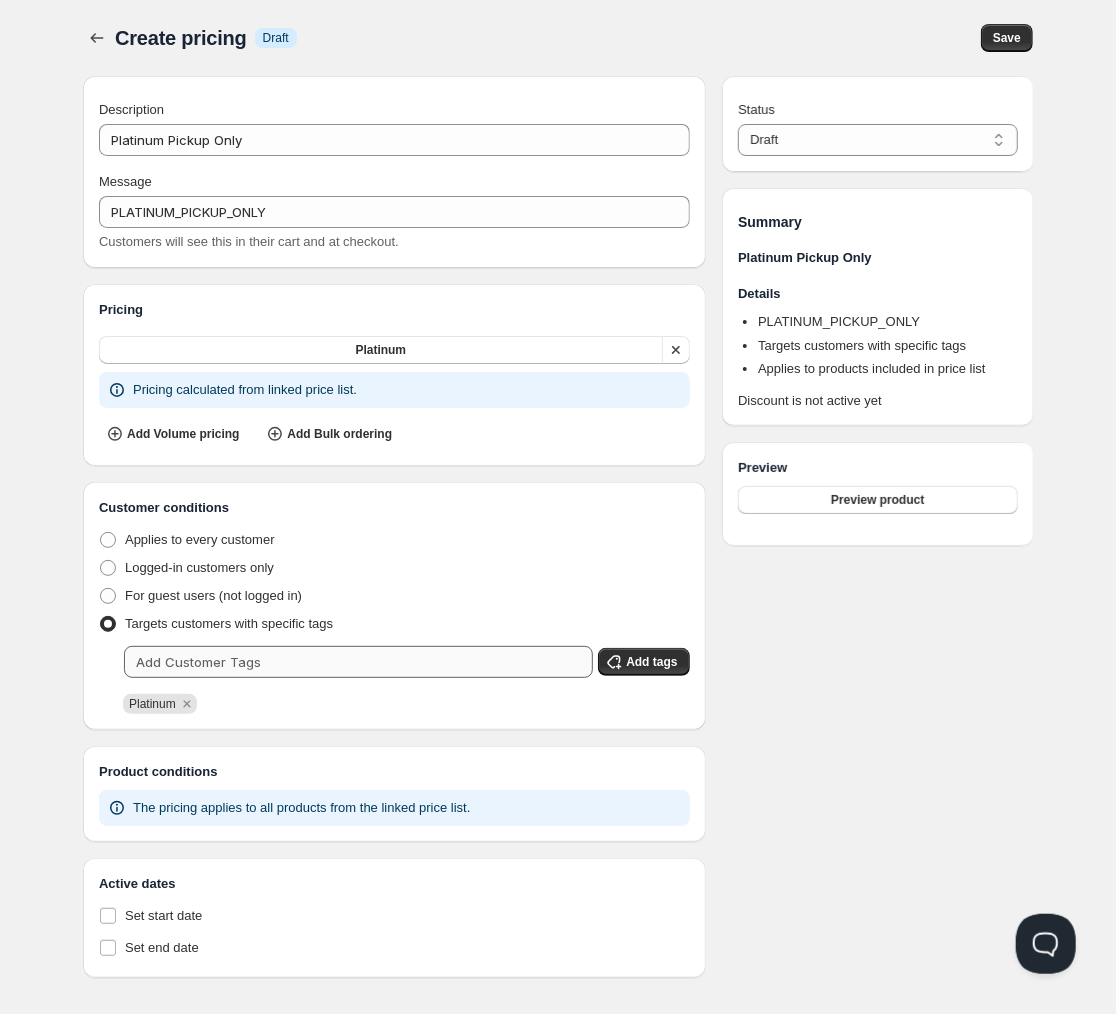 scroll, scrollTop: 12, scrollLeft: 0, axis: vertical 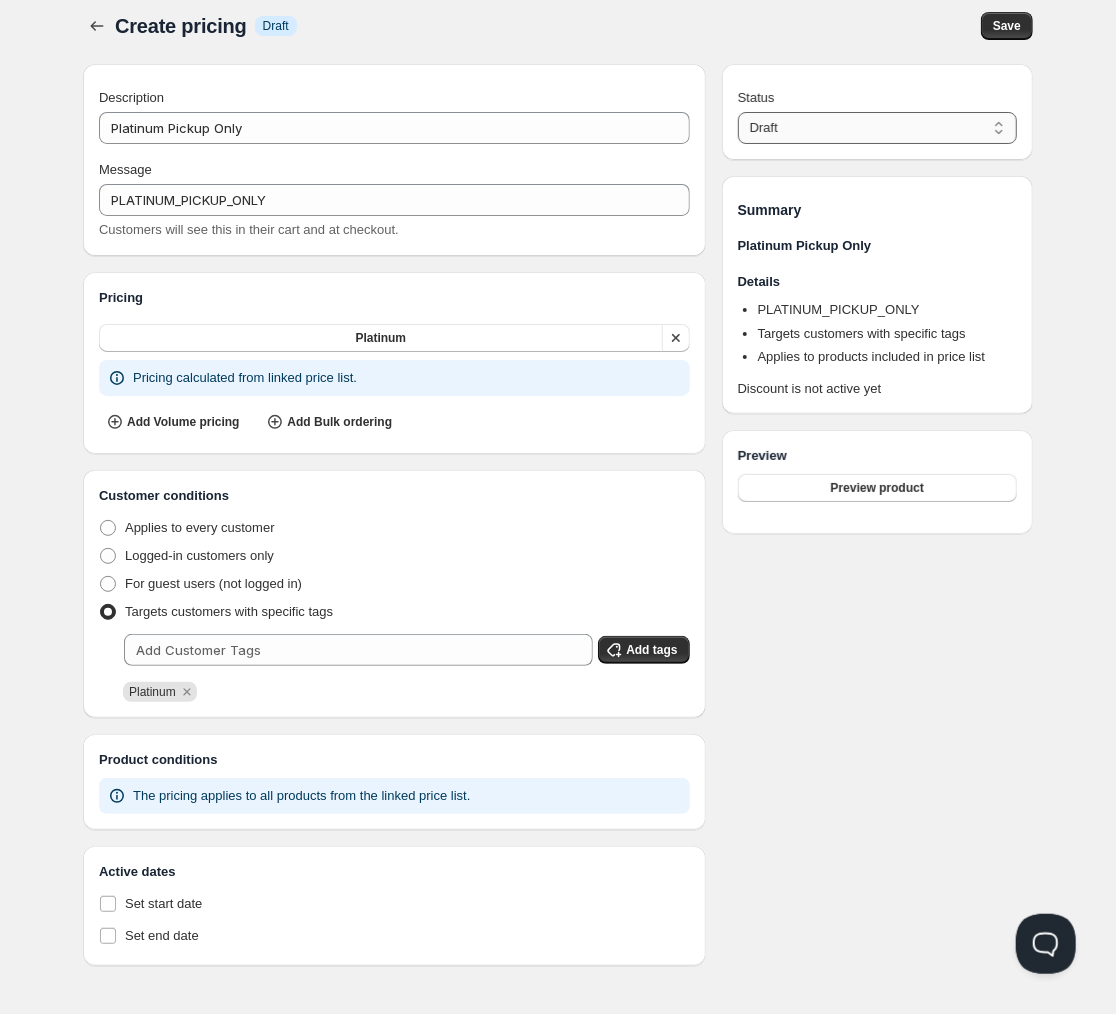 select on "1" 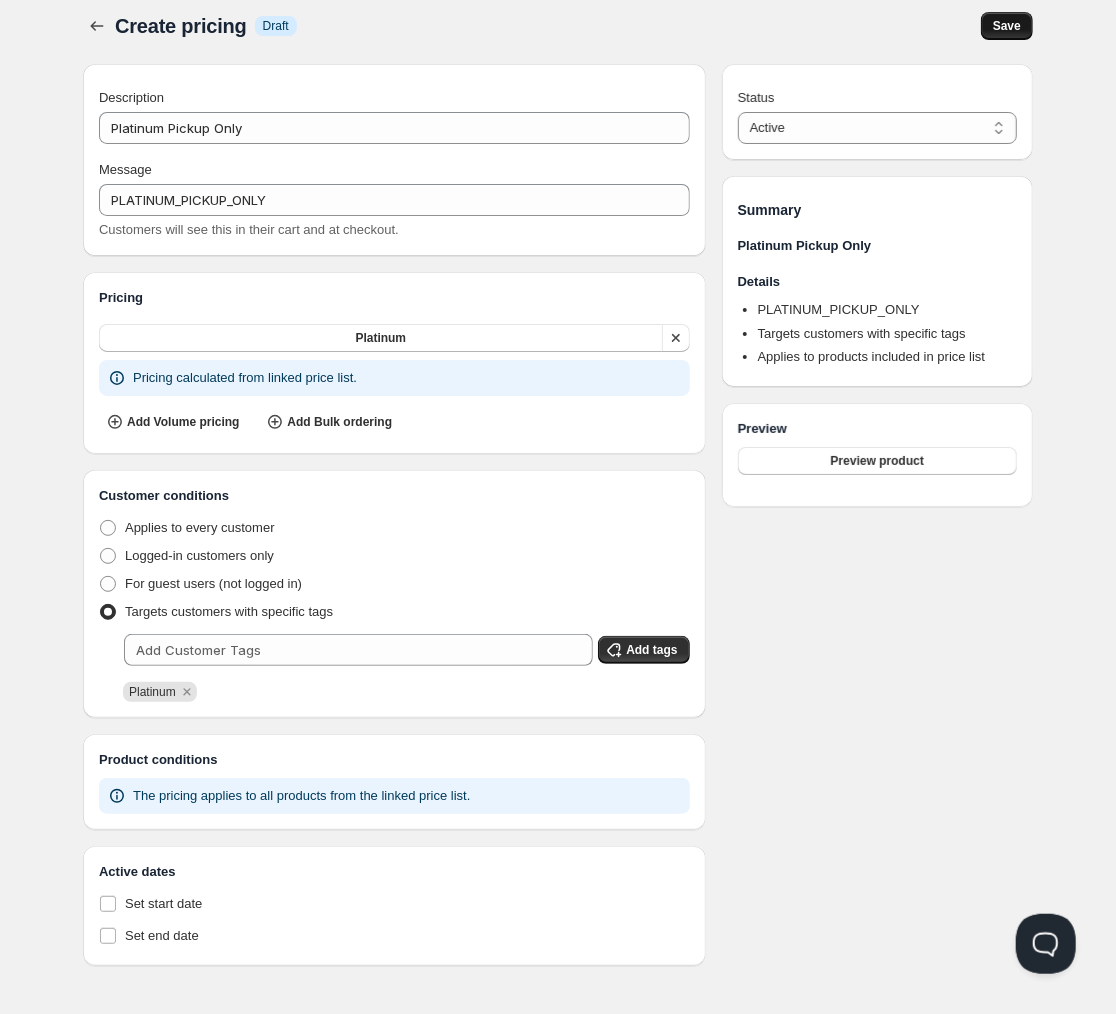 click on "Save" at bounding box center [1007, 26] 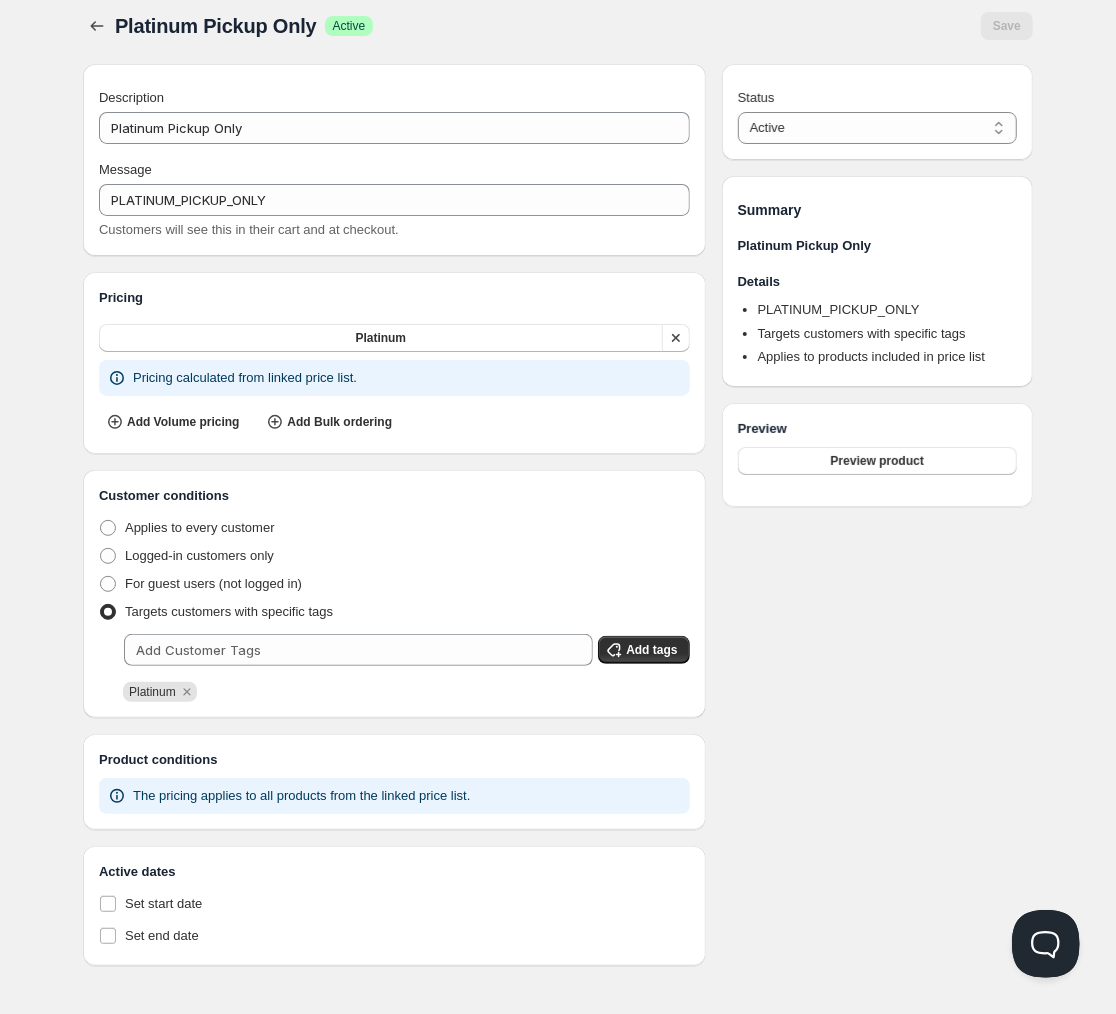 click at bounding box center (1041, 939) 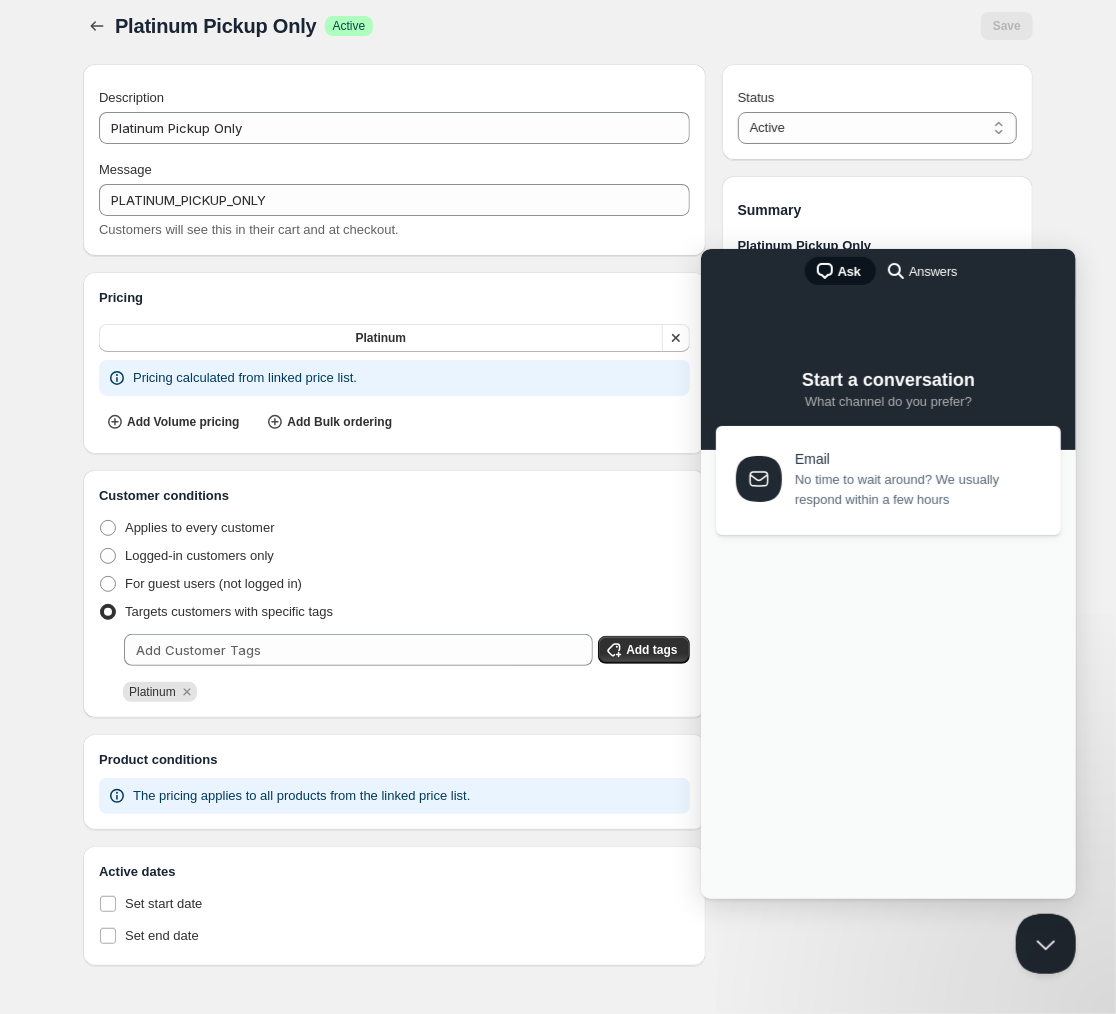 scroll, scrollTop: 0, scrollLeft: 0, axis: both 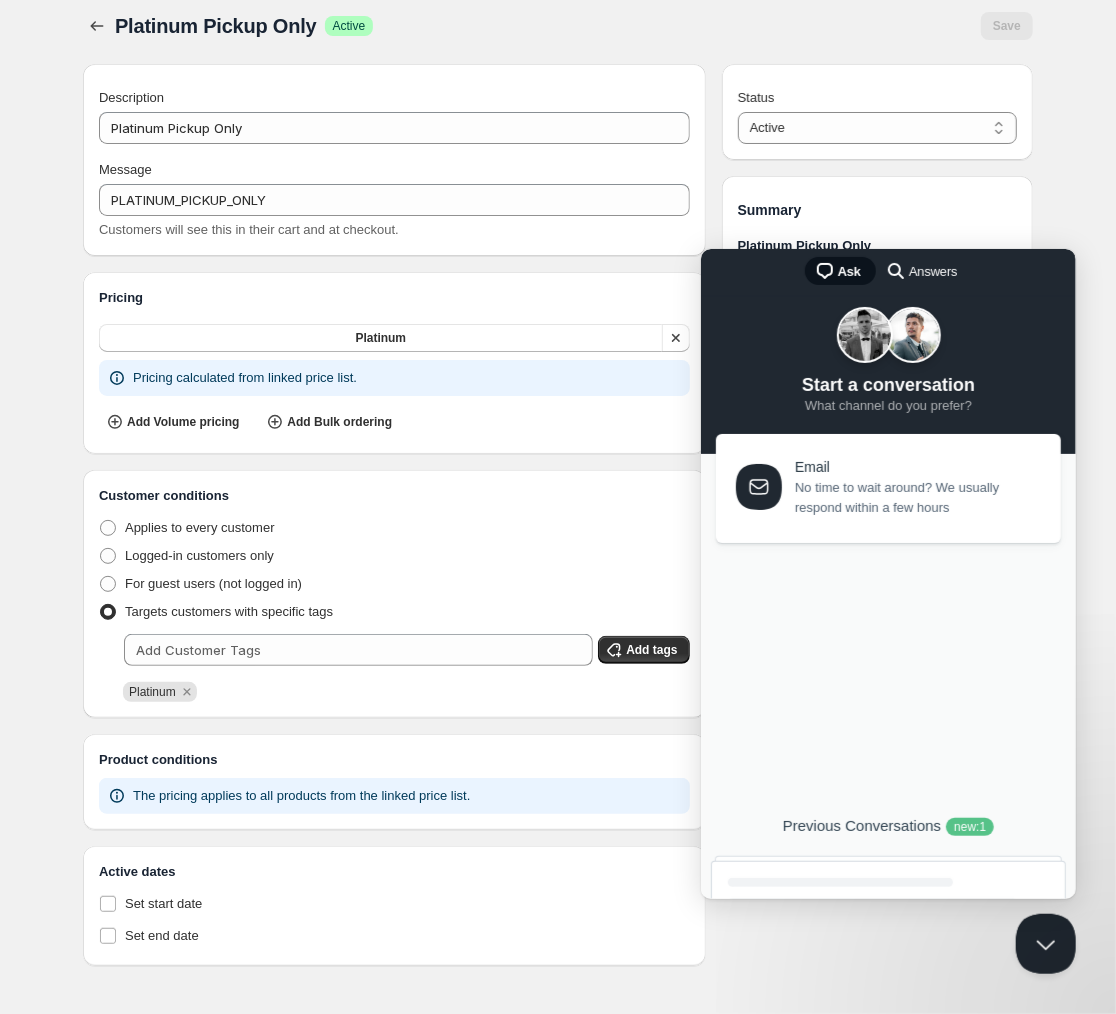 click on "Previous Conversations new :  1" at bounding box center [887, 817] 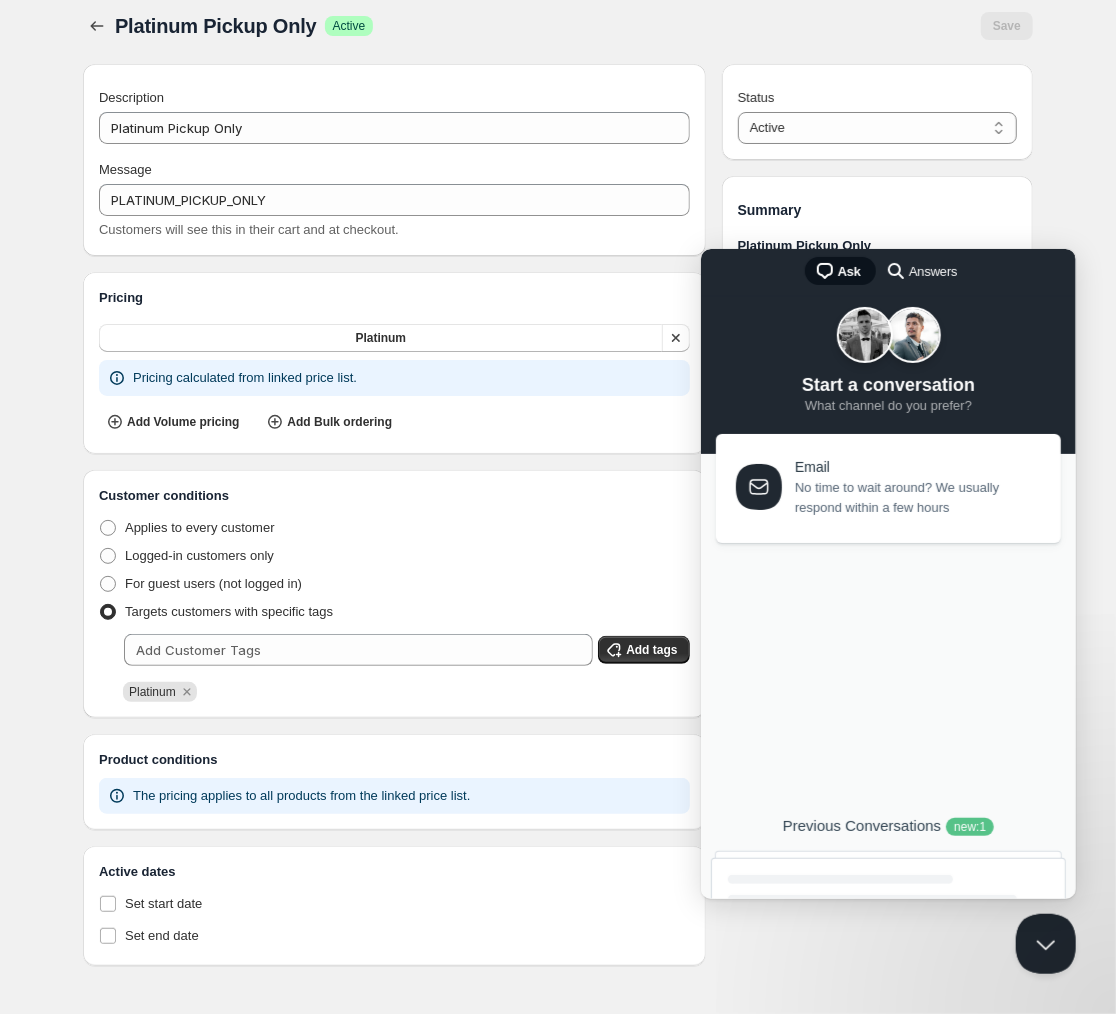 click on "new :  1" at bounding box center [969, 826] 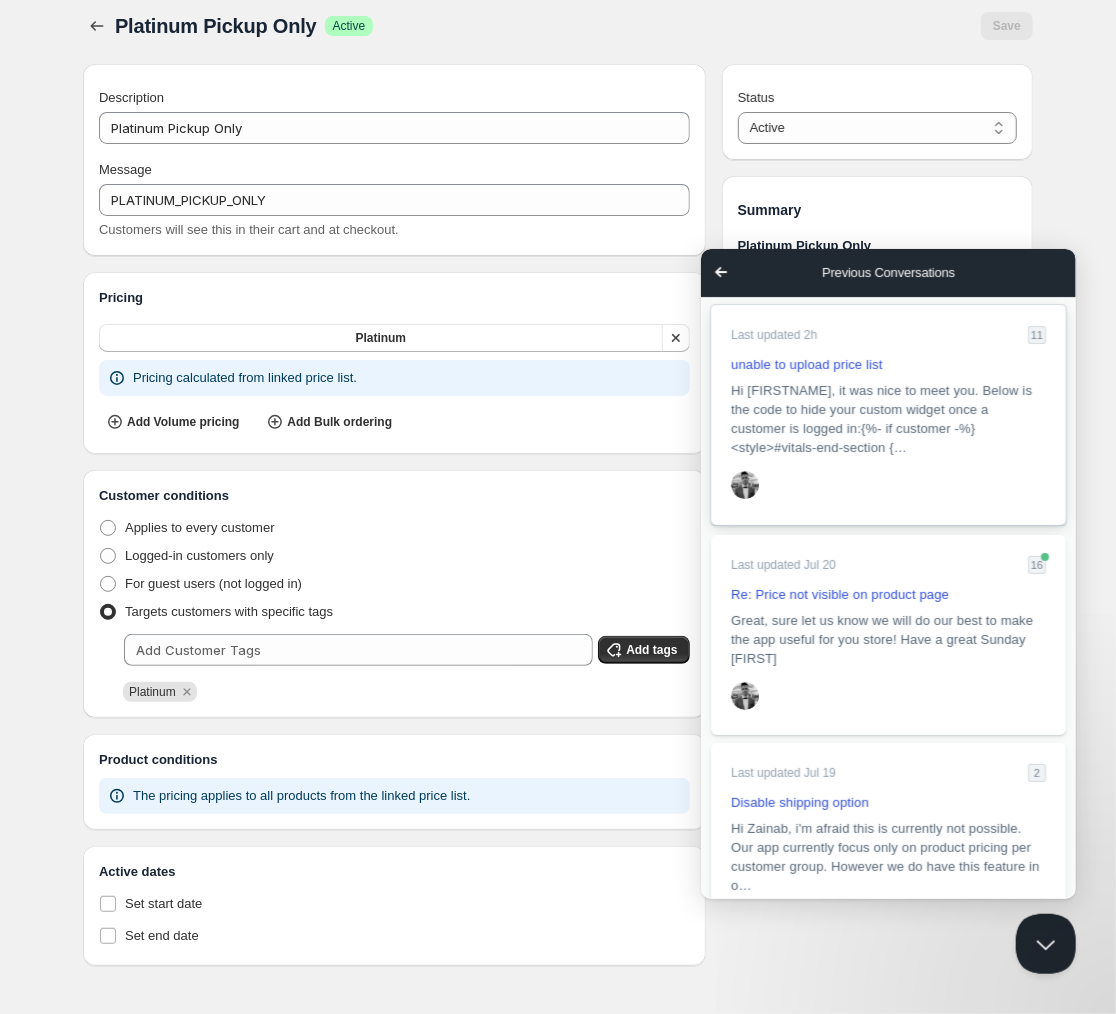 click on "Hi [FIRSTNAME], it was nice to meet you. Below is the code to hide your custom
widget once a customer is logged in:{%- if customer -%}
<style>#vitals-end-section {…" at bounding box center [880, 418] 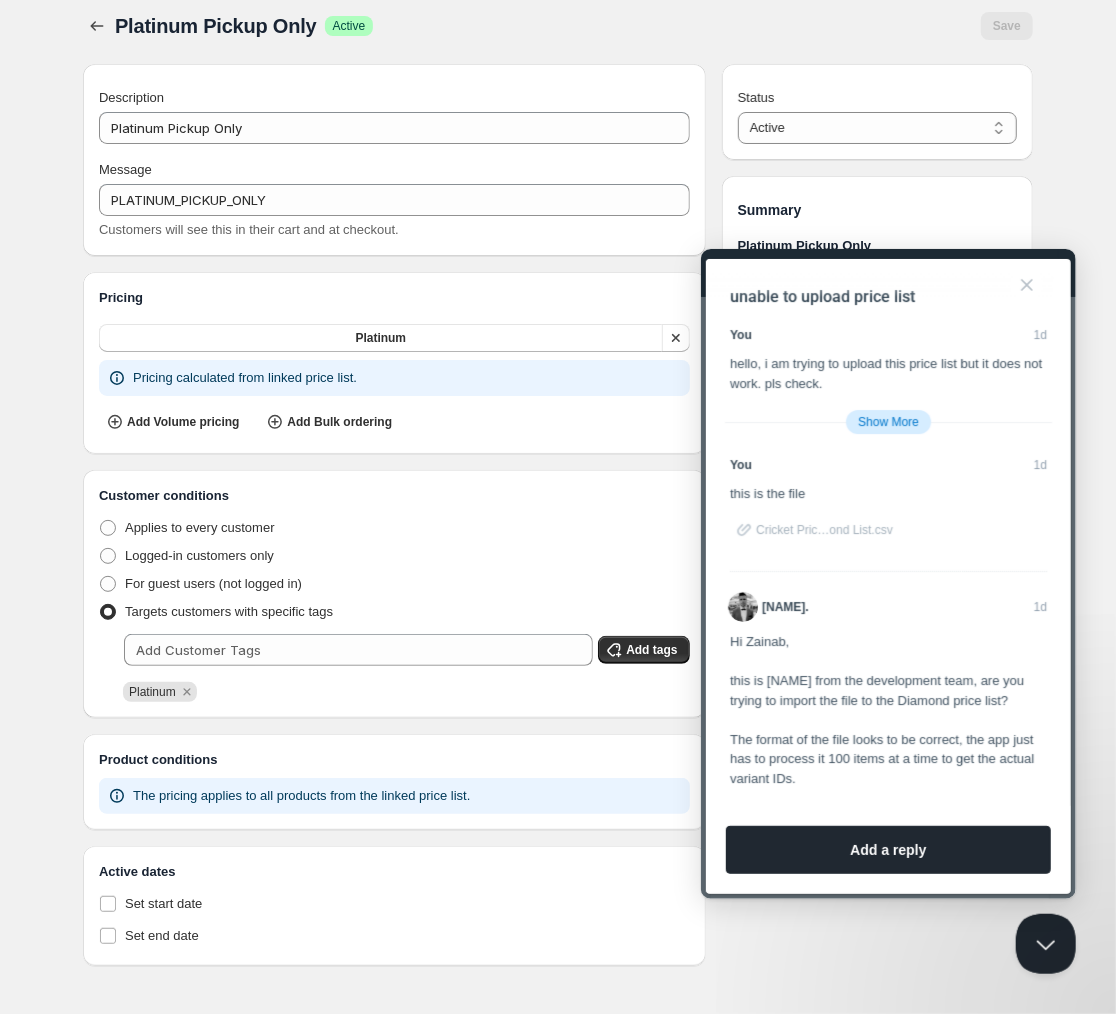 scroll, scrollTop: 2427, scrollLeft: 0, axis: vertical 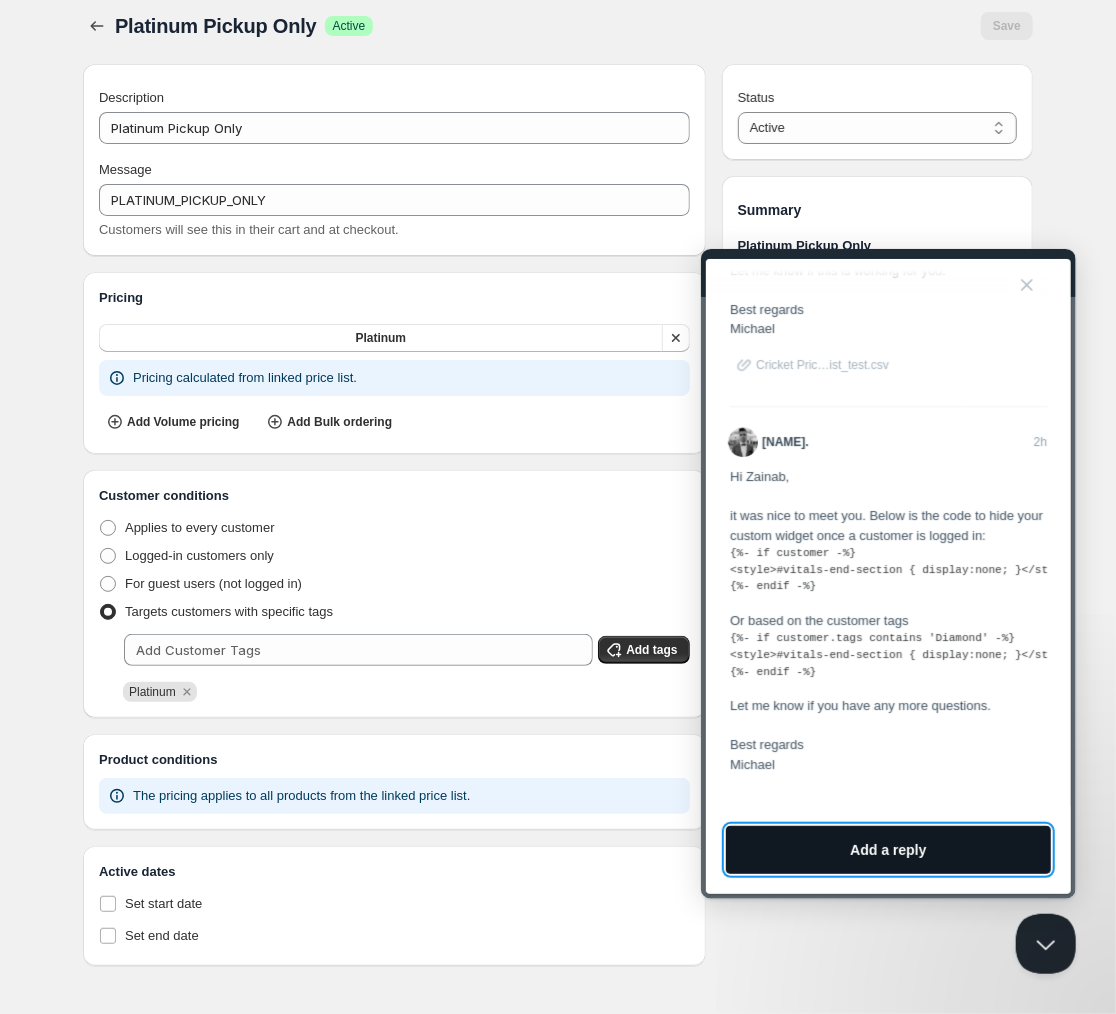 click on "Add a reply" at bounding box center (887, 849) 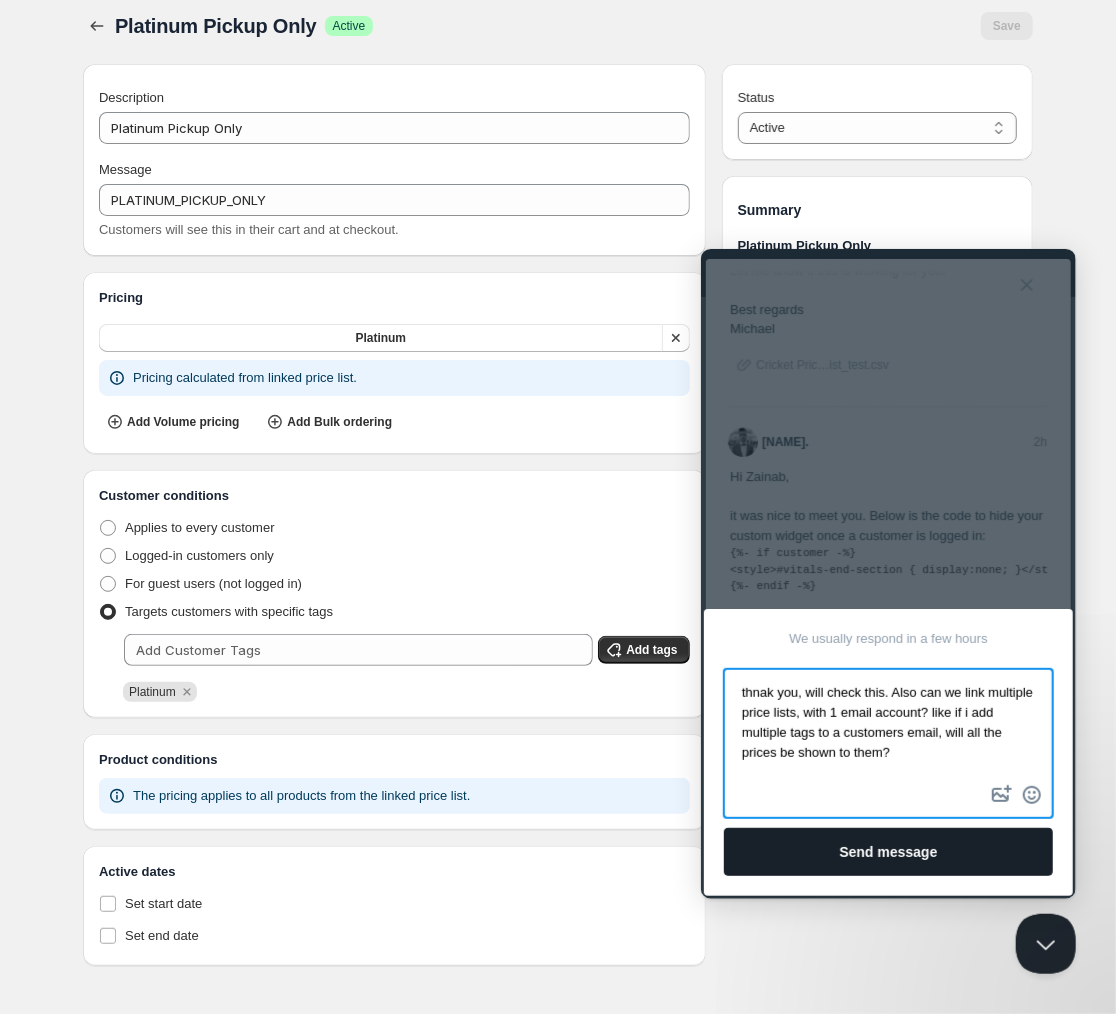 type on "thnak you, will check this. Also can we link multiple price lists, with 1 email account? like if i add multiple tags to a customers email, will all the prices be shown to them?" 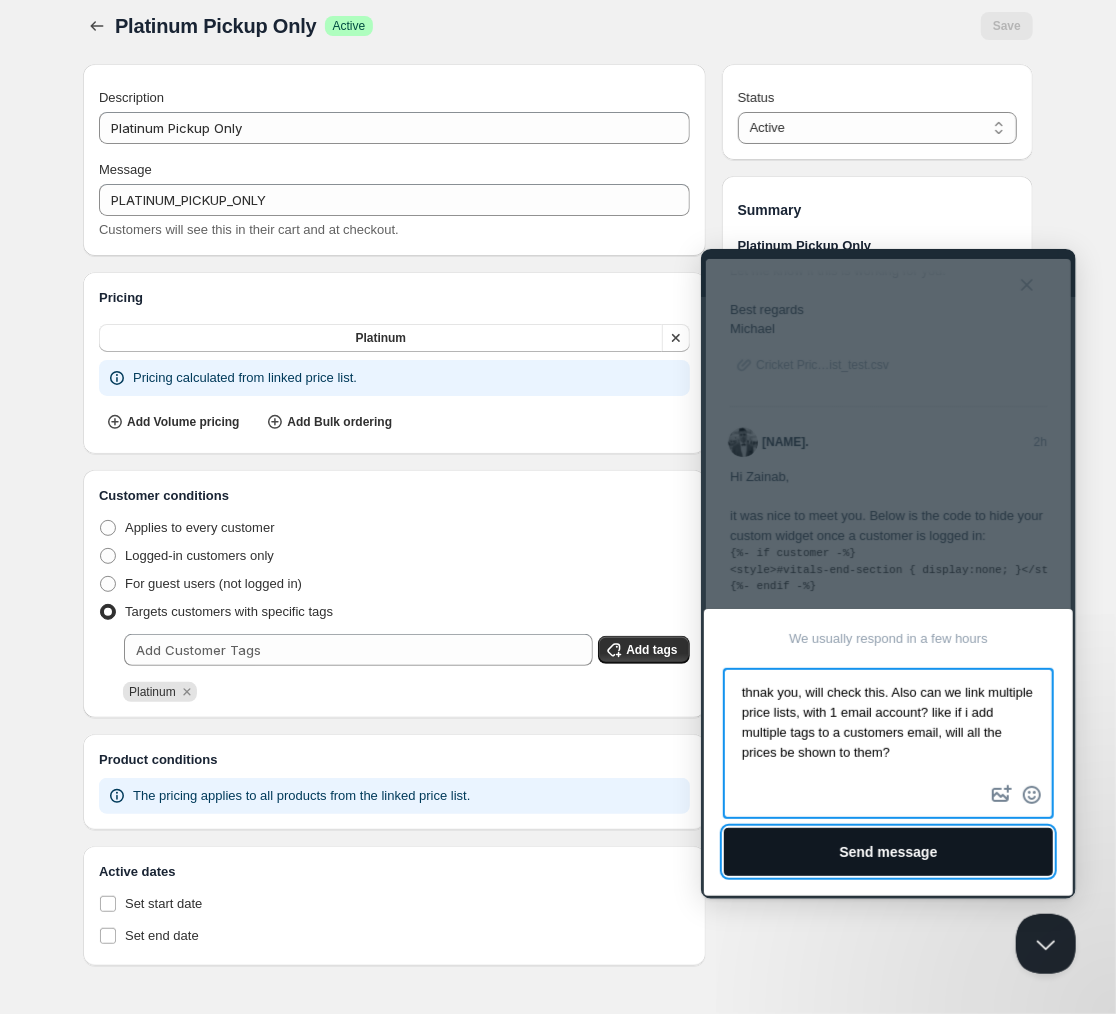 click on "Send message" at bounding box center (887, 851) 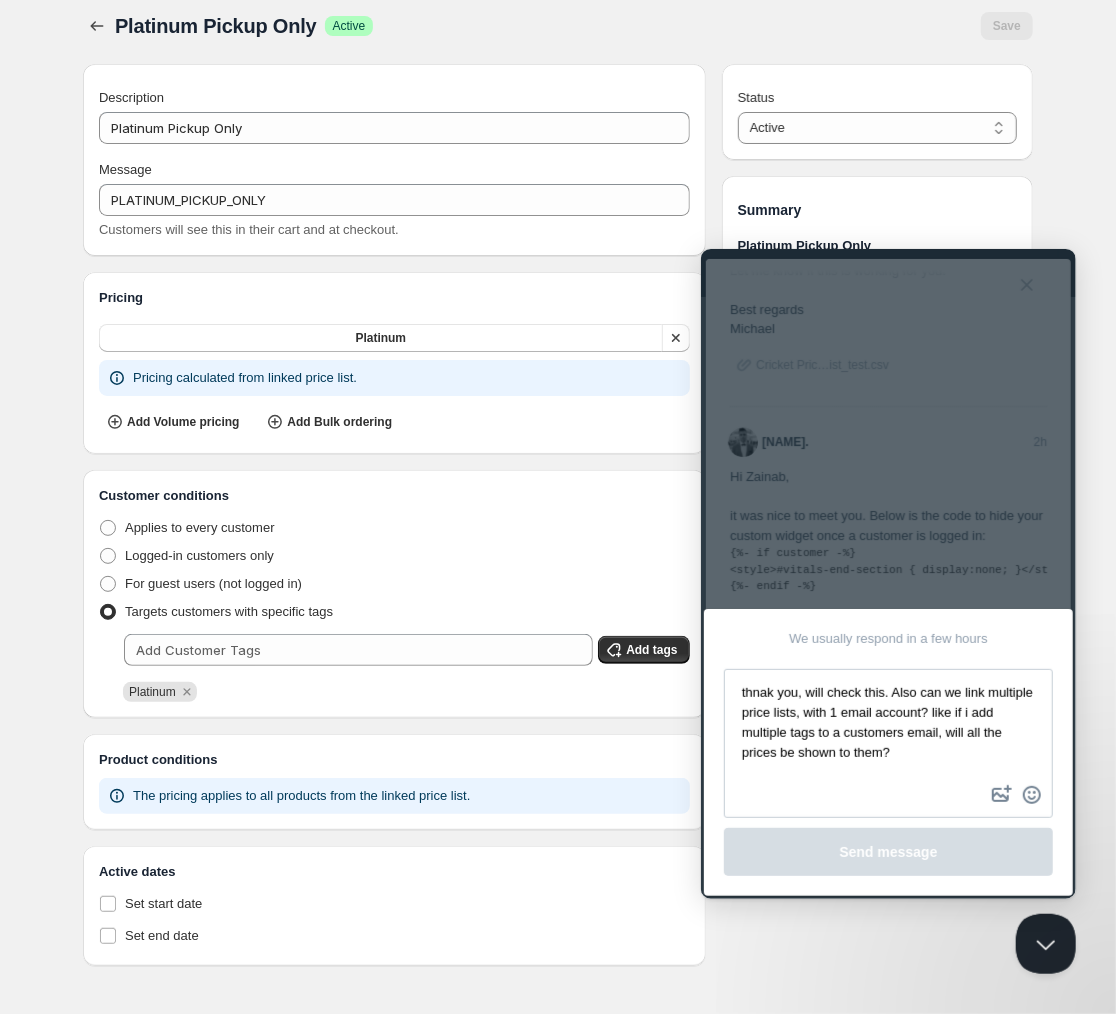 type 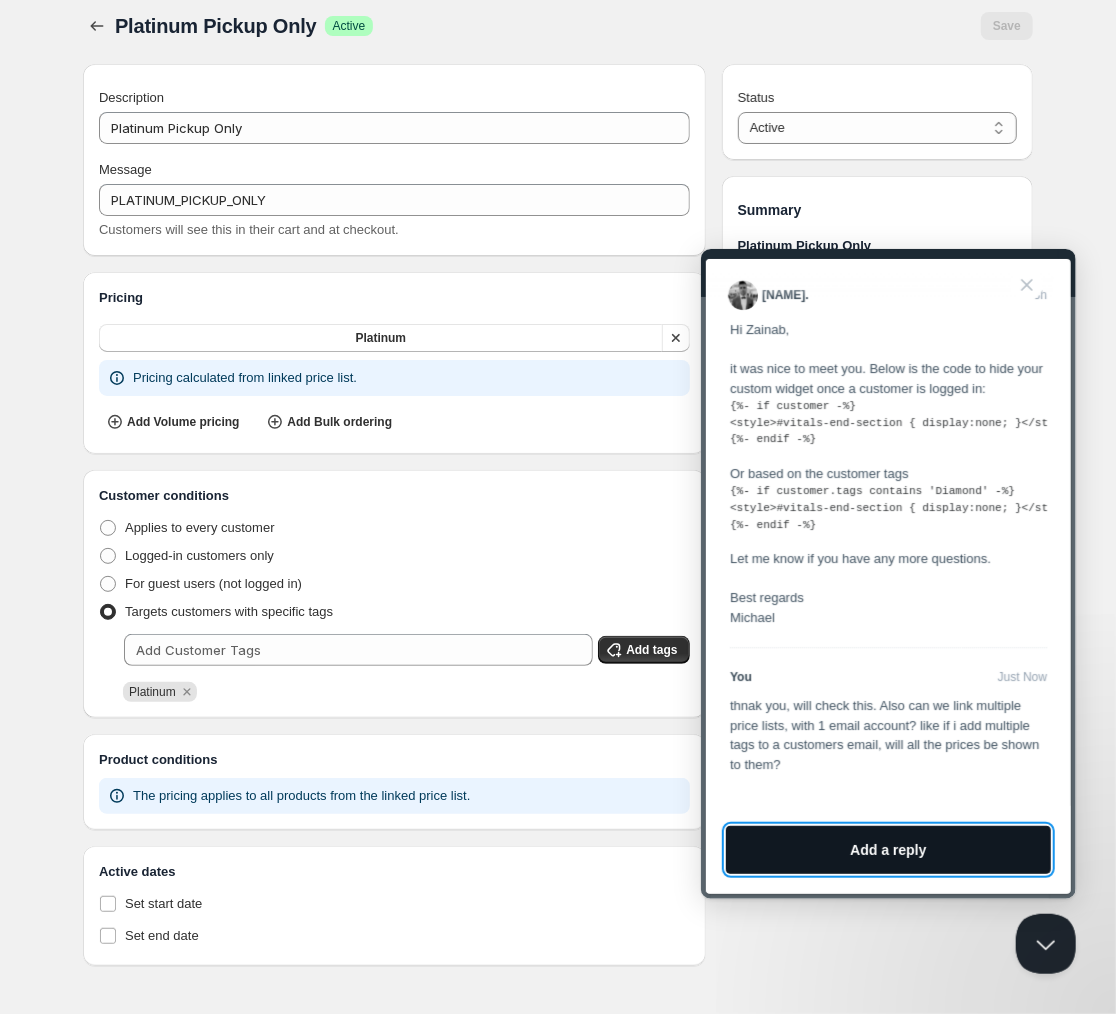 scroll, scrollTop: 2438, scrollLeft: 0, axis: vertical 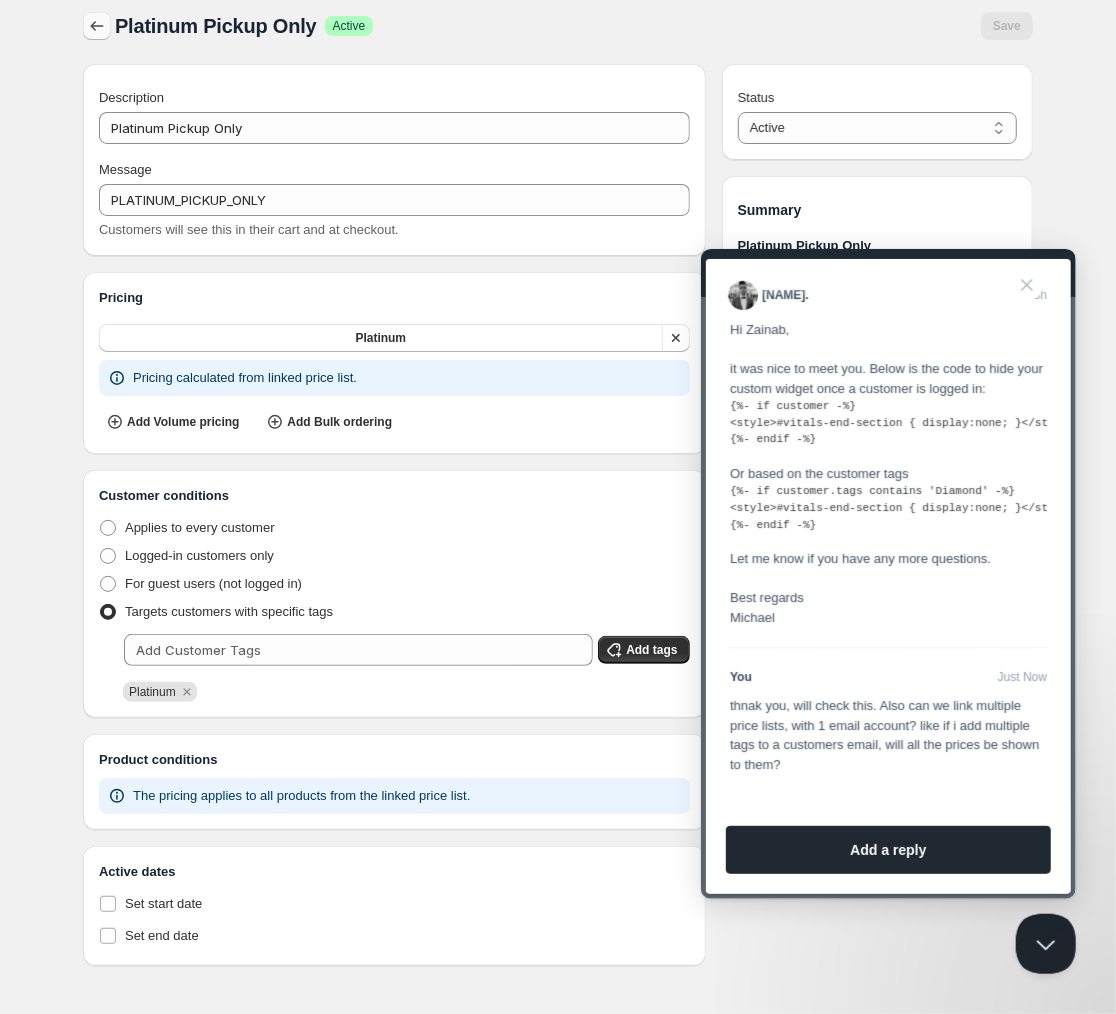 click 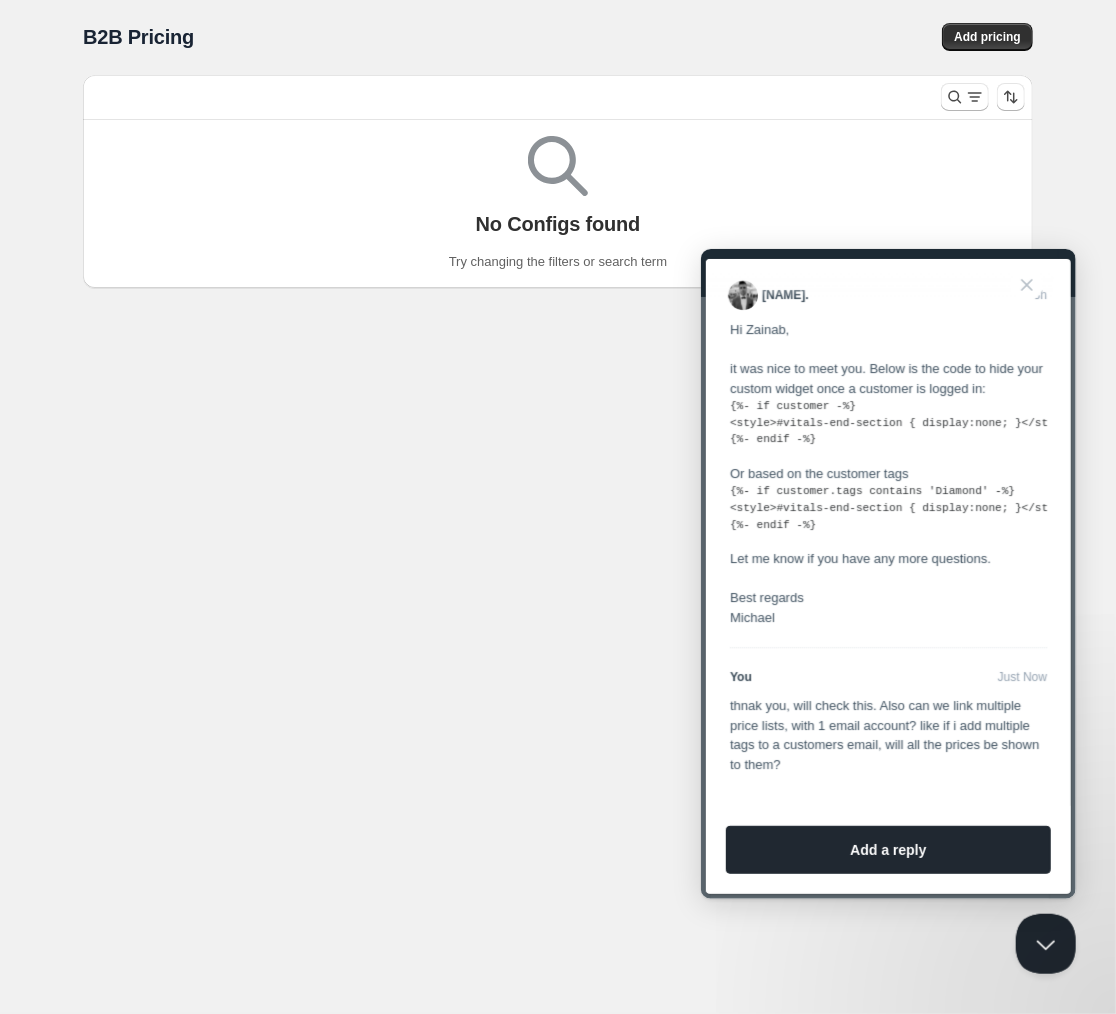 scroll, scrollTop: 0, scrollLeft: 0, axis: both 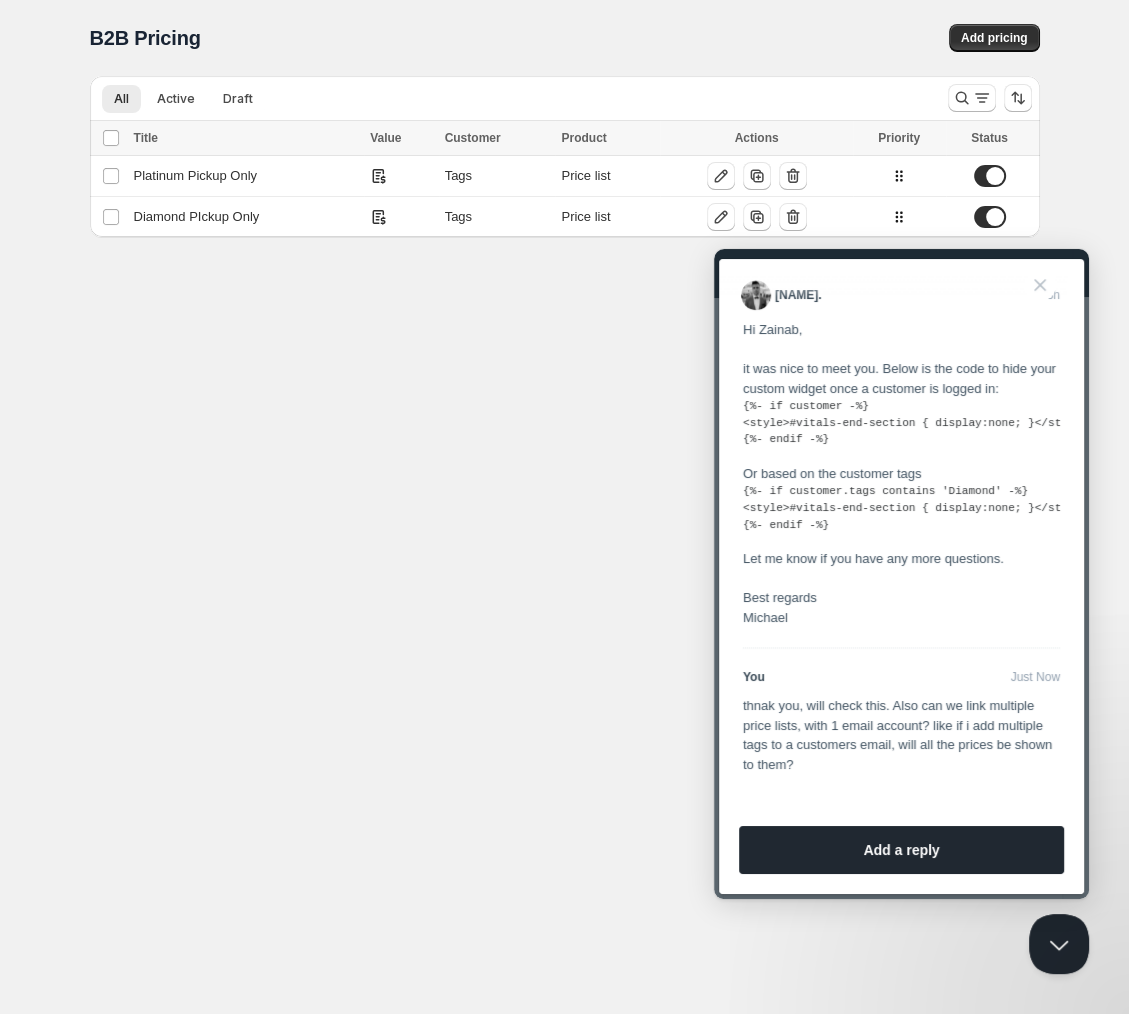 click on "Home Pricing Price lists Forms Submissions Settings Features Plans B2B Pricing. This page is ready B2B Pricing Add pricing Delete Cancel Are you sure you want to delete  ? All Active Draft More views All Active Draft More views Loading configs… Loading configs… Select all Configs Title Value Customer Product Actions Priority Status Select all 2 Configs 0 selected Select all Configs Title Value Customer Product Actions Priority Status Select config Platinum Pickup Only Tags Price list Select config Diamond PIckup Only Tags Price list Keep existing Update email Your current contact email is   [EMAIL]    Would you like to receive support communications and updates to      ?" at bounding box center [564, 507] 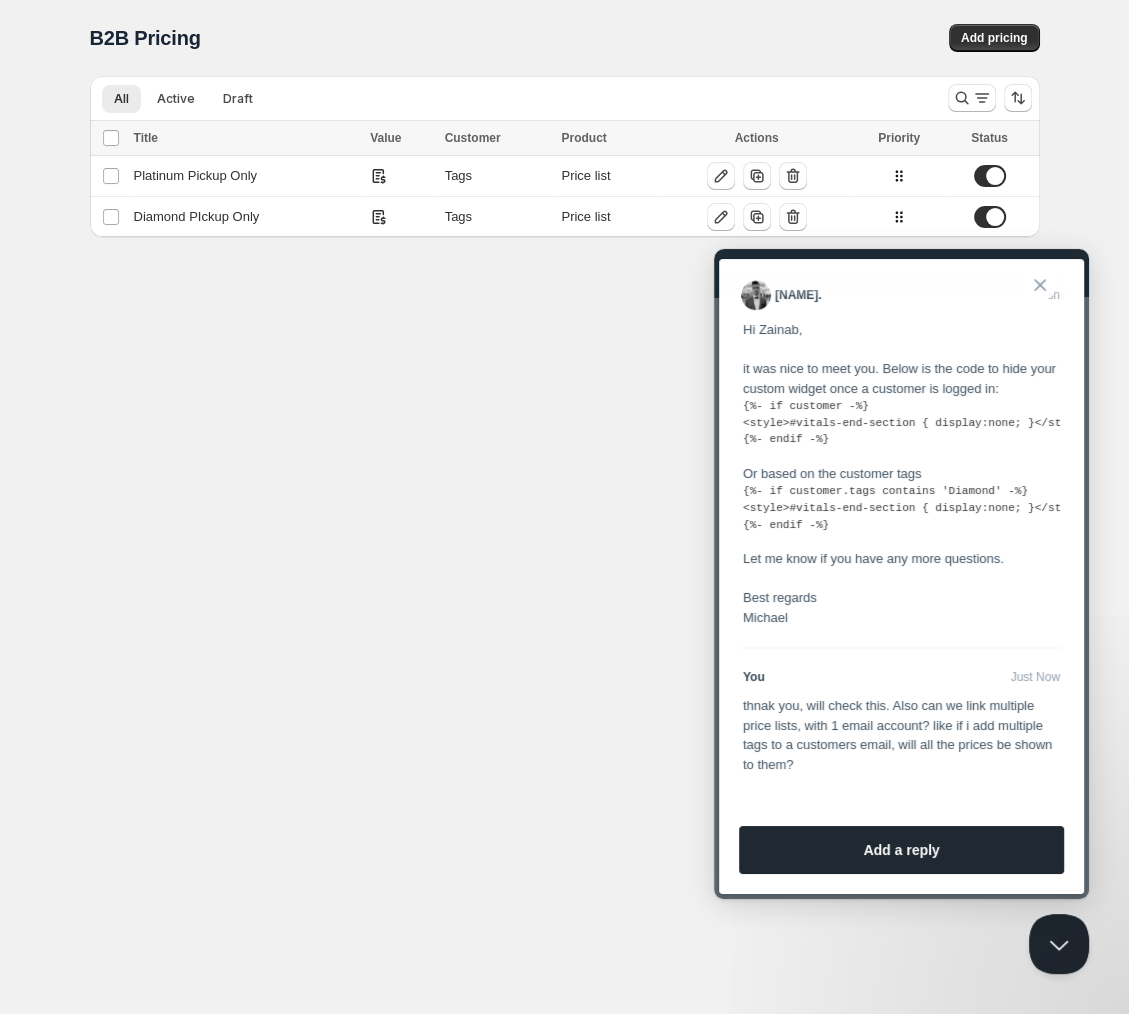 click on "Close" at bounding box center (1040, 285) 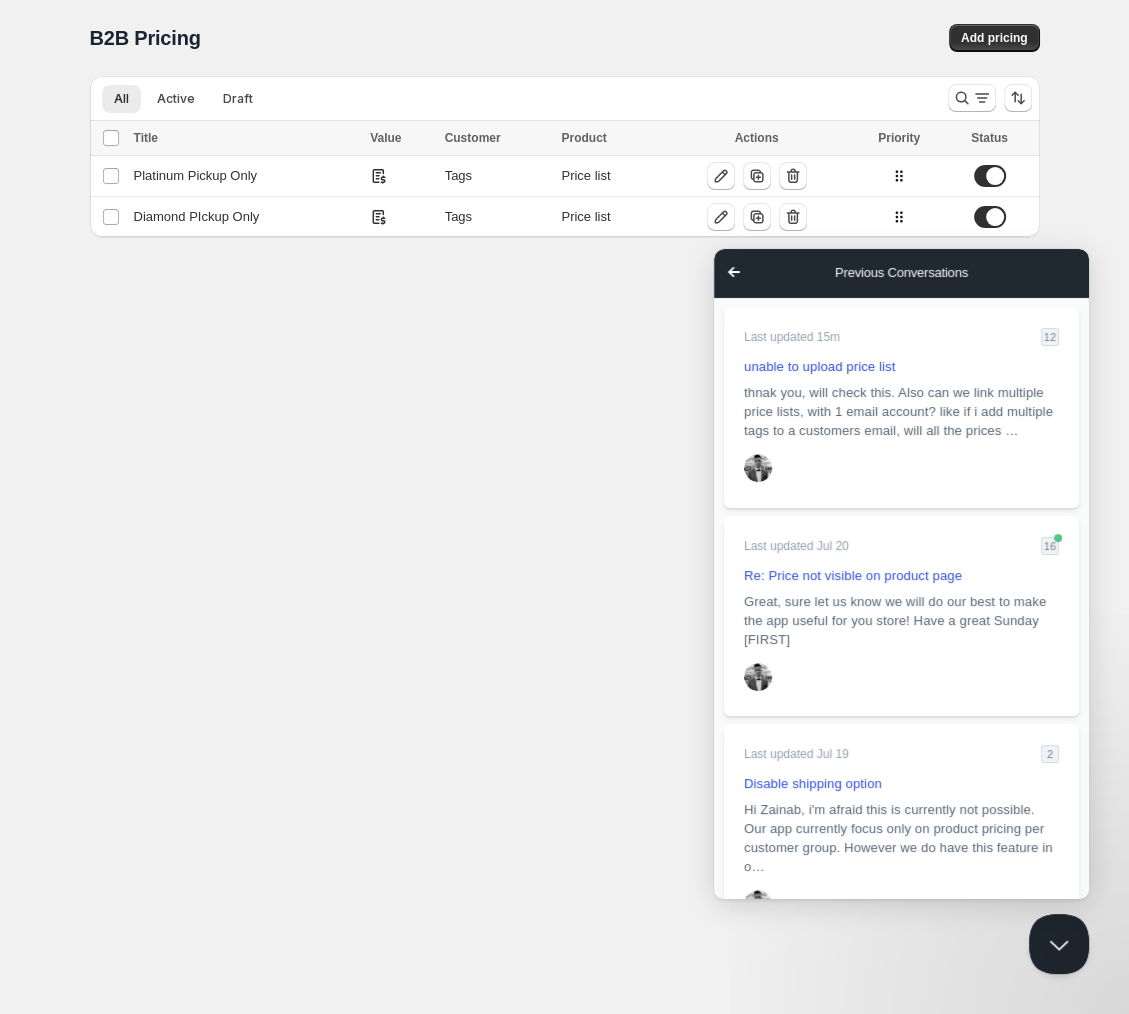 click on "Home Pricing Price lists Forms Submissions Settings Features Plans B2B Pricing. This page is ready B2B Pricing Add pricing Delete Cancel Are you sure you want to delete  ? All Active Draft More views All Active Draft More views Loading configs… Loading configs… Select all Configs Title Value Customer Product Actions Priority Status Select all 2 Configs 0 selected Select all Configs Title Value Customer Product Actions Priority Status Select config Platinum Pickup Only Tags Price list Select config Diamond PIckup Only Tags Price list Keep existing Update email Your current contact email is   [EMAIL]    Would you like to receive support communications and updates to      ?" at bounding box center (564, 507) 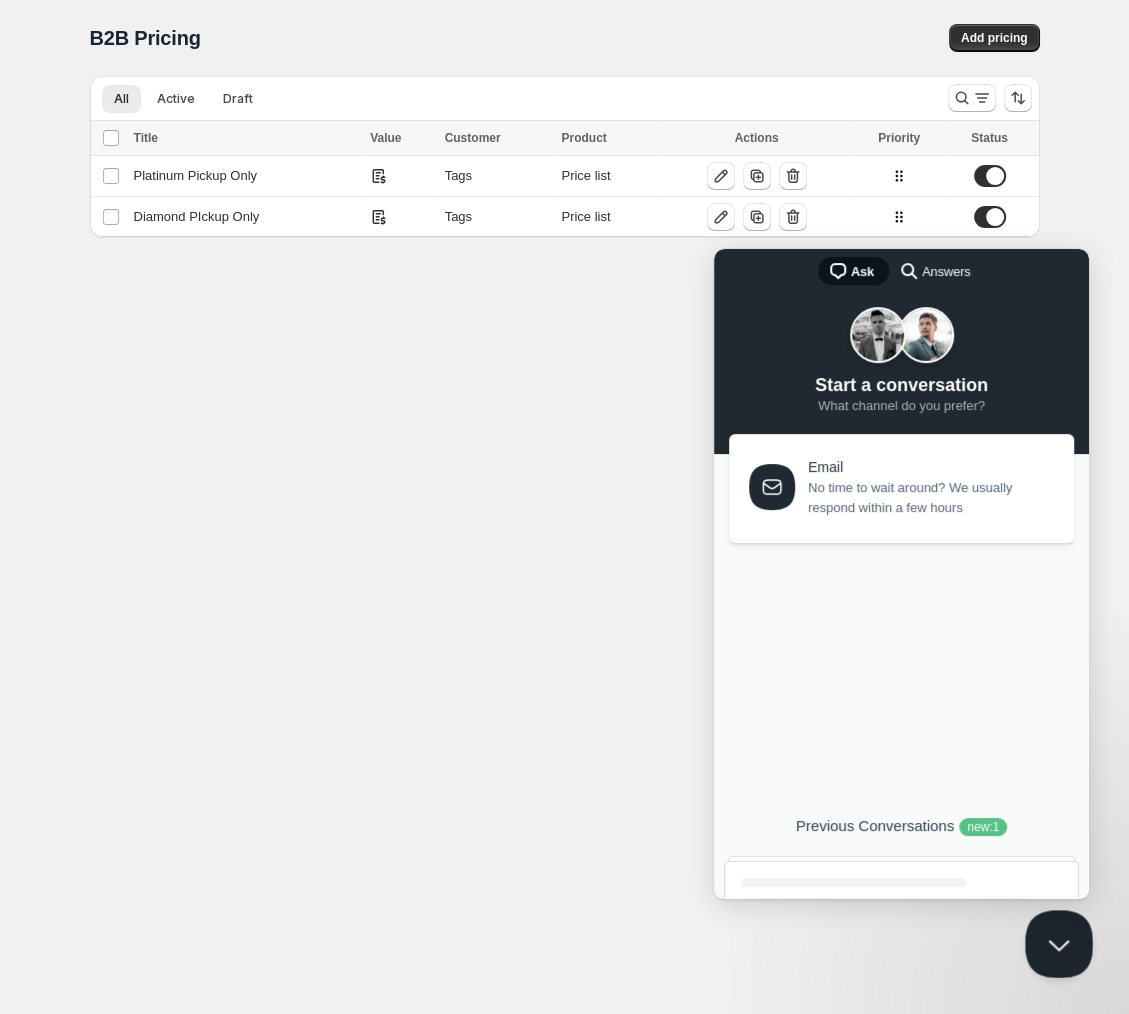 click at bounding box center [1055, 940] 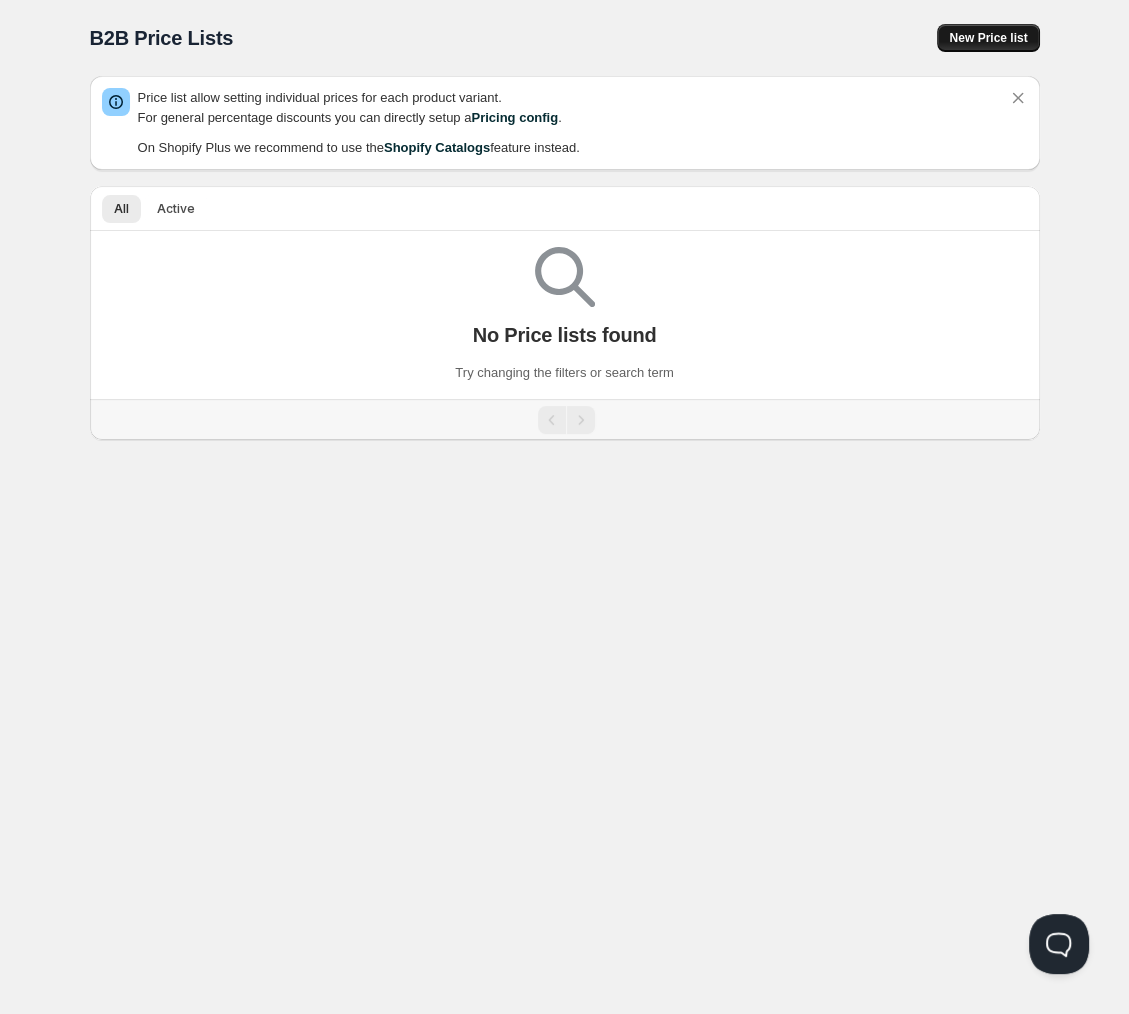 click on "New Price list" at bounding box center [988, 38] 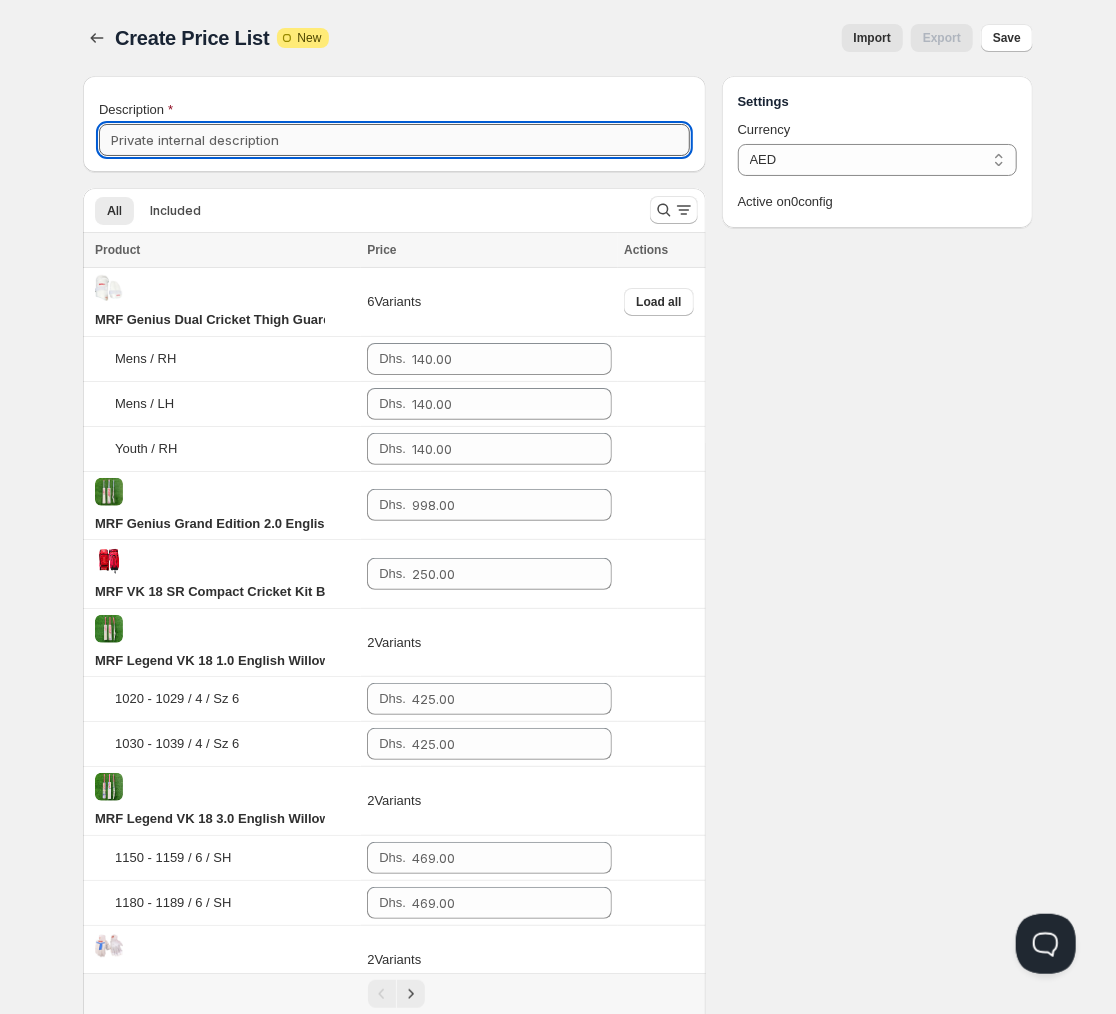 click on "Description" at bounding box center (394, 140) 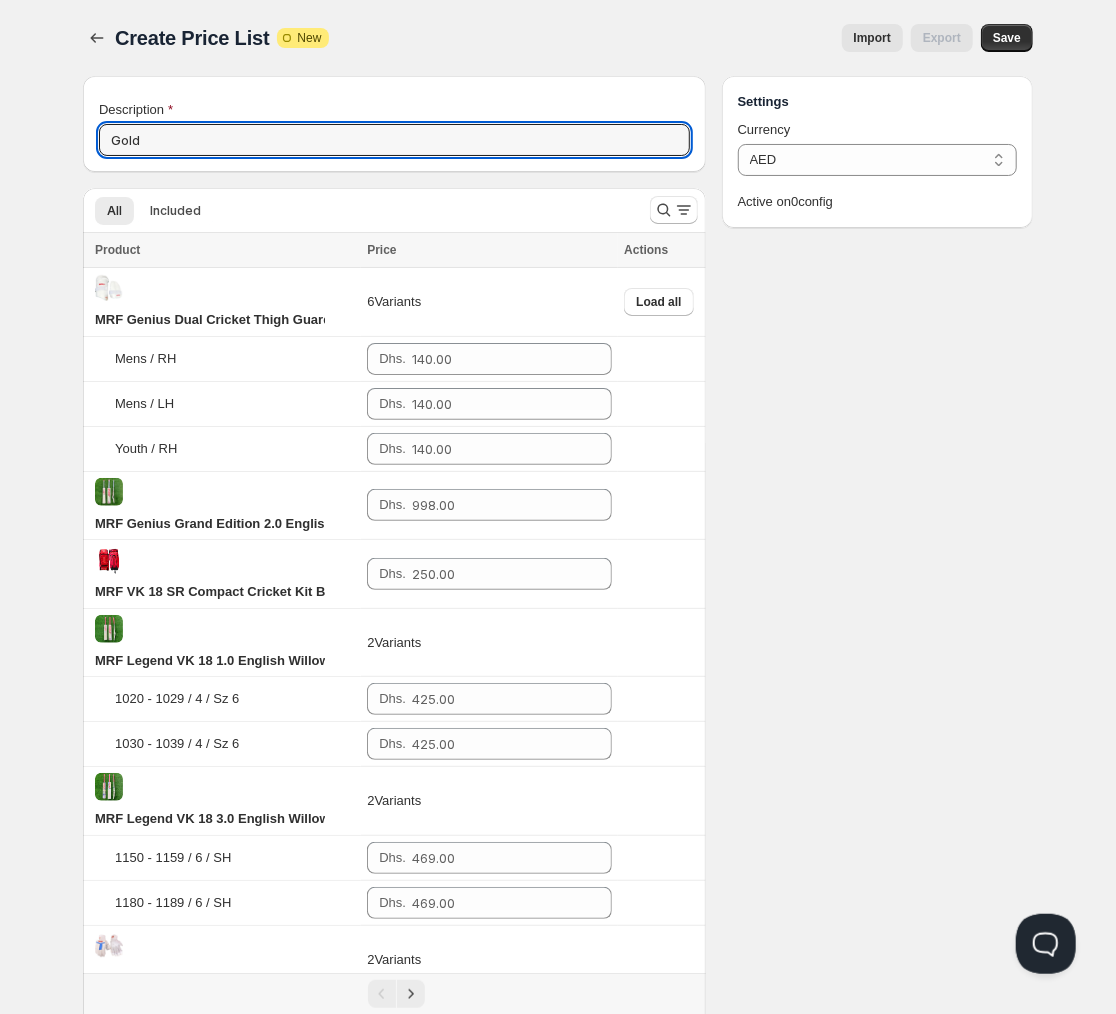 type on "Gold" 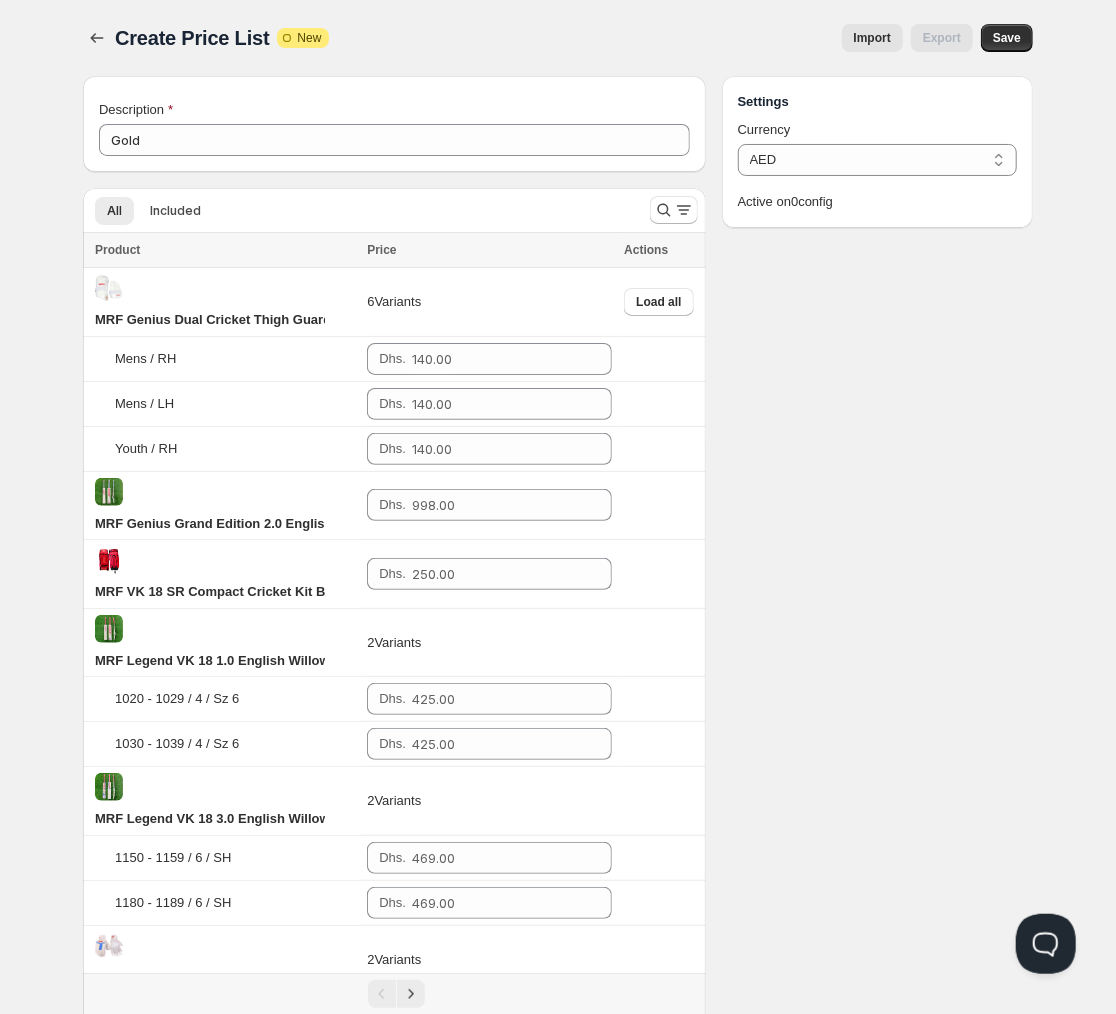 click on "Create Price List. This page is ready Create Price List Attention Incomplete New Import Export More actions Import Export Save" at bounding box center [558, 38] 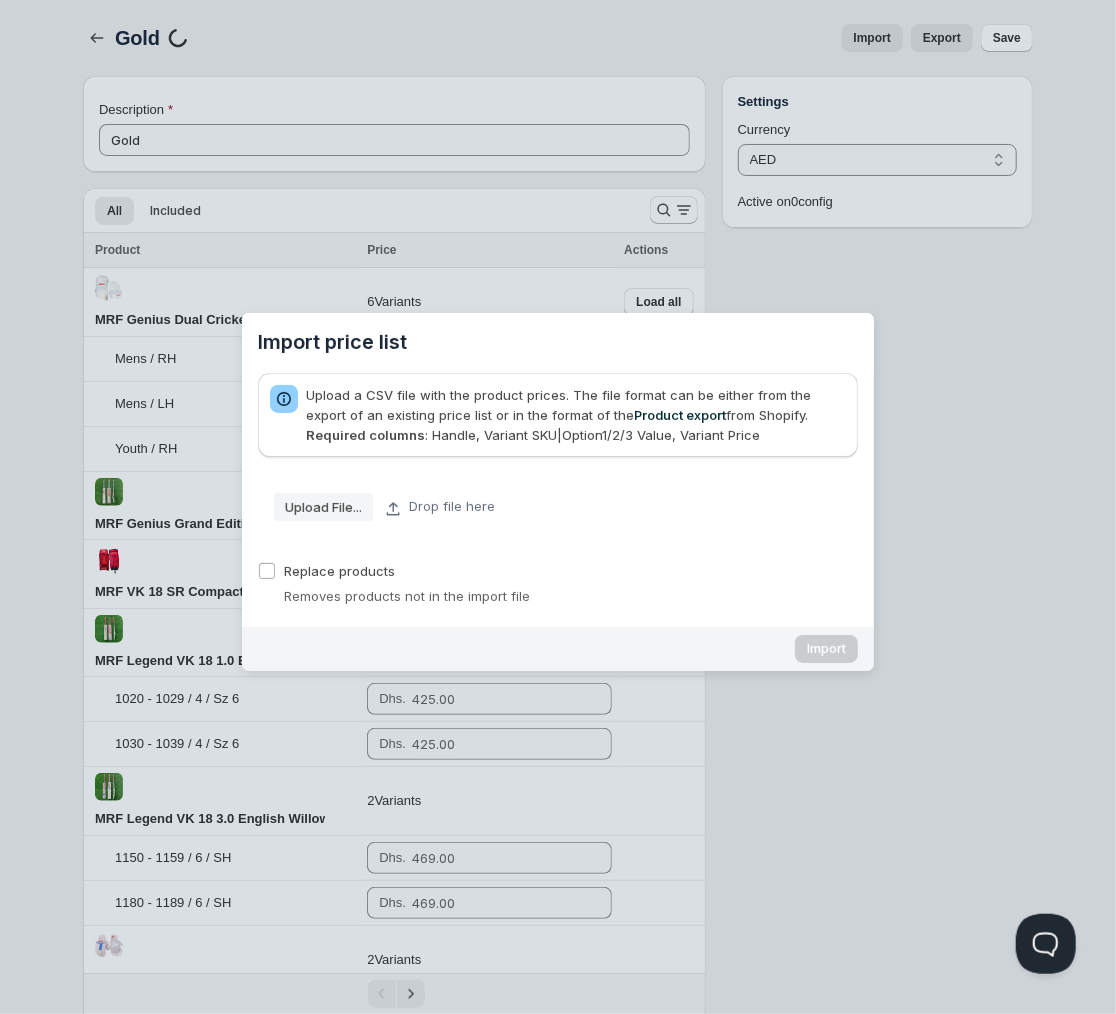 click on "Upload File..." at bounding box center (0, 0) 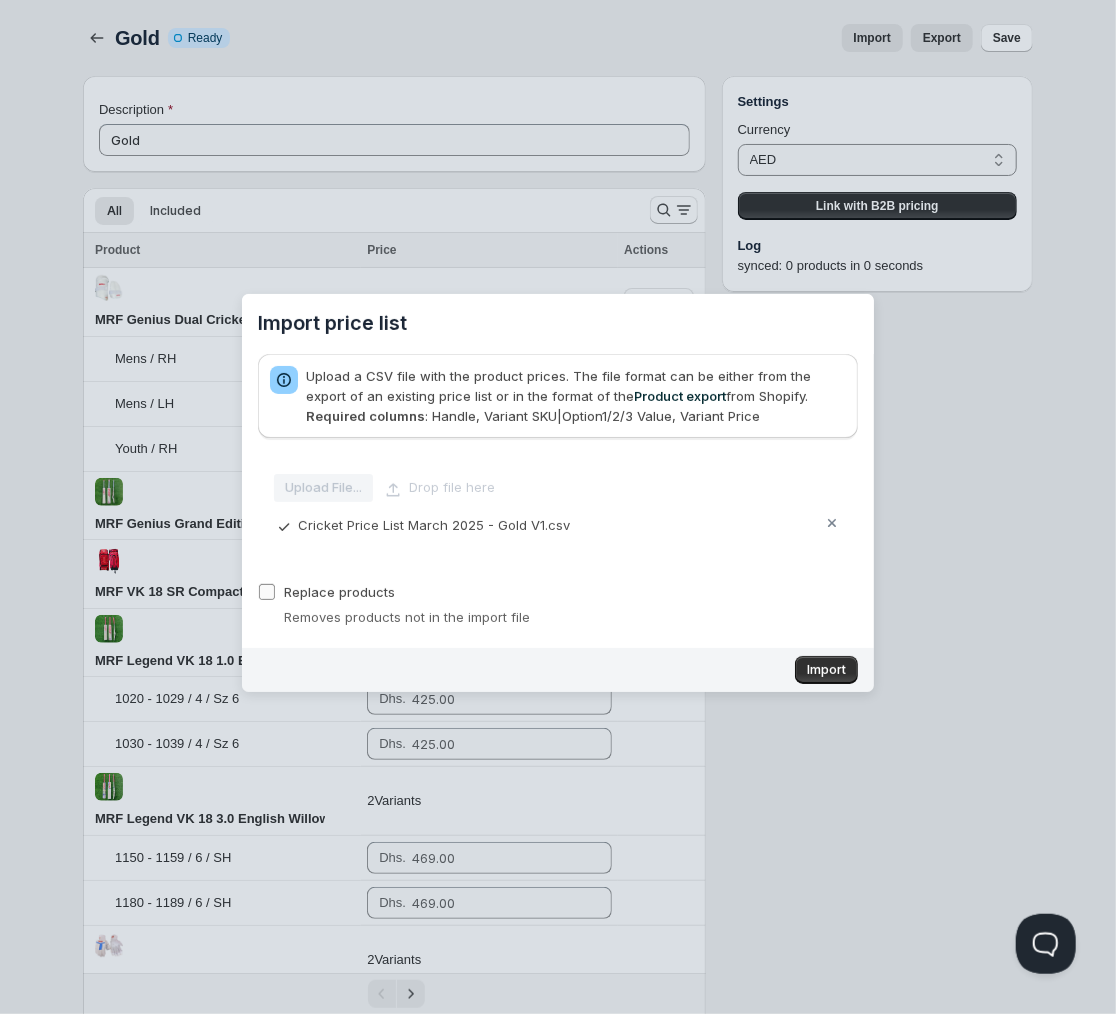 click on "Replace products" at bounding box center (339, 592) 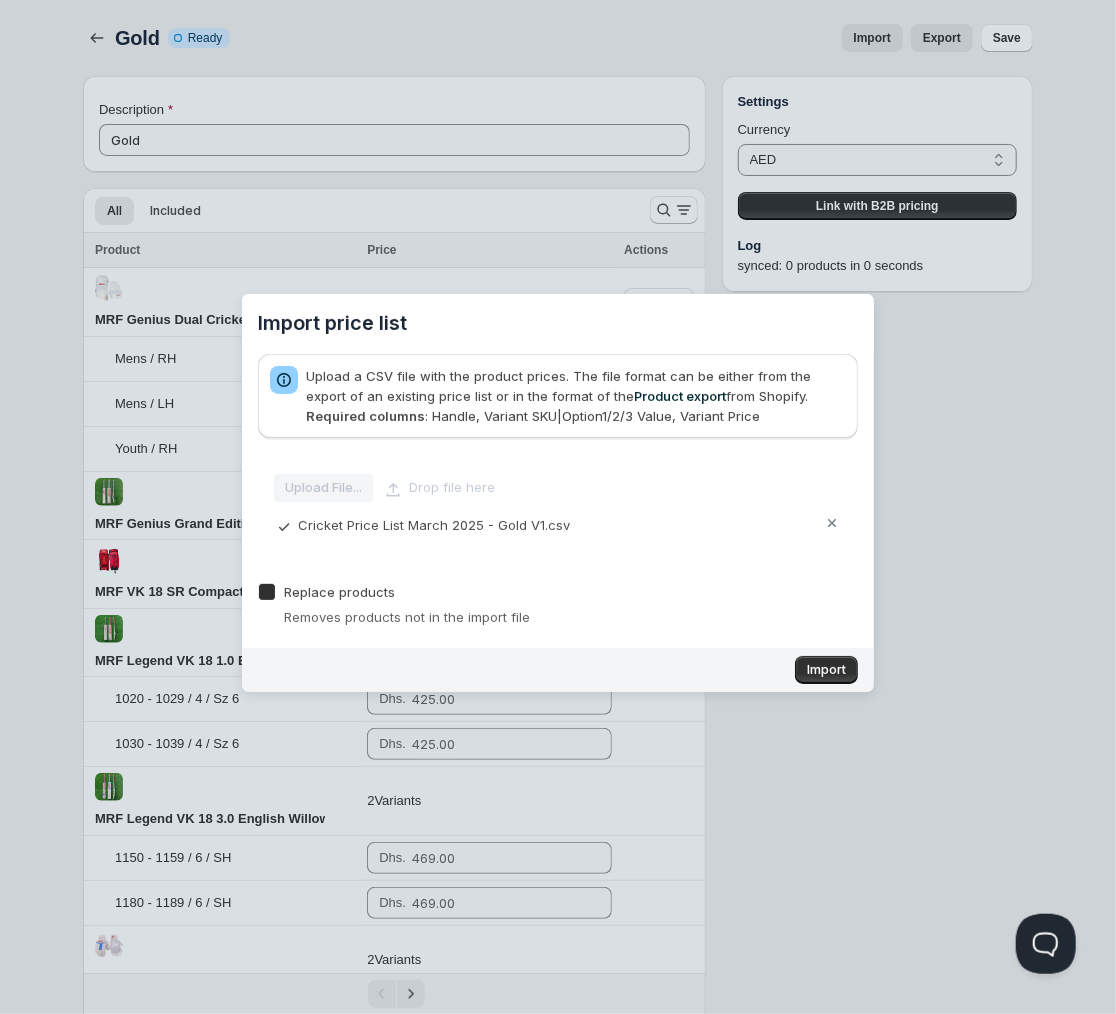 checkbox on "true" 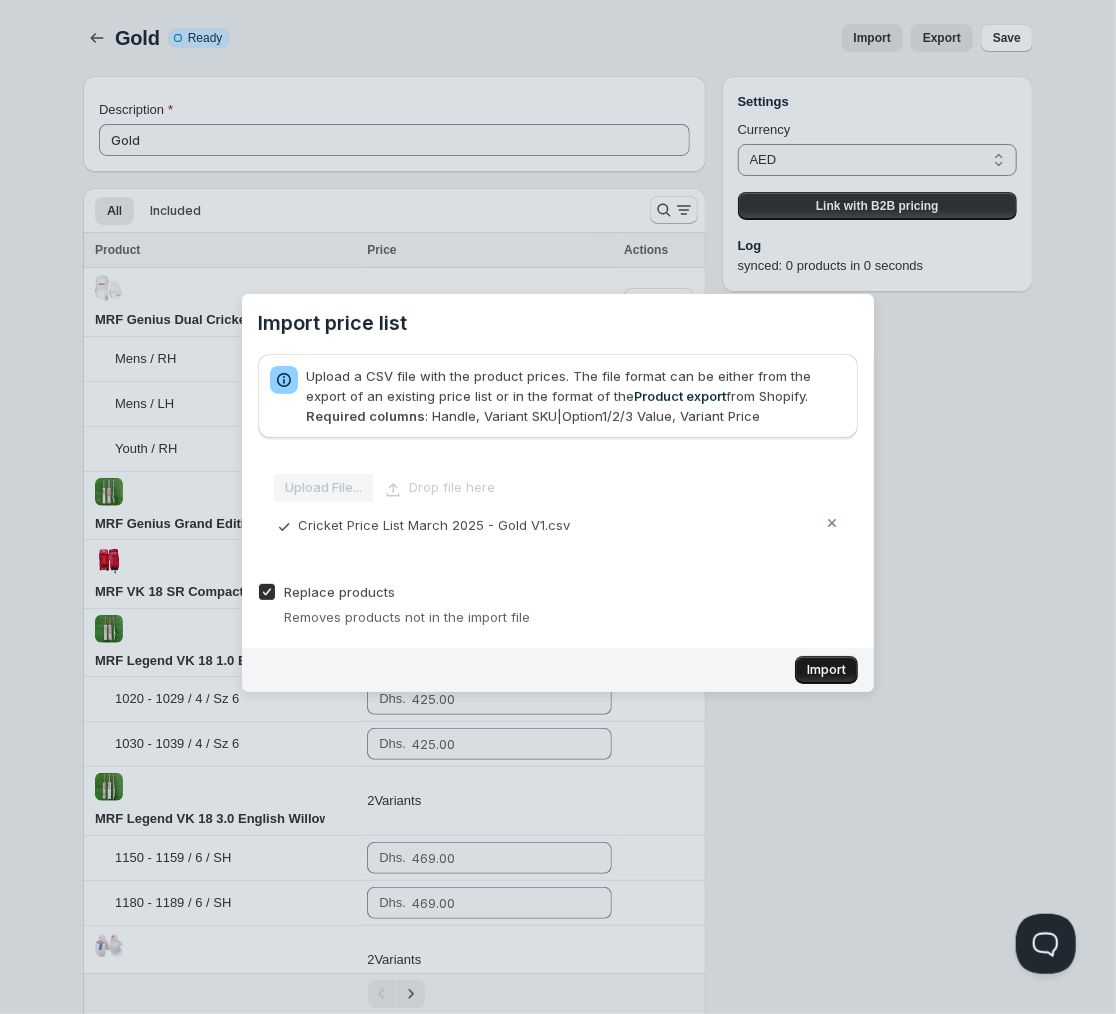 click on "Import" at bounding box center [826, 670] 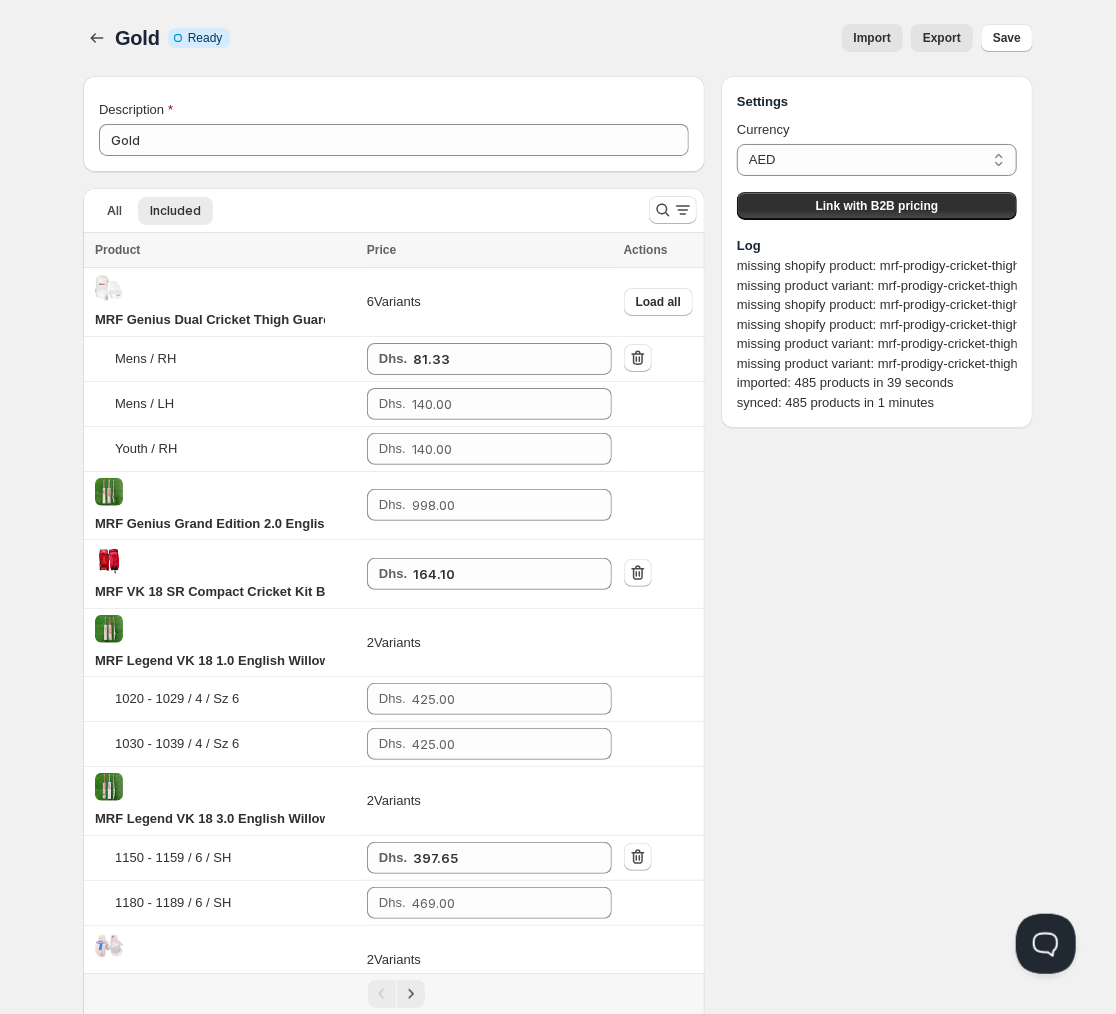 type on "841.98" 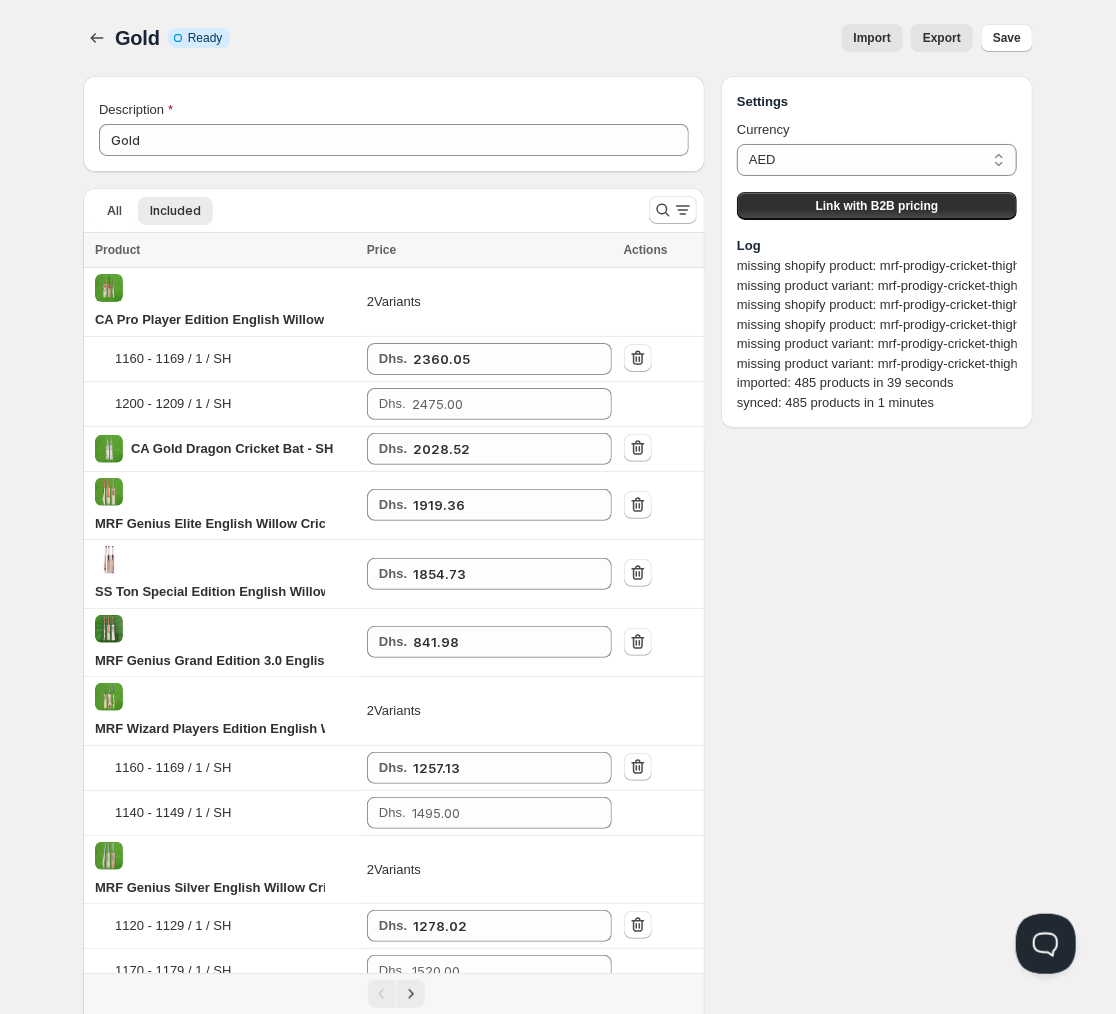 scroll, scrollTop: 0, scrollLeft: 145, axis: horizontal 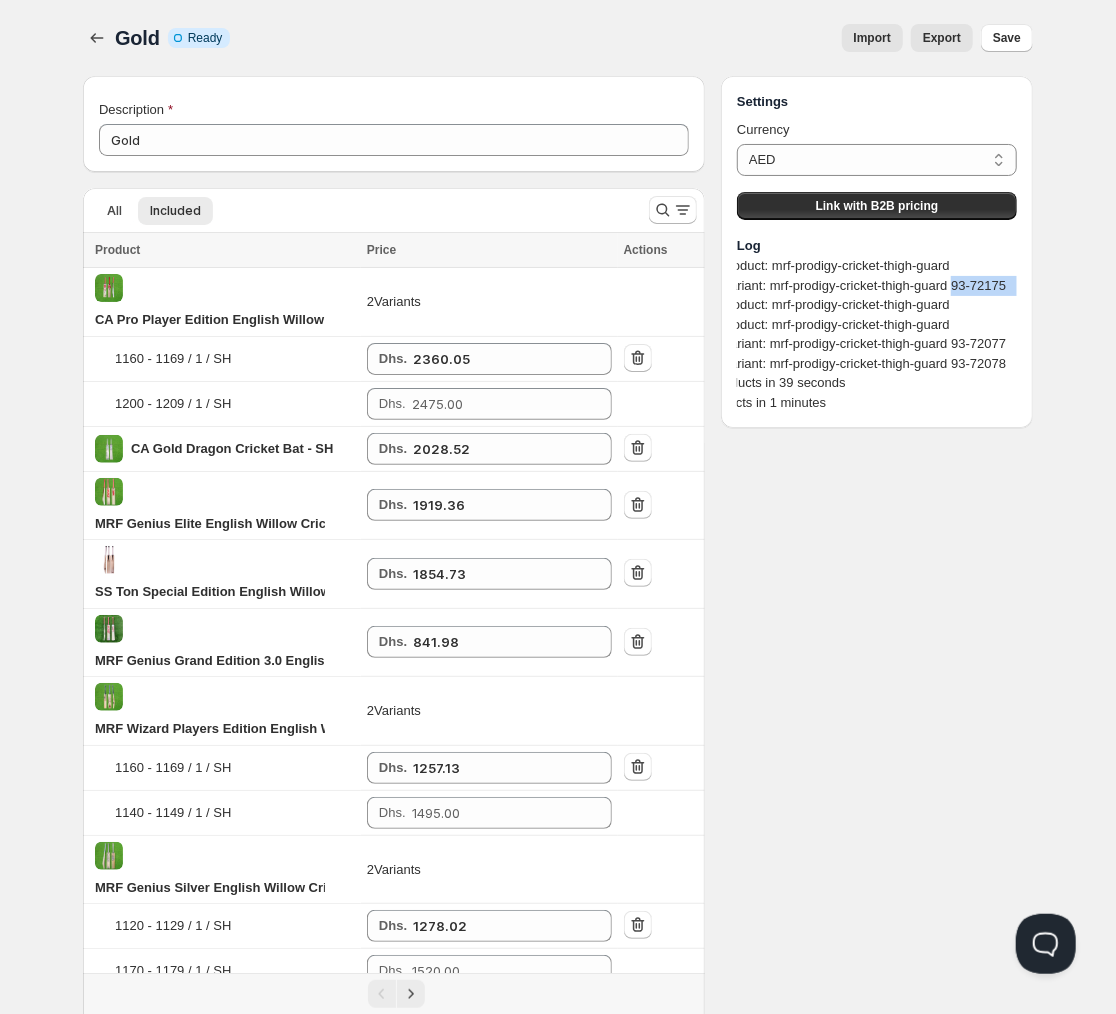 drag, startPoint x: 949, startPoint y: 284, endPoint x: 1039, endPoint y: 284, distance: 90 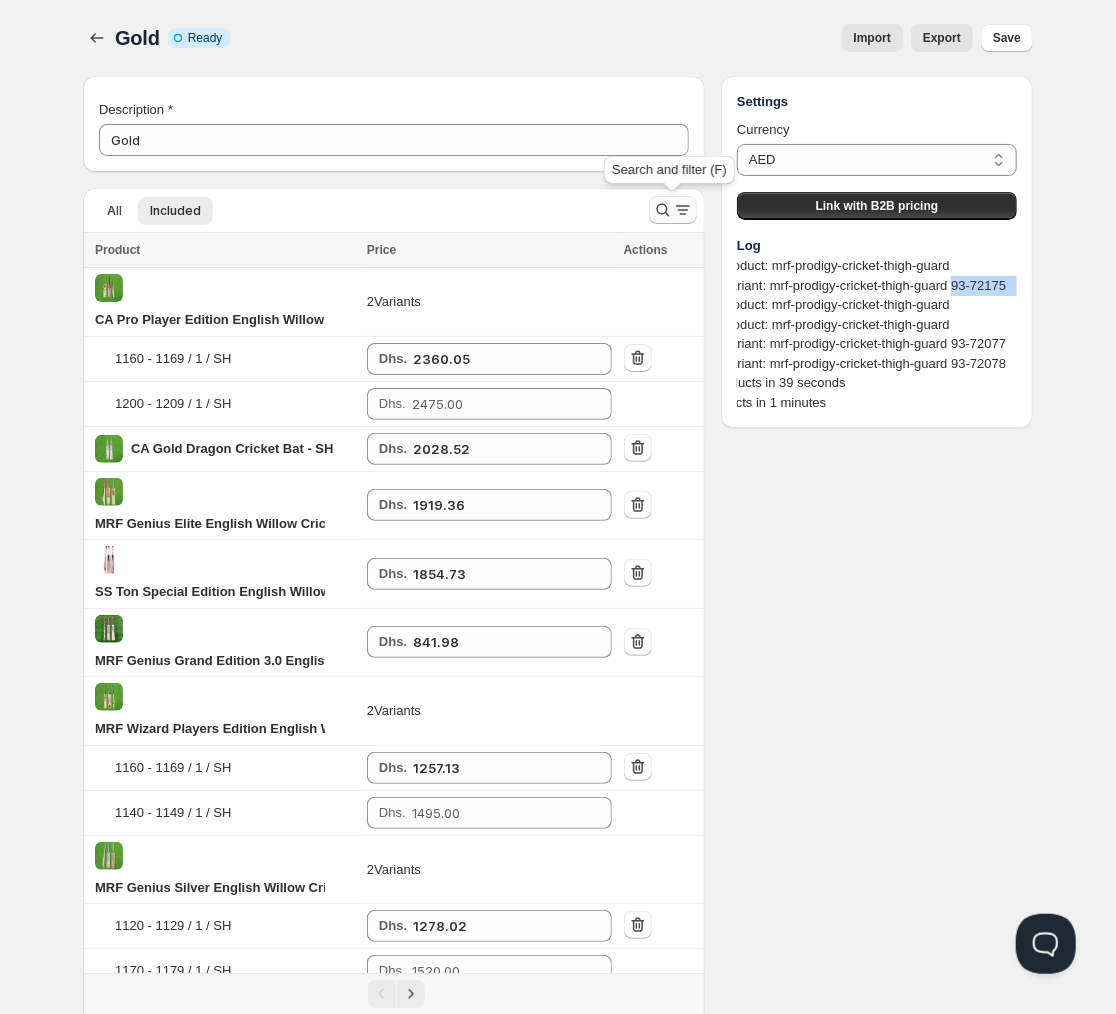 click 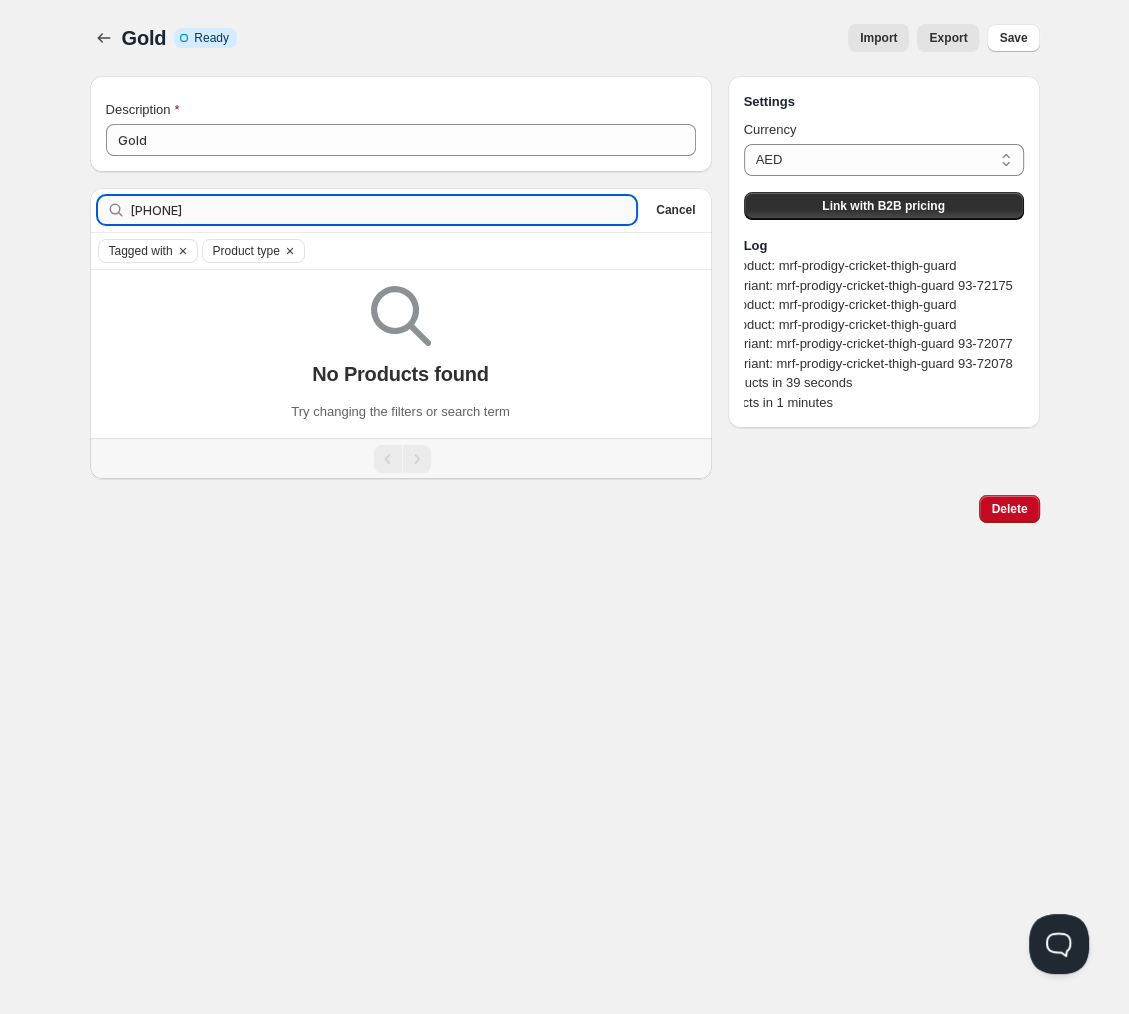 click on "[PHONE]" at bounding box center (383, 210) 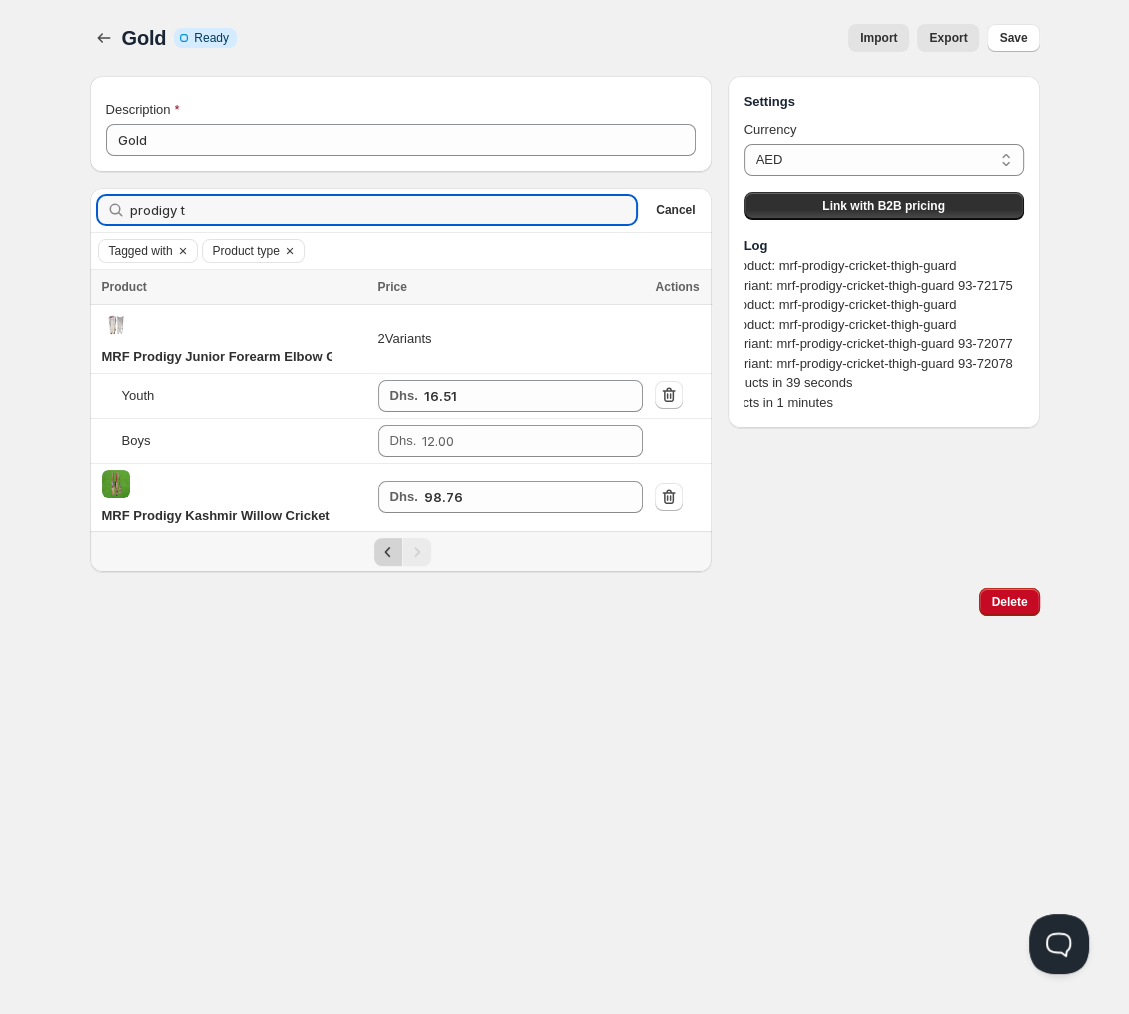 type on "prodigy t" 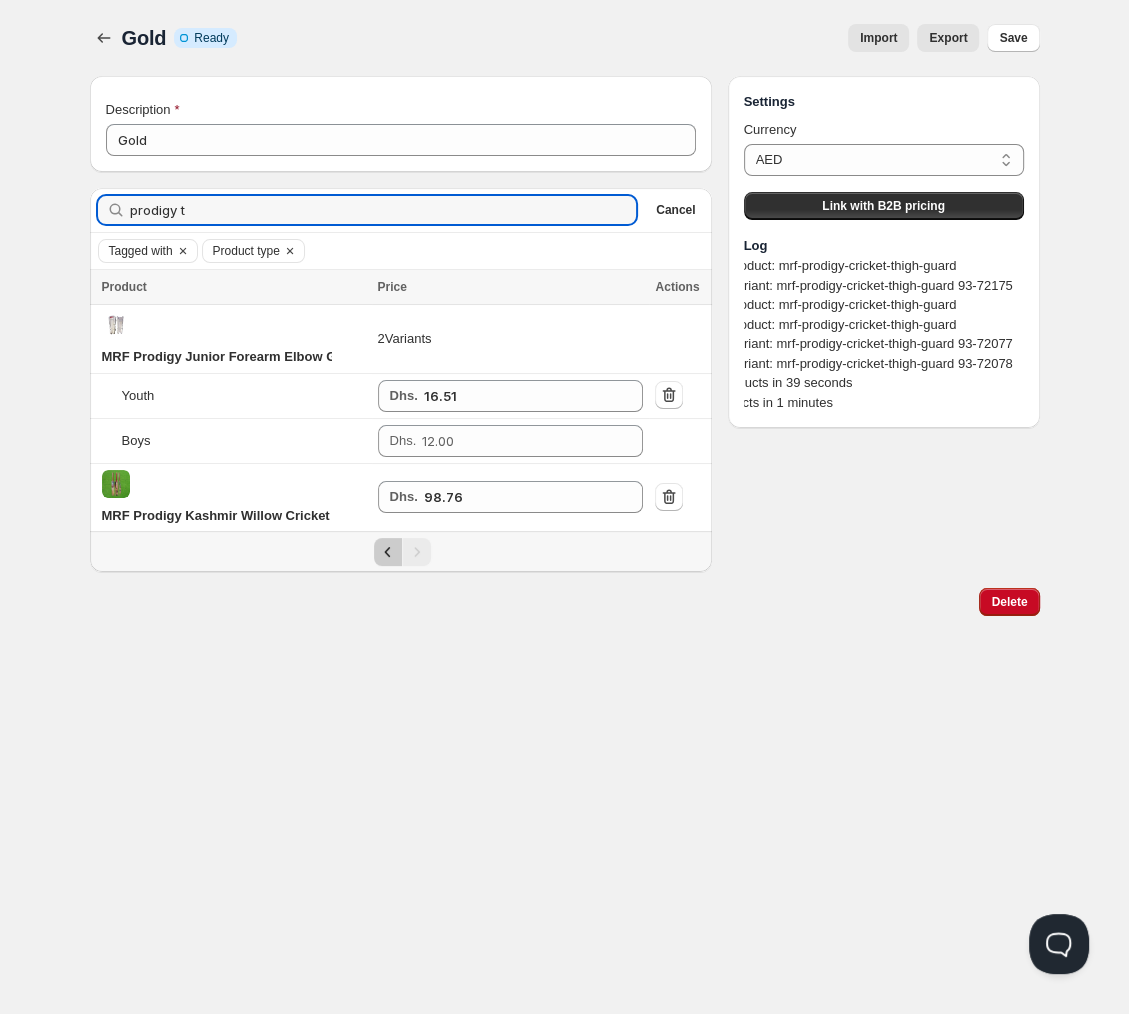 click 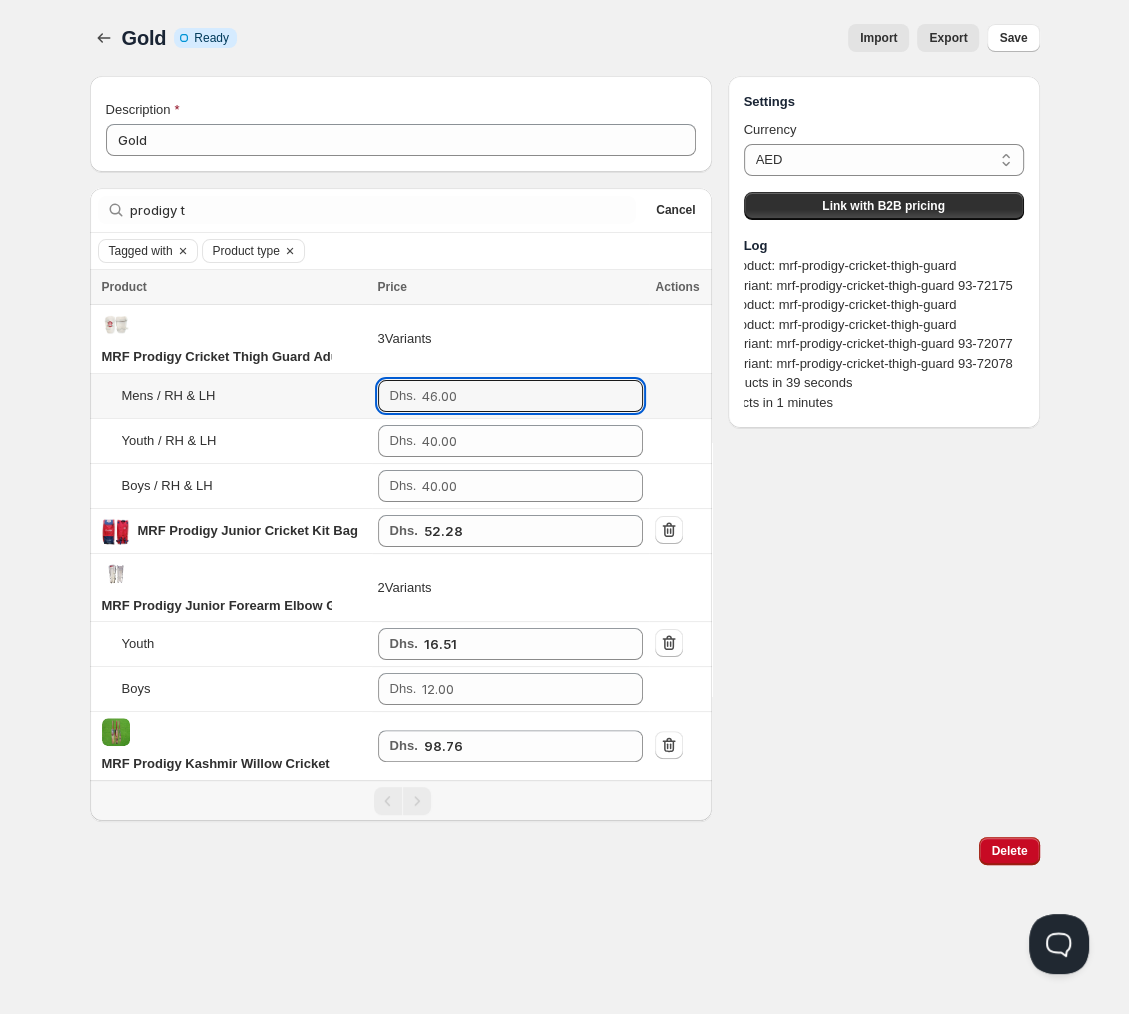 click at bounding box center (517, 396) 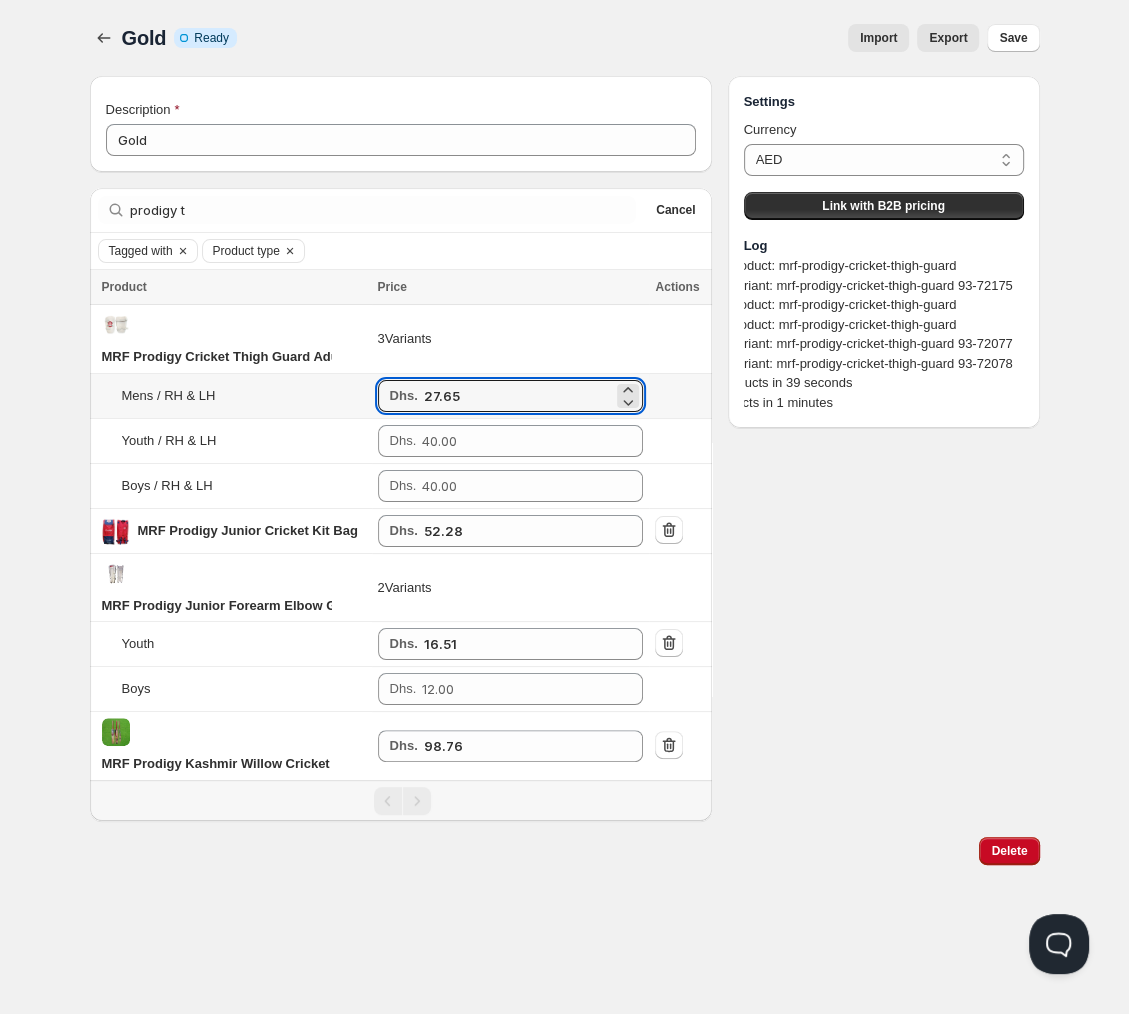 type on "27.65" 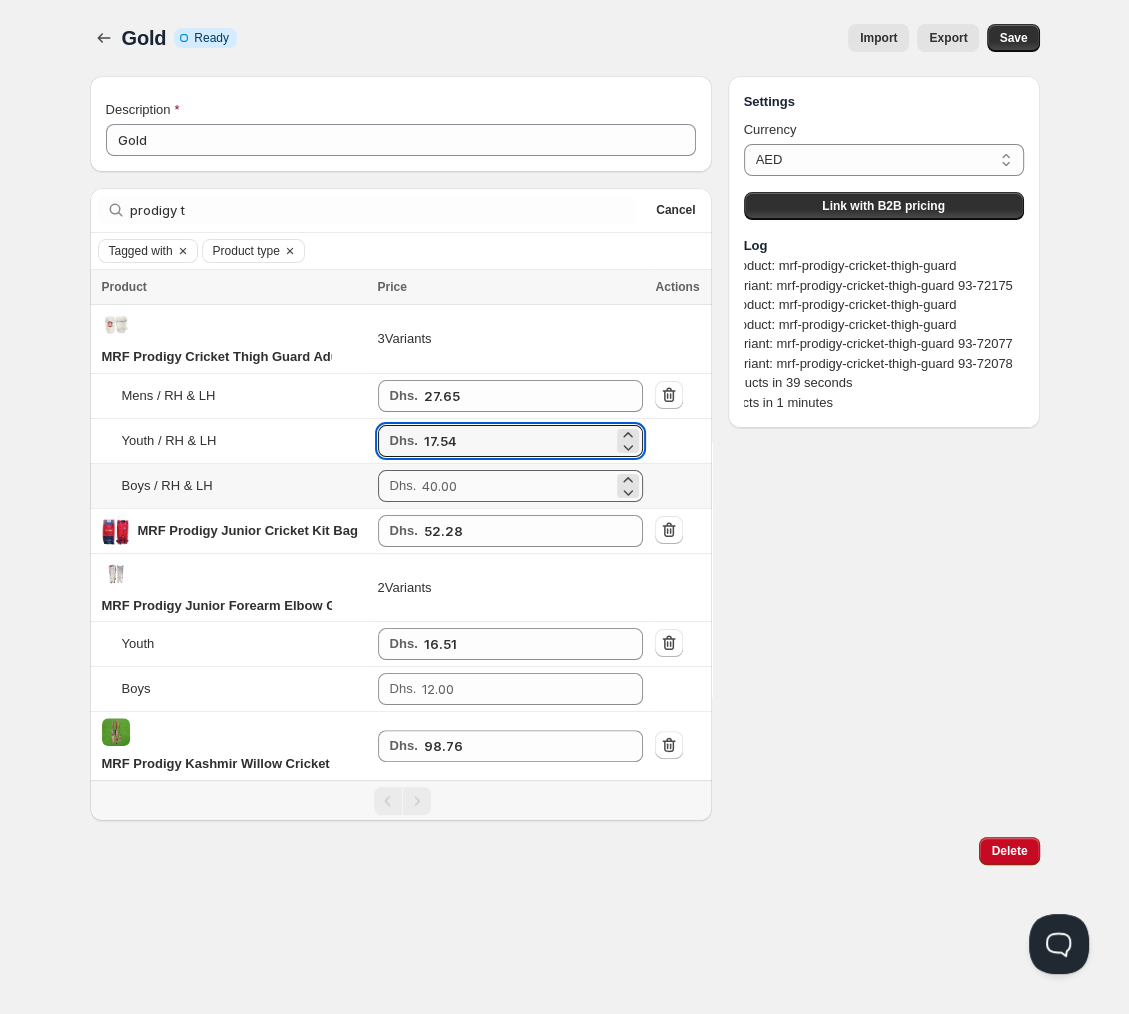 type on "17.54" 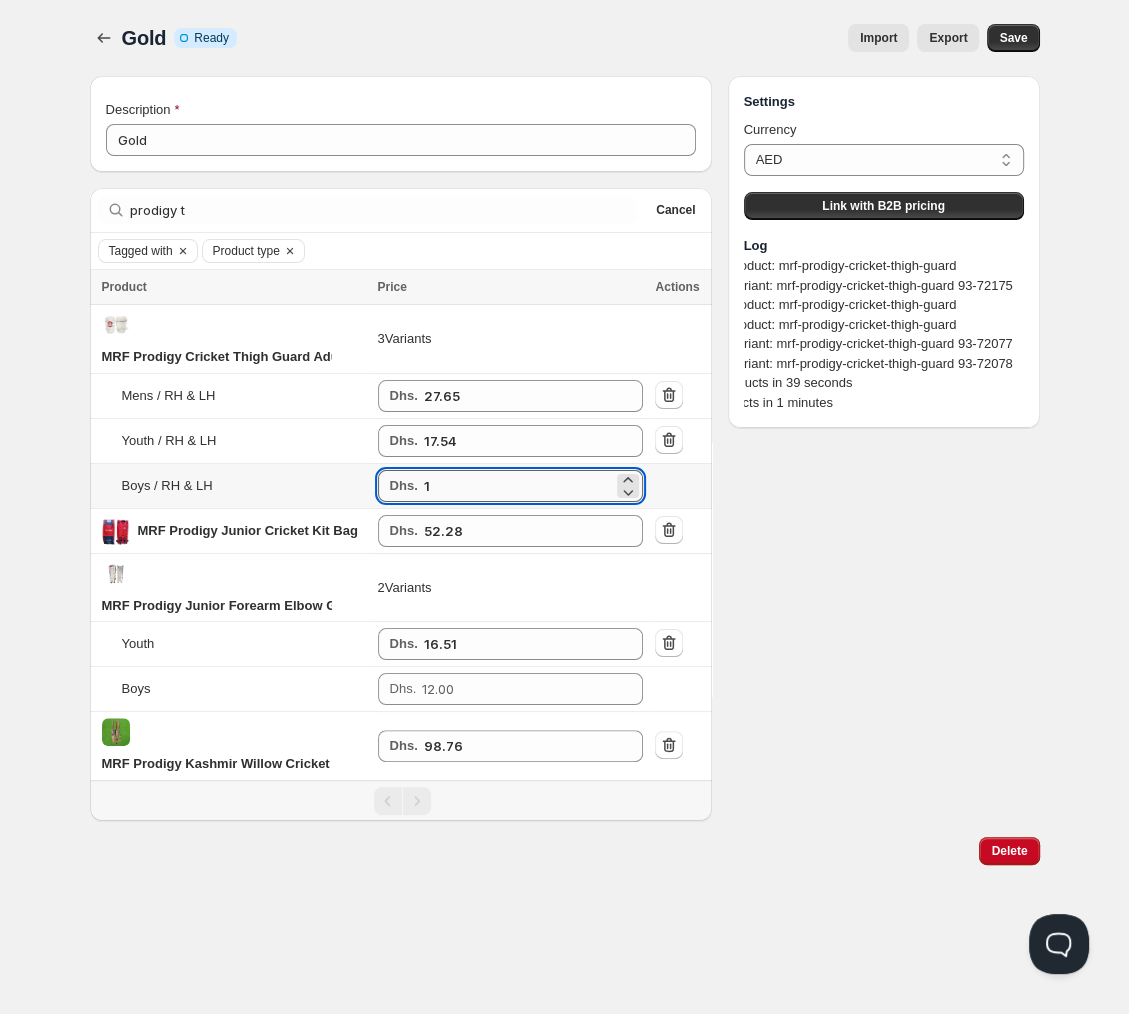 type on "17" 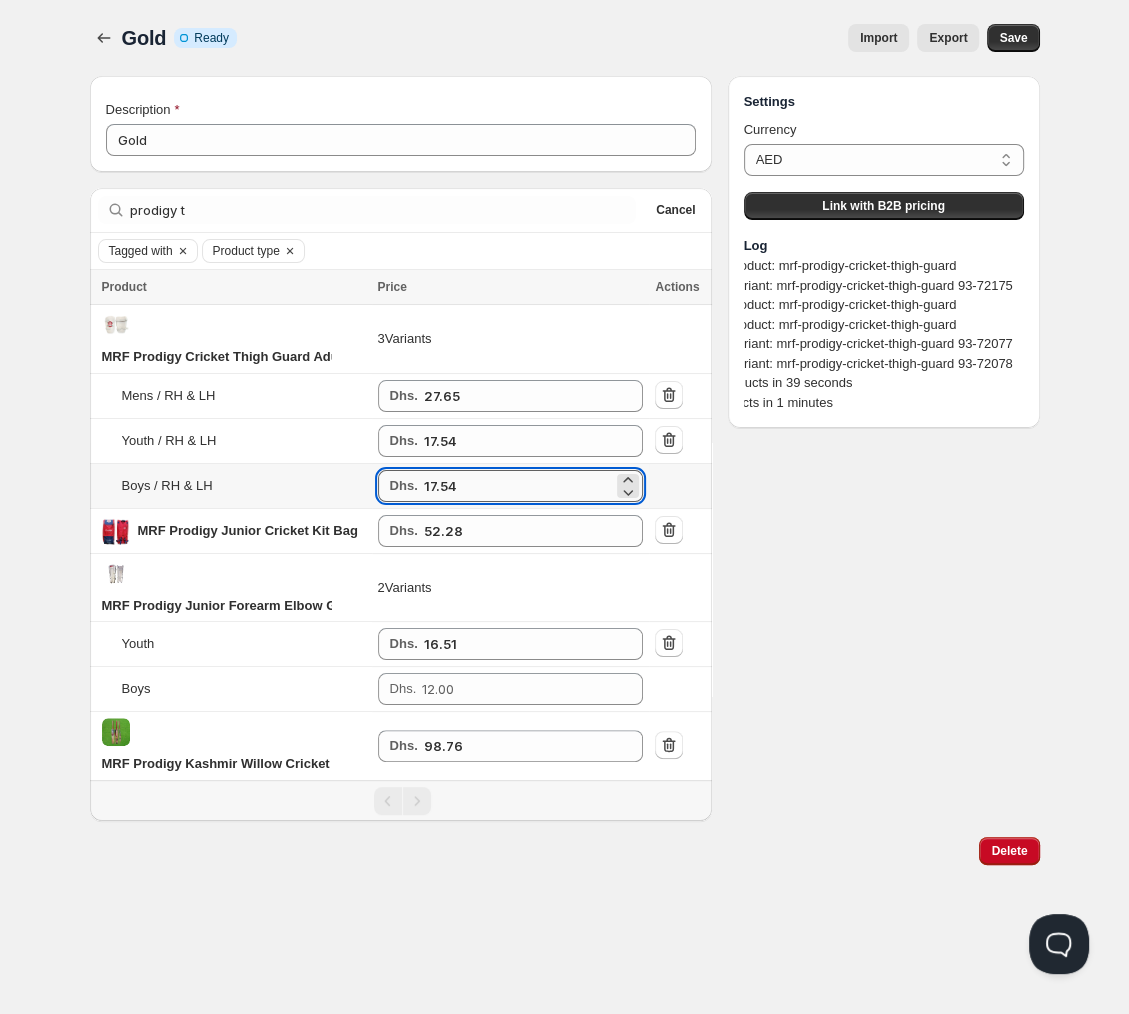 type on "17.54" 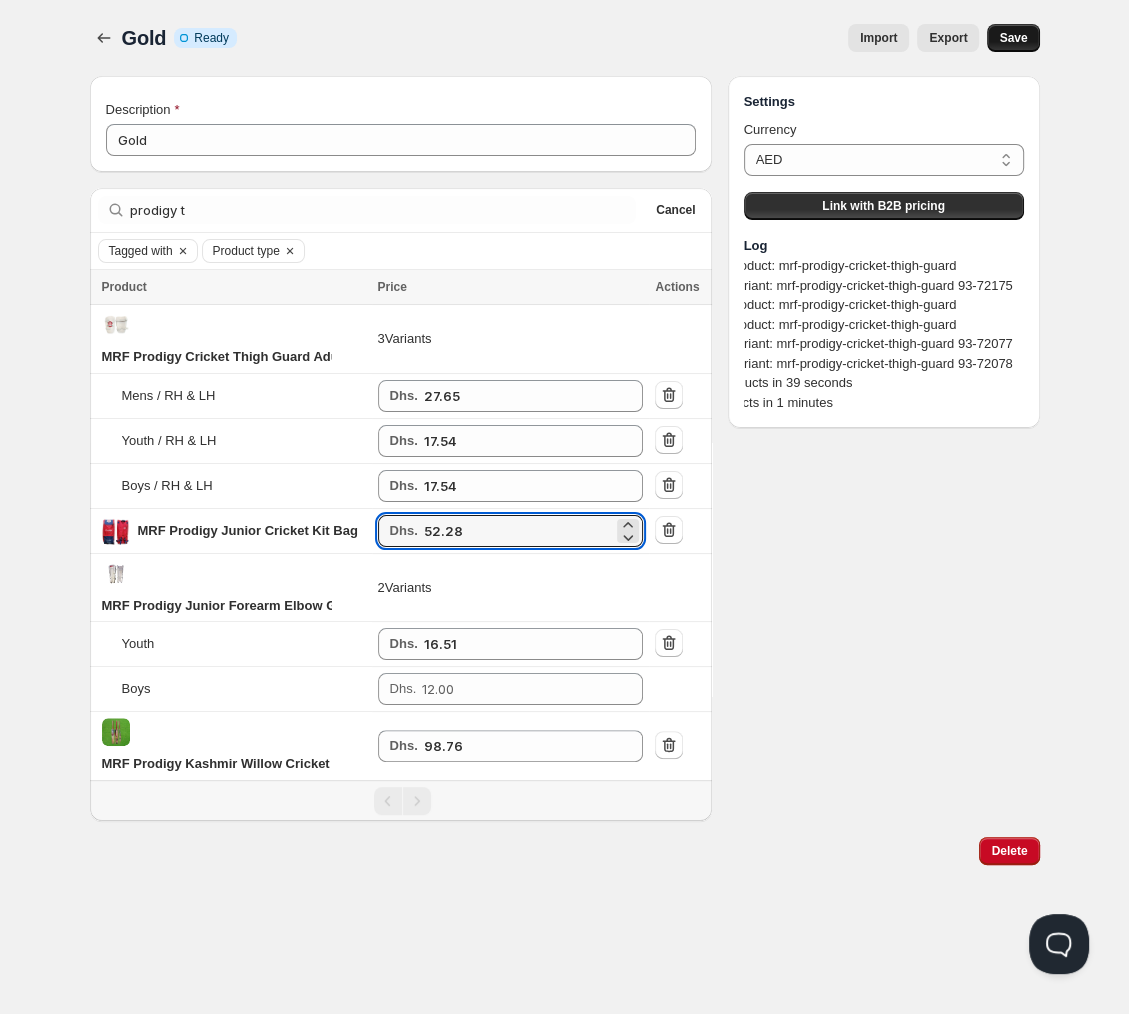 click on "Save" at bounding box center [1013, 38] 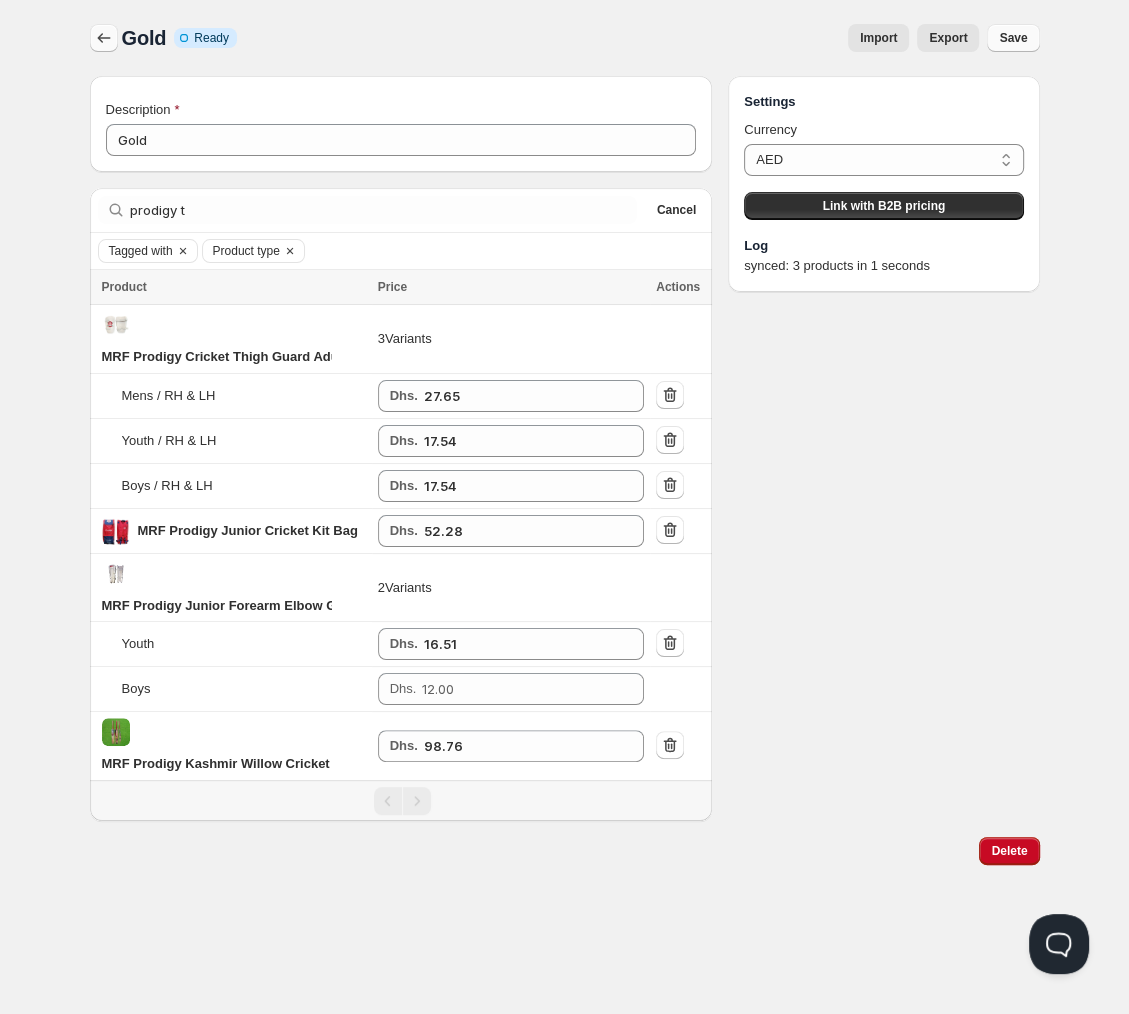 click 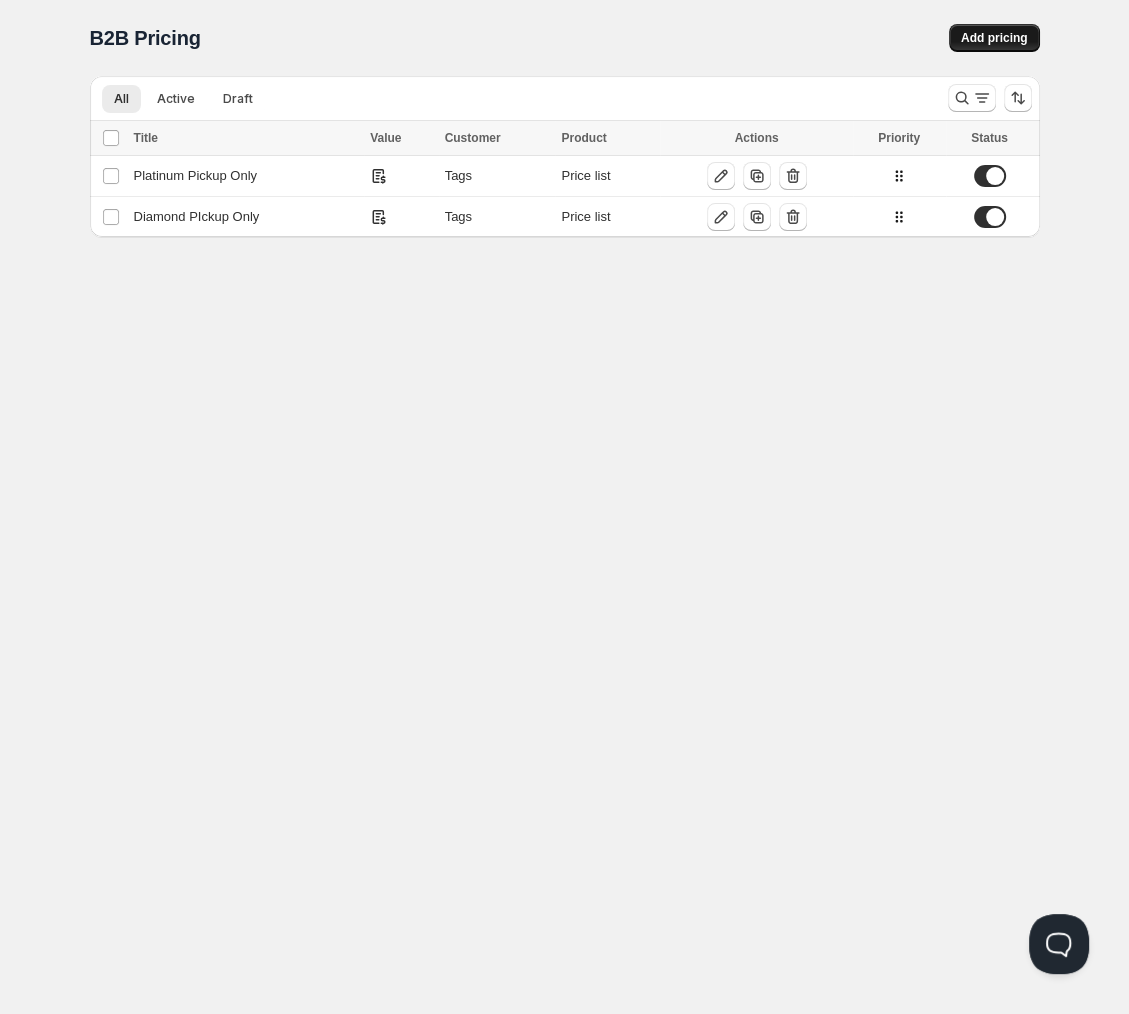 click on "Add pricing" at bounding box center (994, 38) 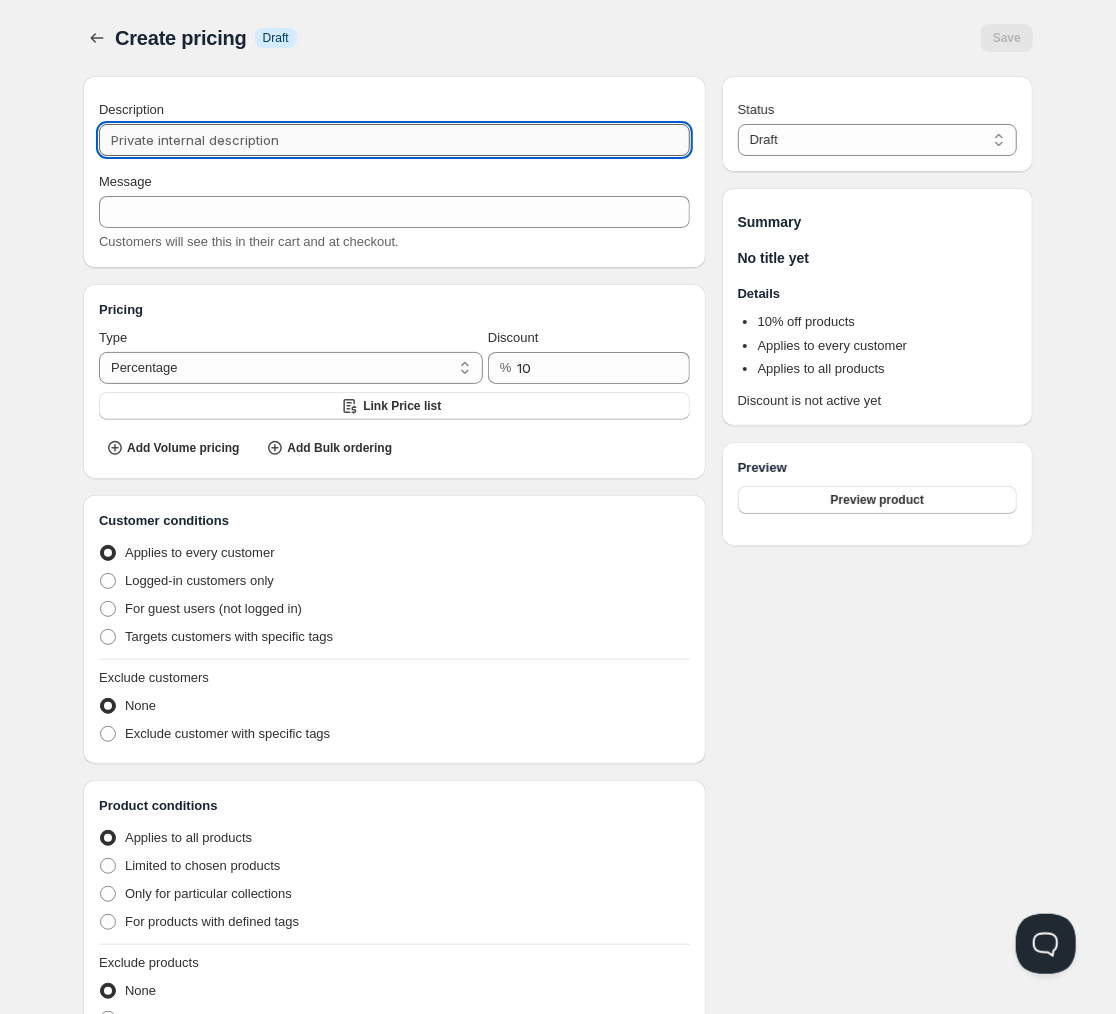 click on "Description" at bounding box center [394, 140] 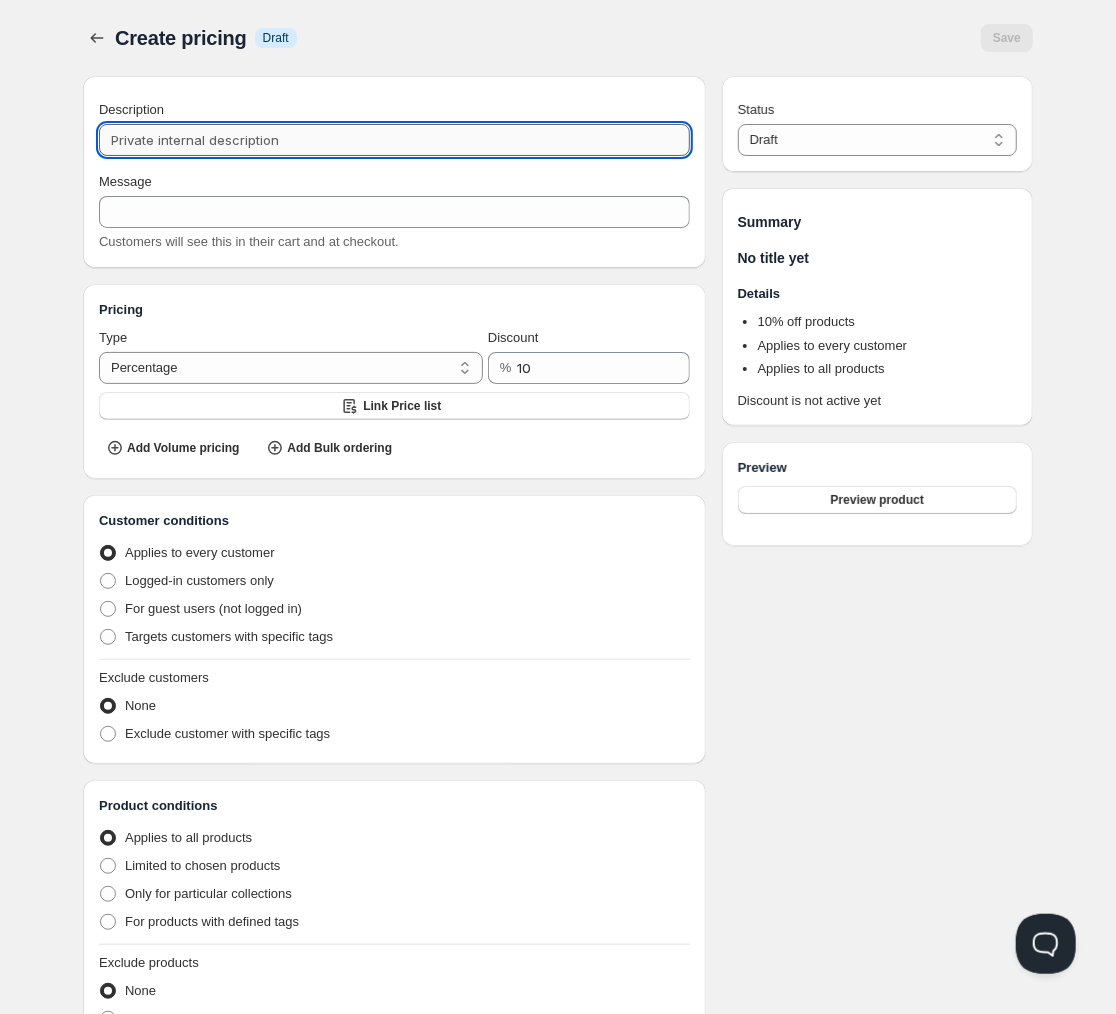 type on "G" 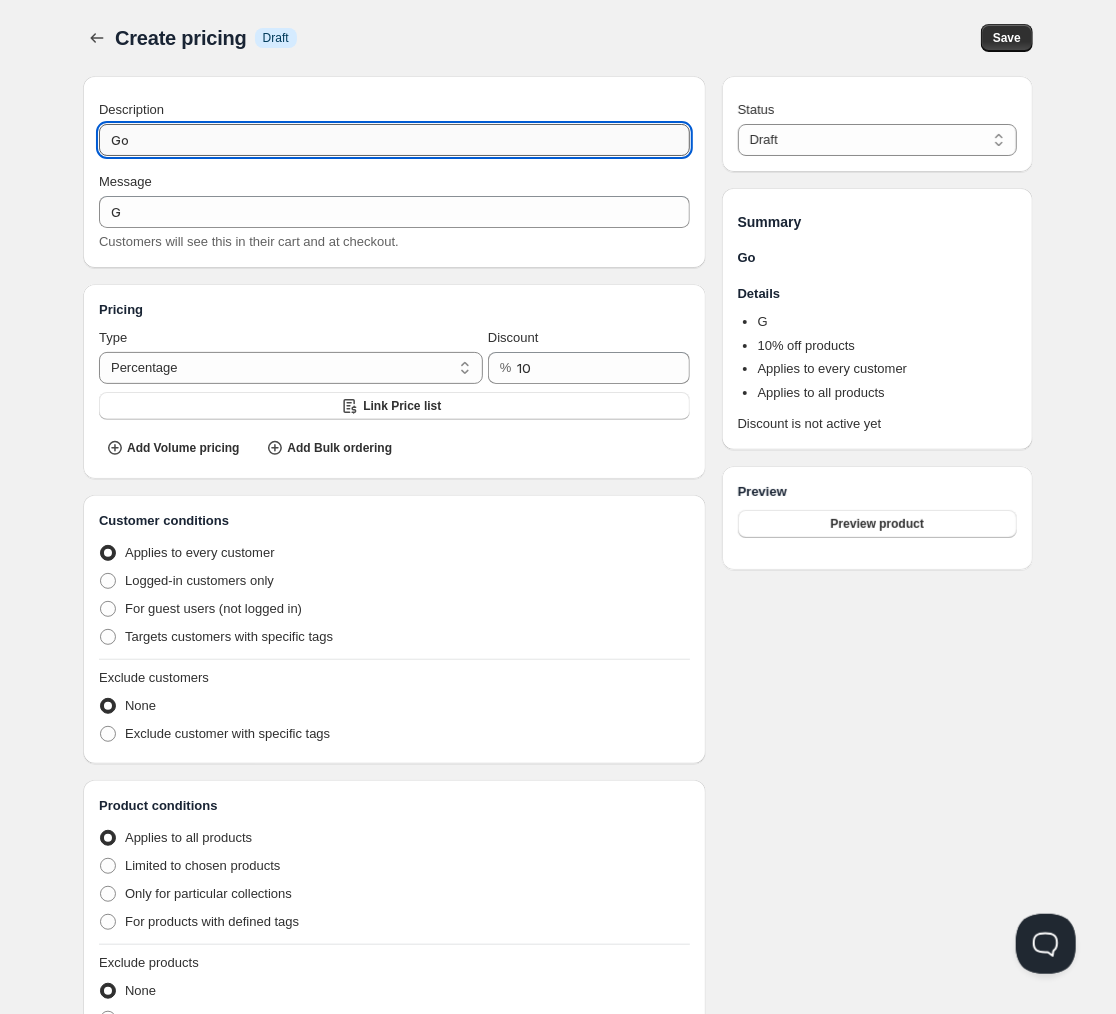 type on "Gol" 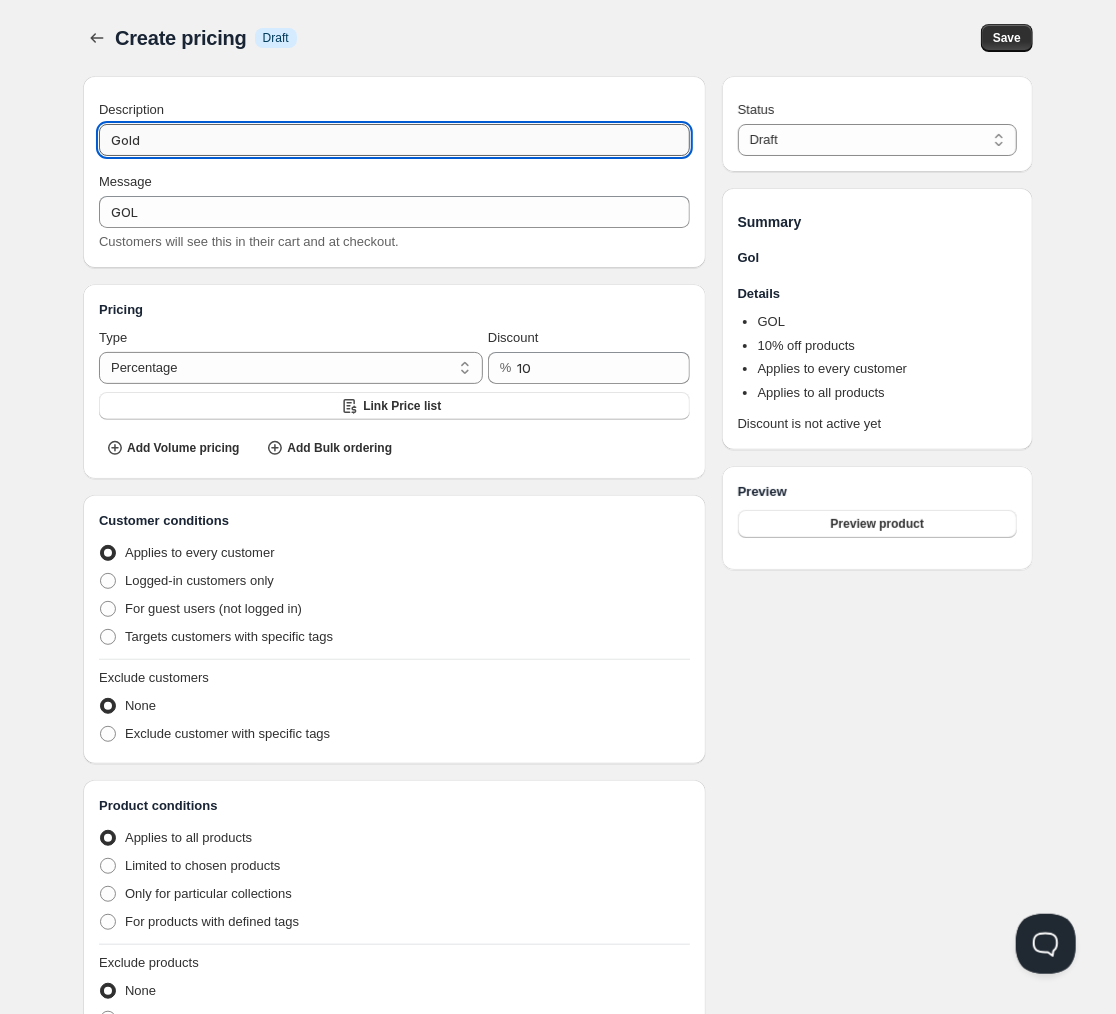 type on "Gold" 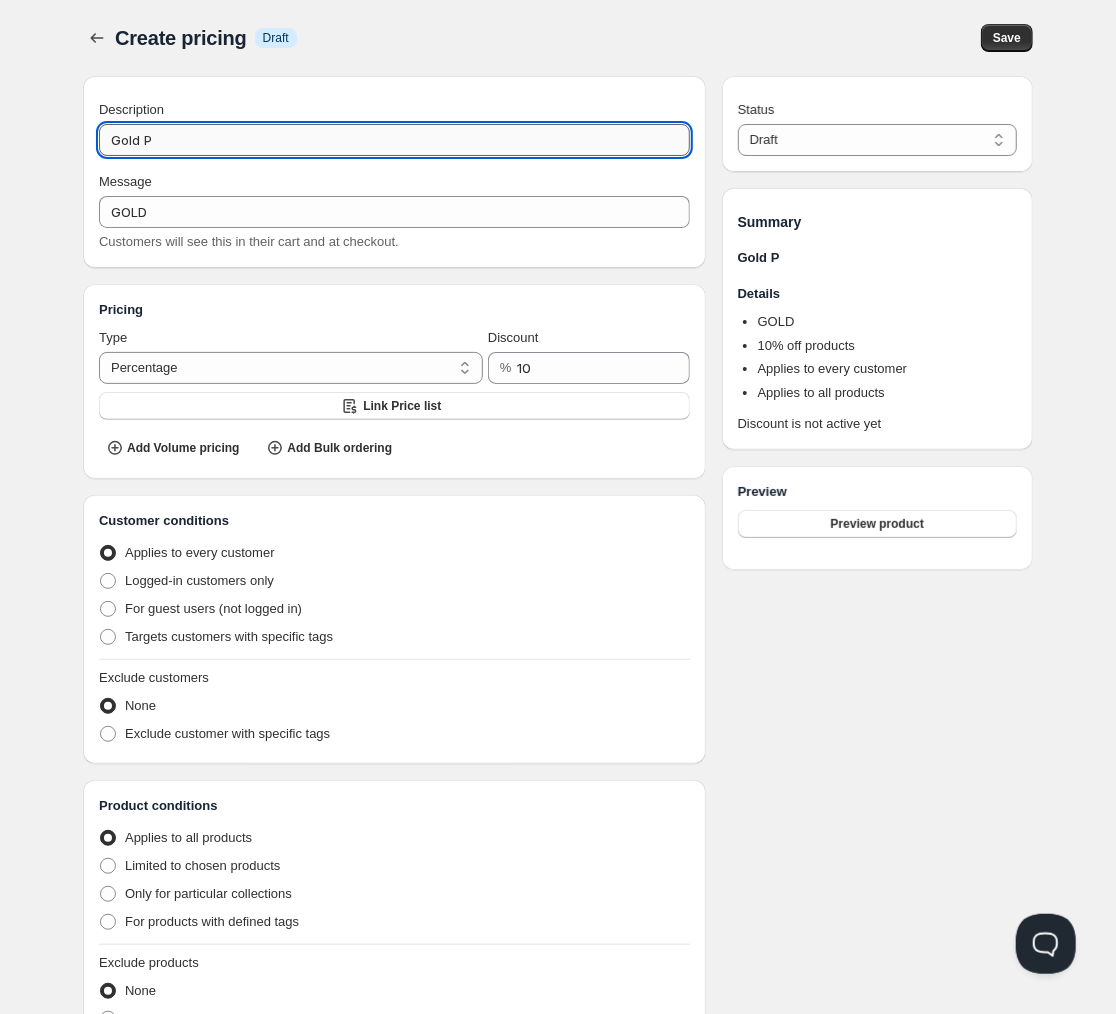 type on "Gold Pi" 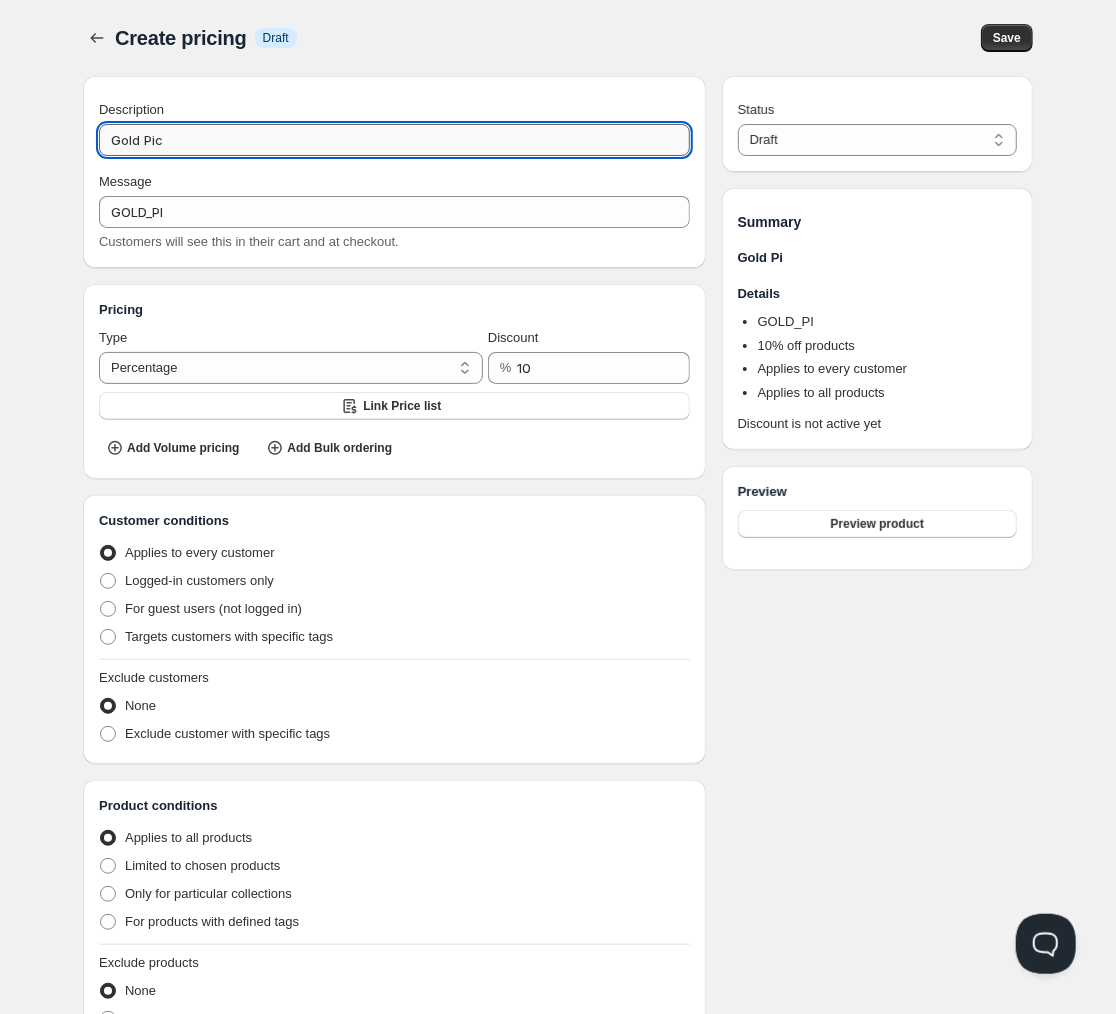 type on "Gold Pick" 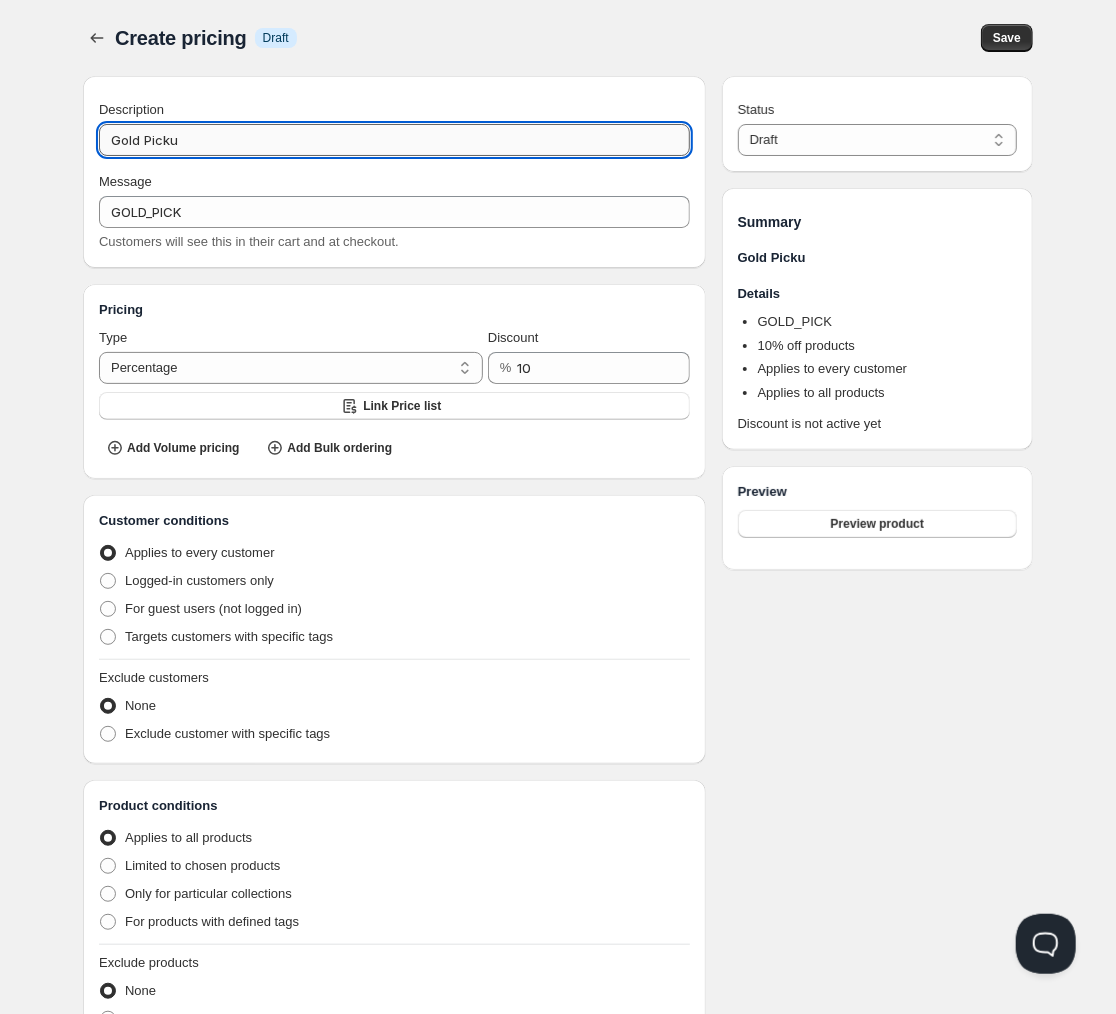 type on "Gold Pickup" 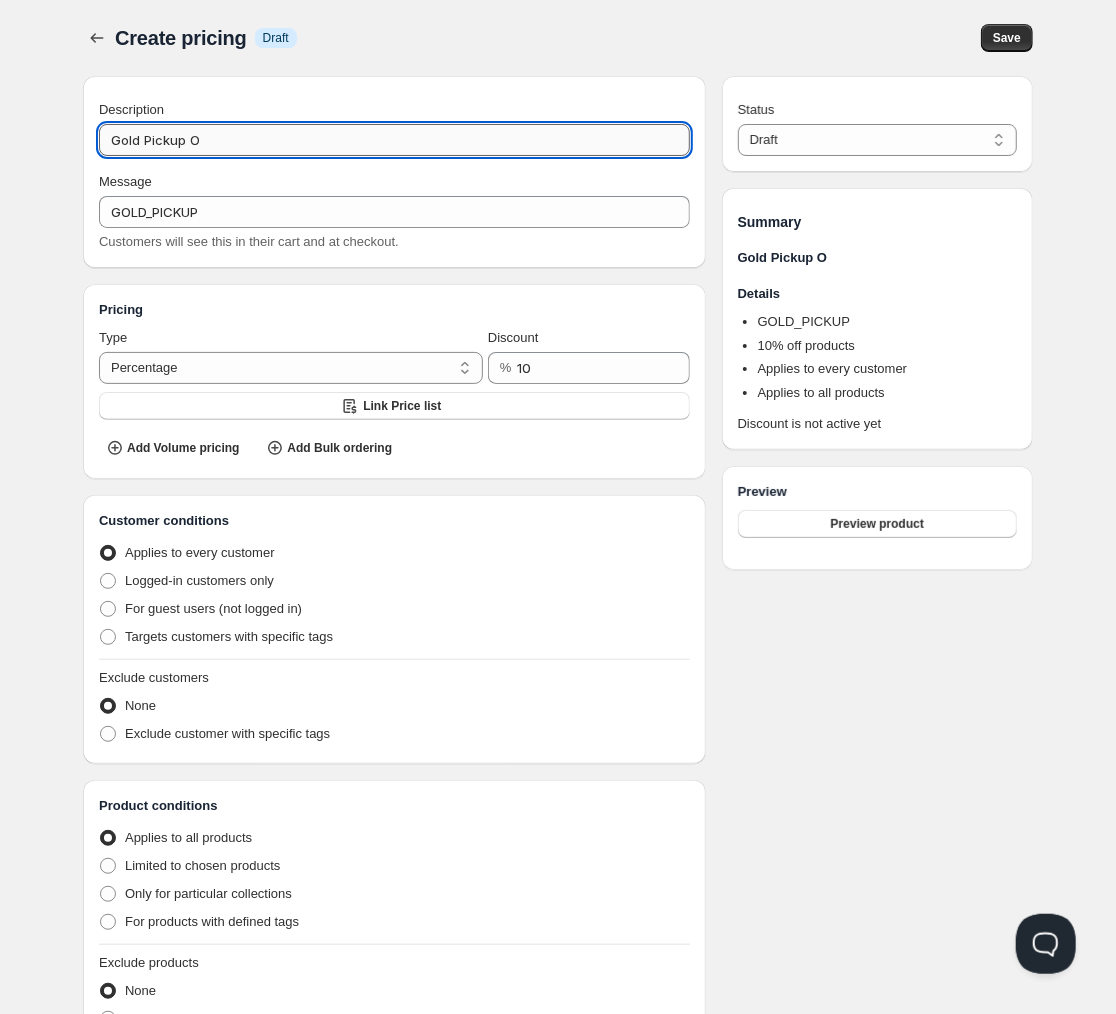 type on "Gold Pickup On" 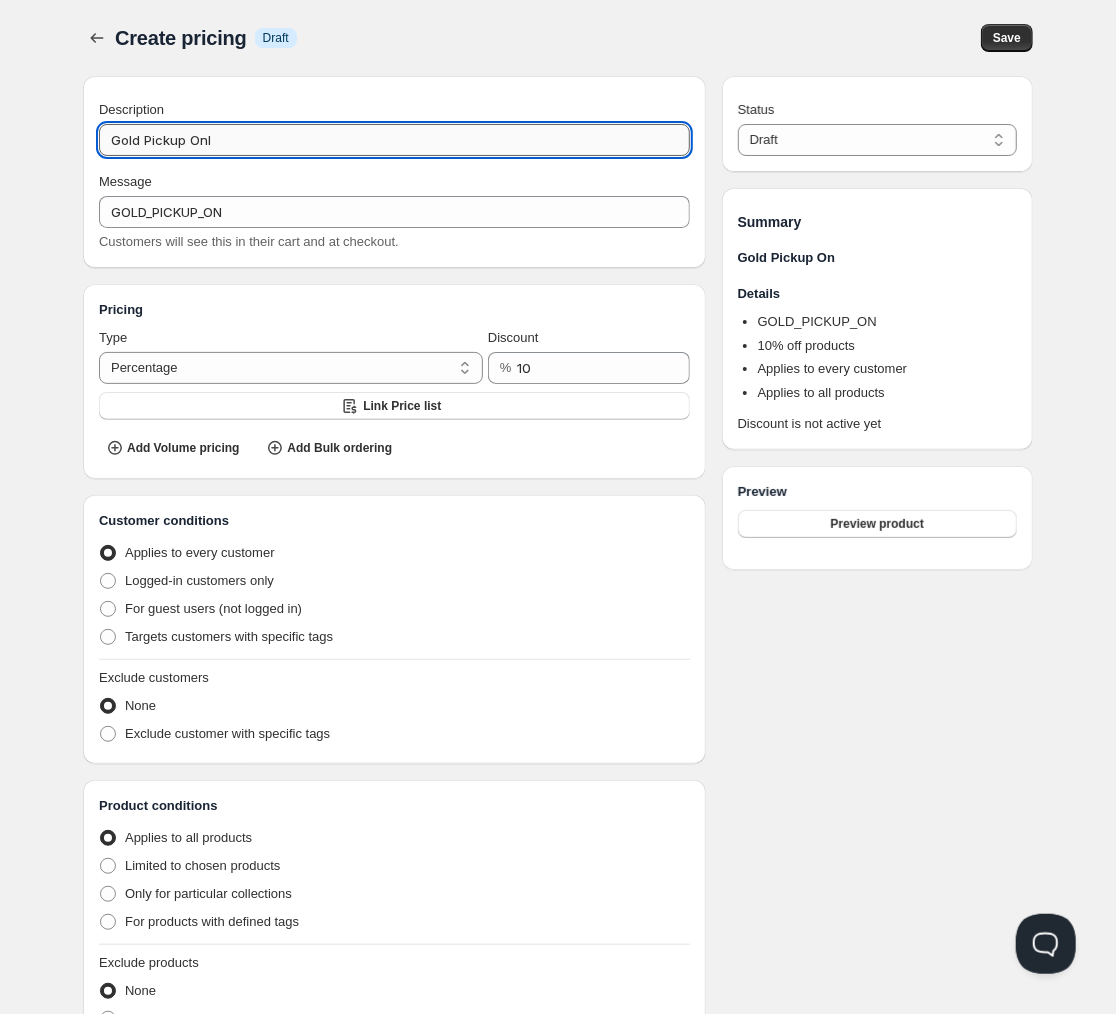 type on "Gold Pickup Only" 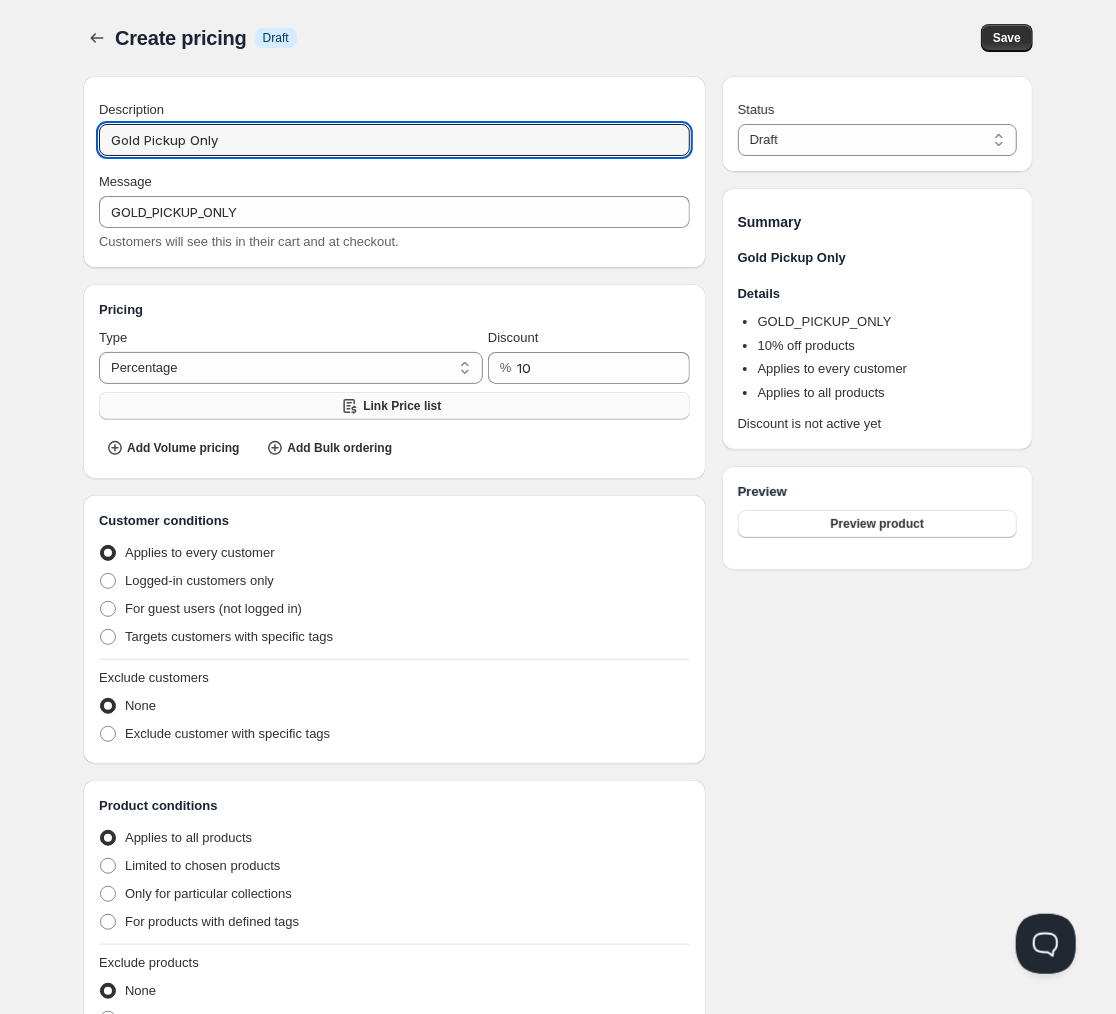 type on "Gold Pickup Only" 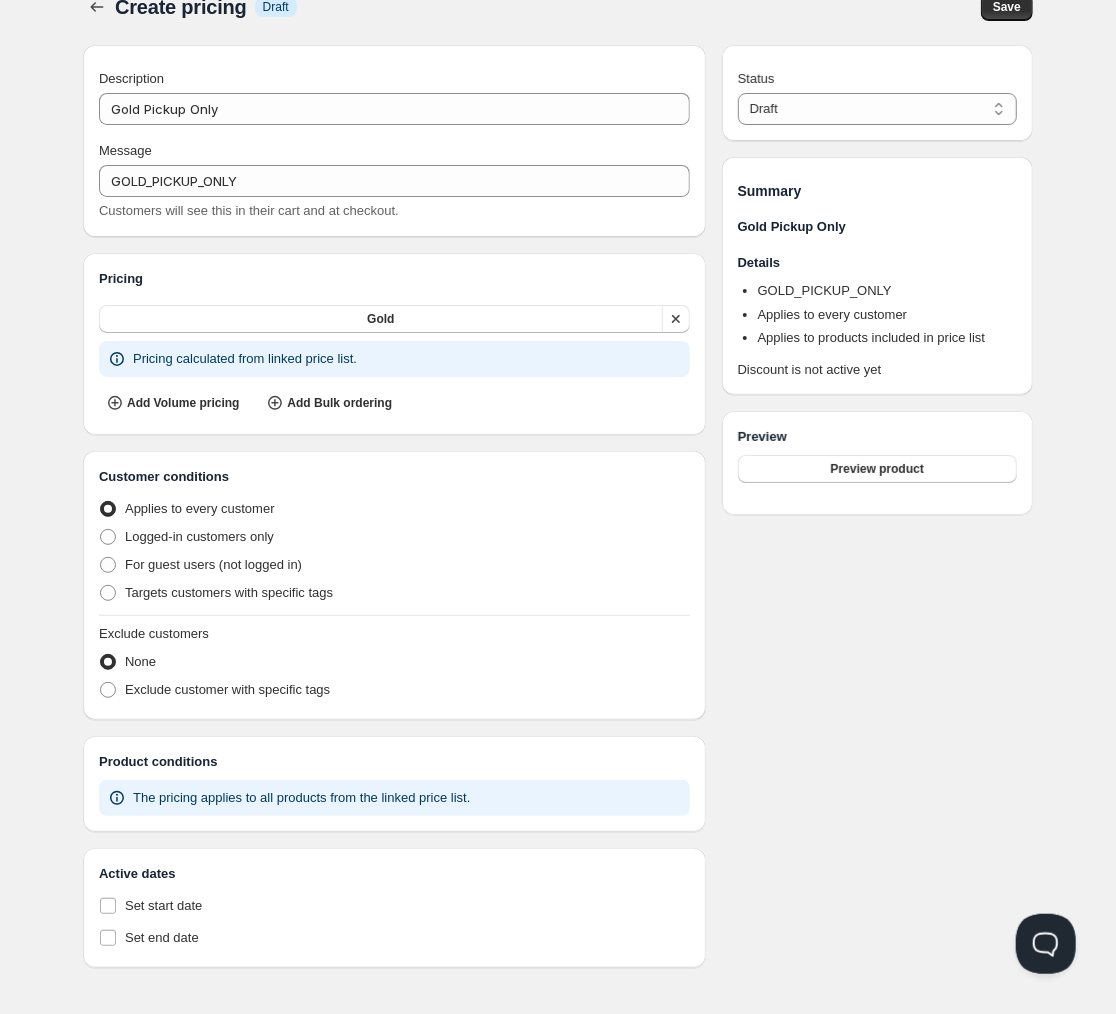 scroll, scrollTop: 34, scrollLeft: 0, axis: vertical 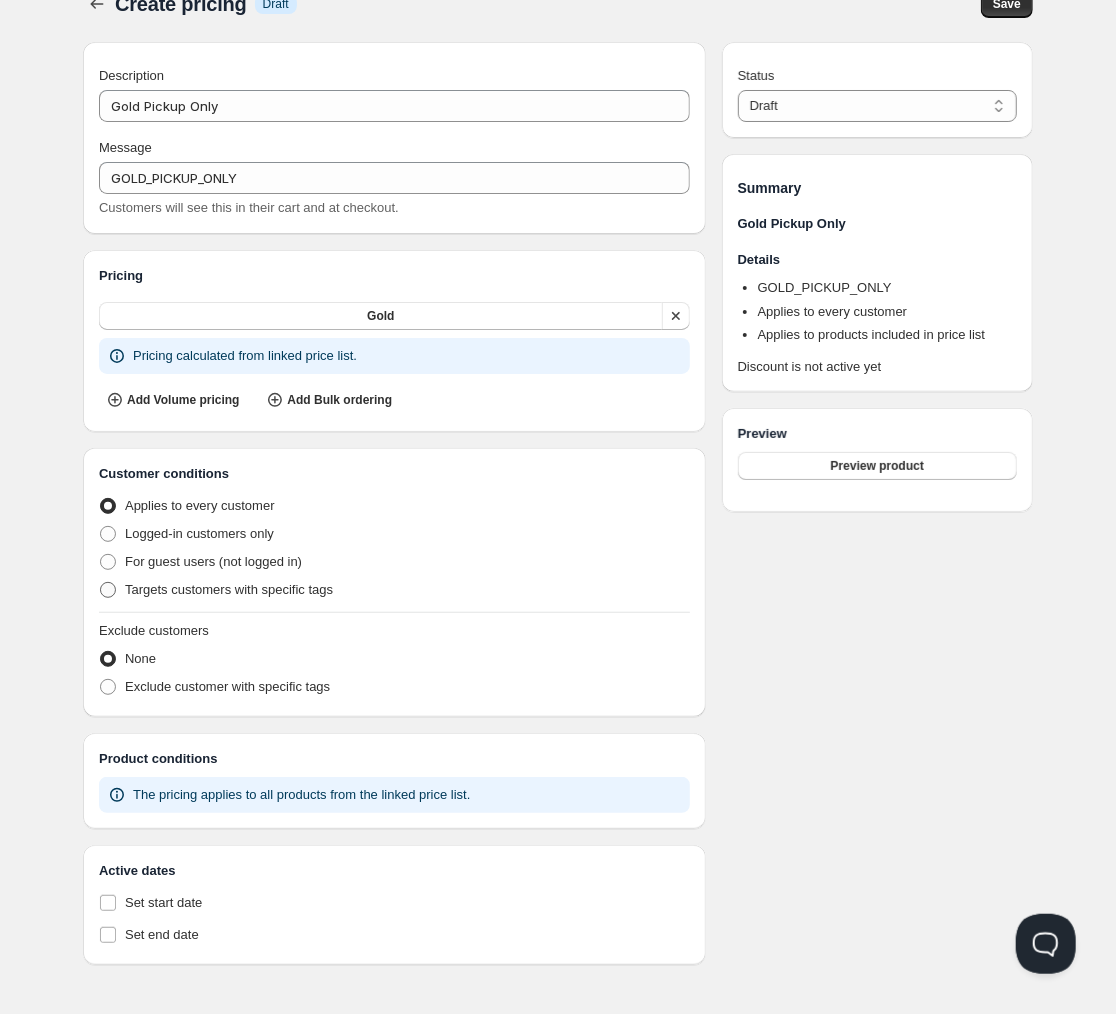 click on "Targets customers with specific tags" at bounding box center (229, 589) 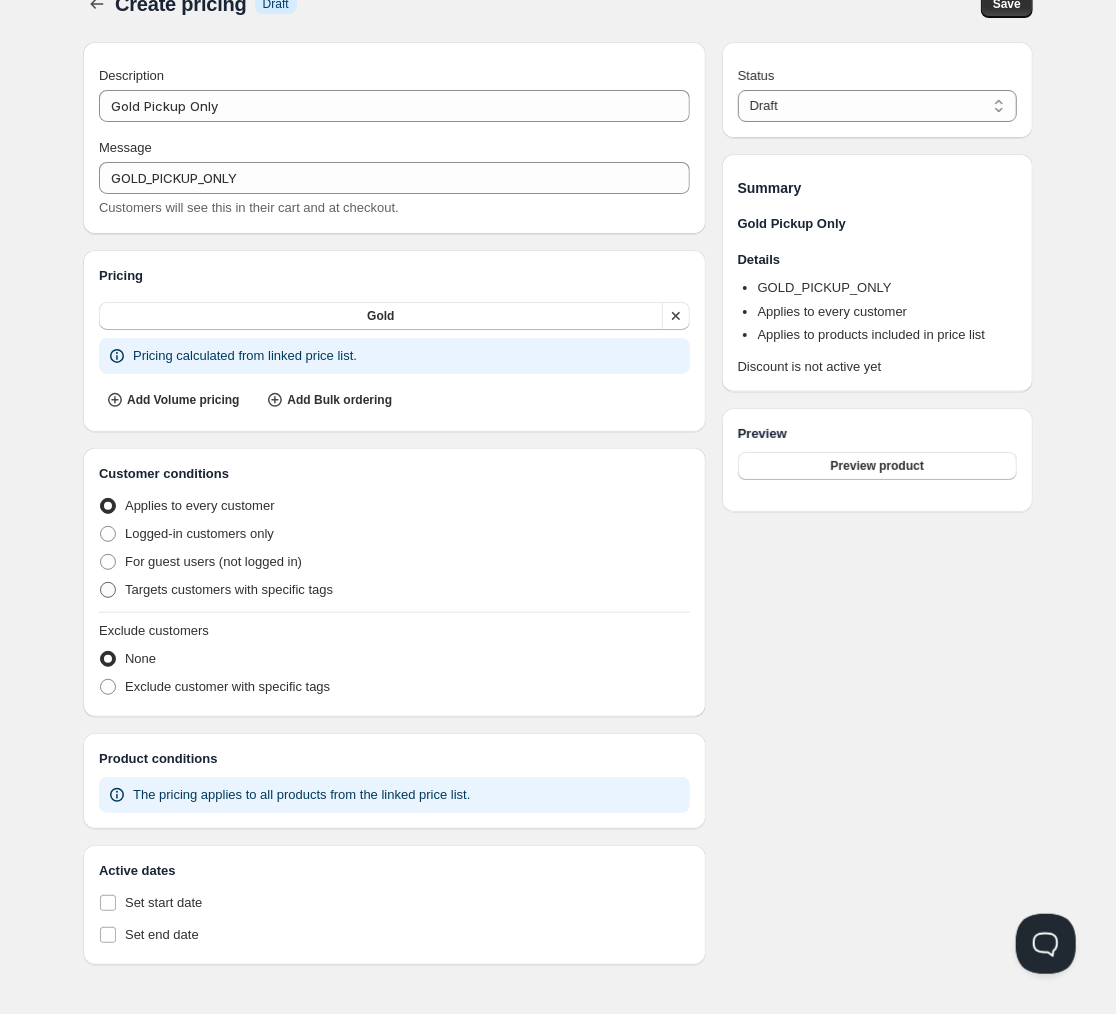 radio on "true" 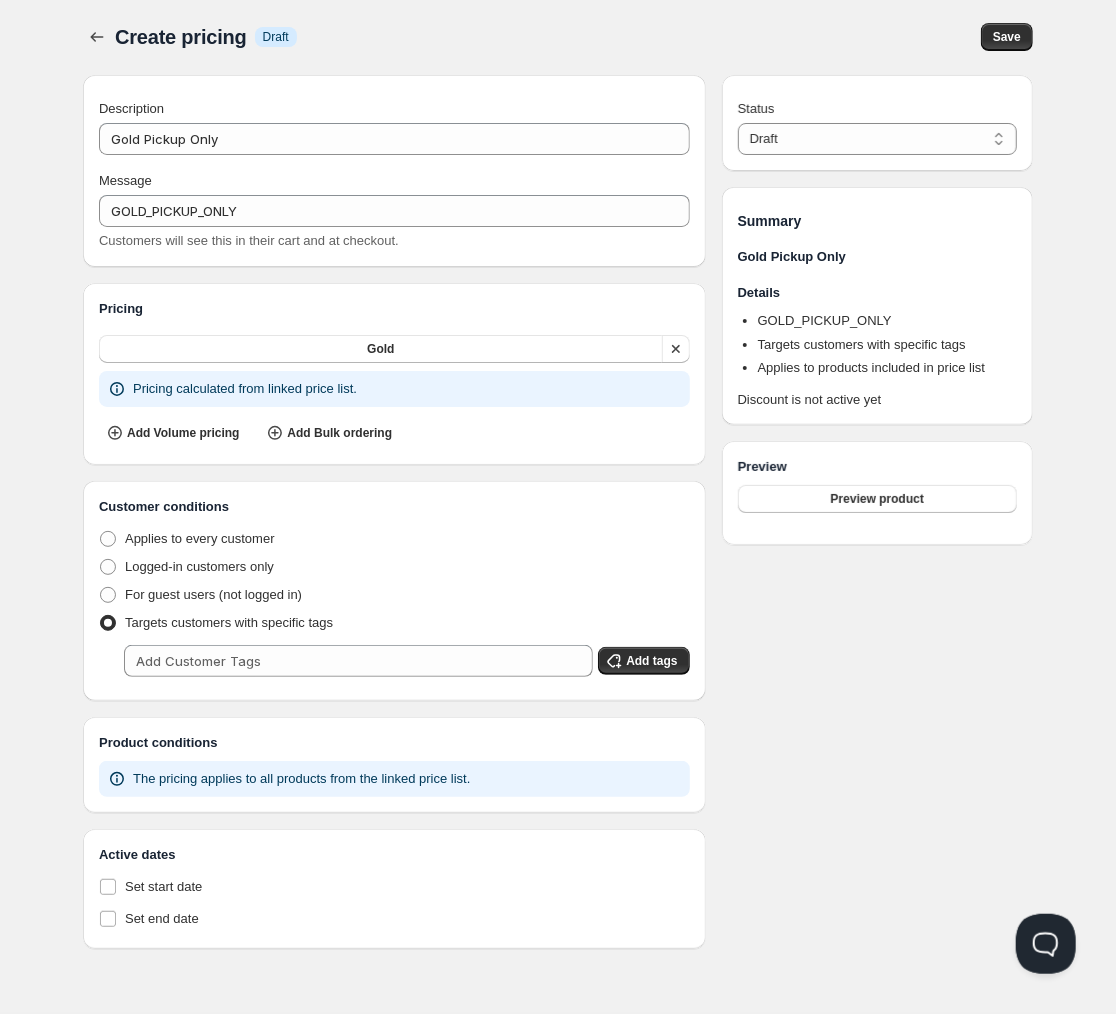 scroll, scrollTop: 0, scrollLeft: 0, axis: both 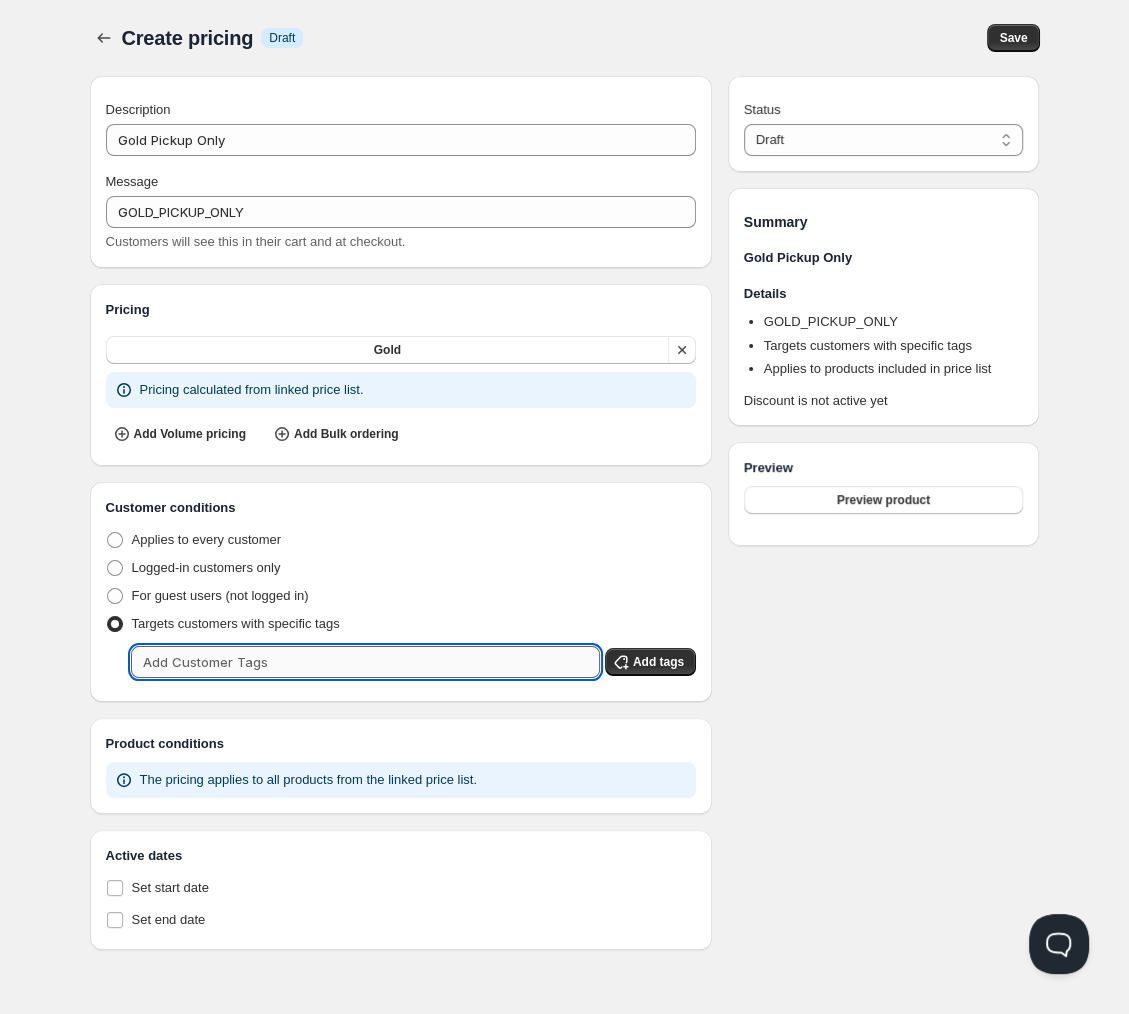 click at bounding box center (365, 662) 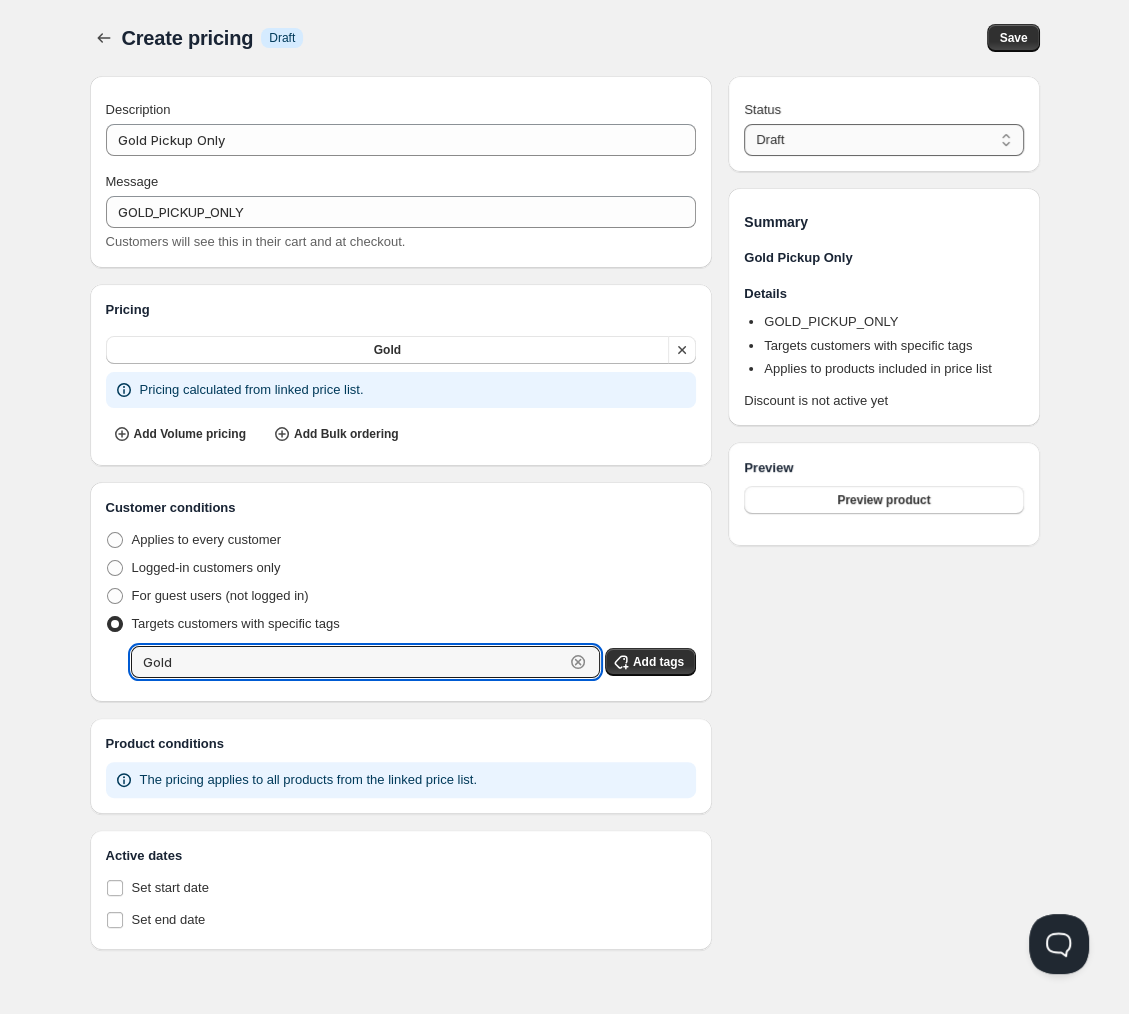 type on "Gold" 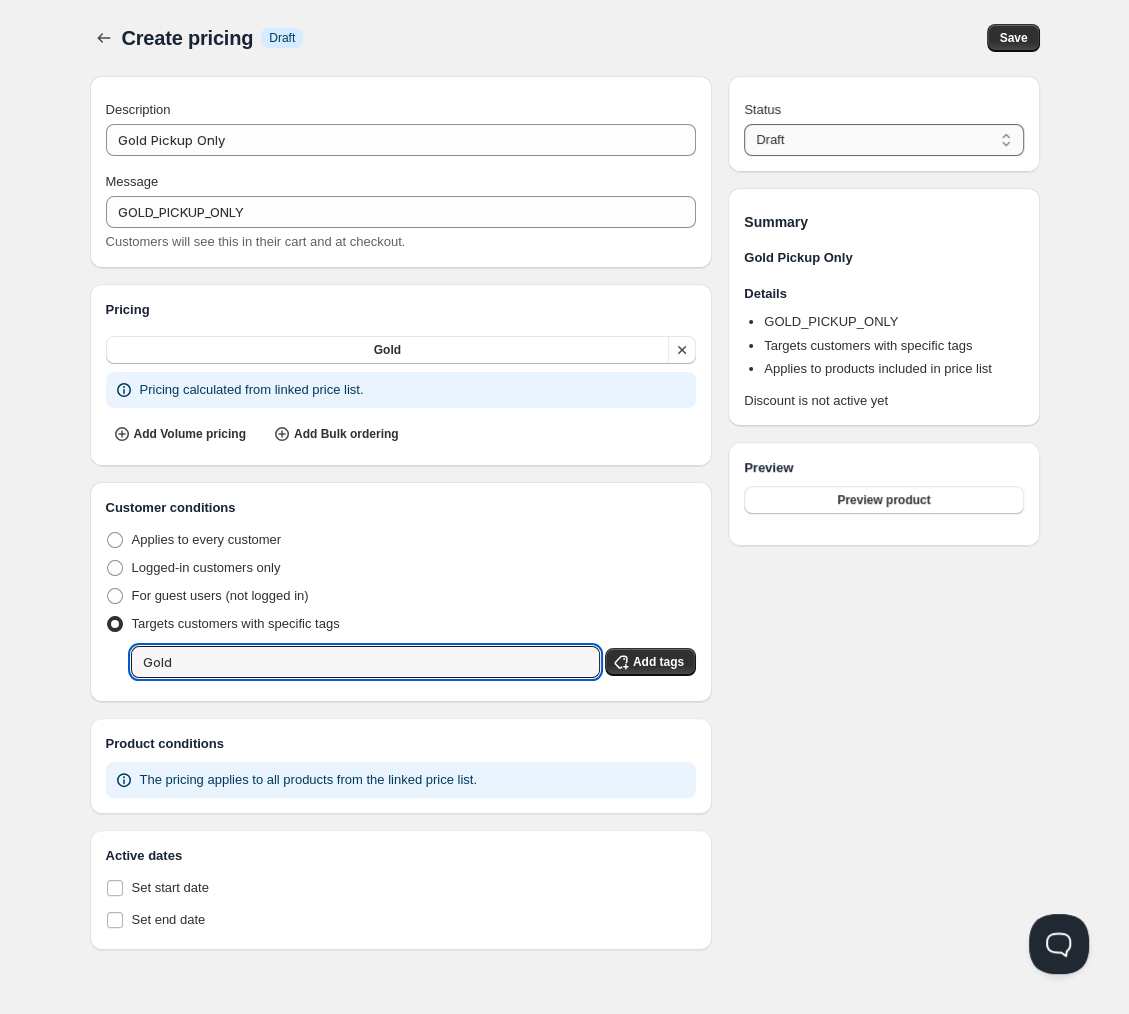 click on "Draft Active" at bounding box center [883, 140] 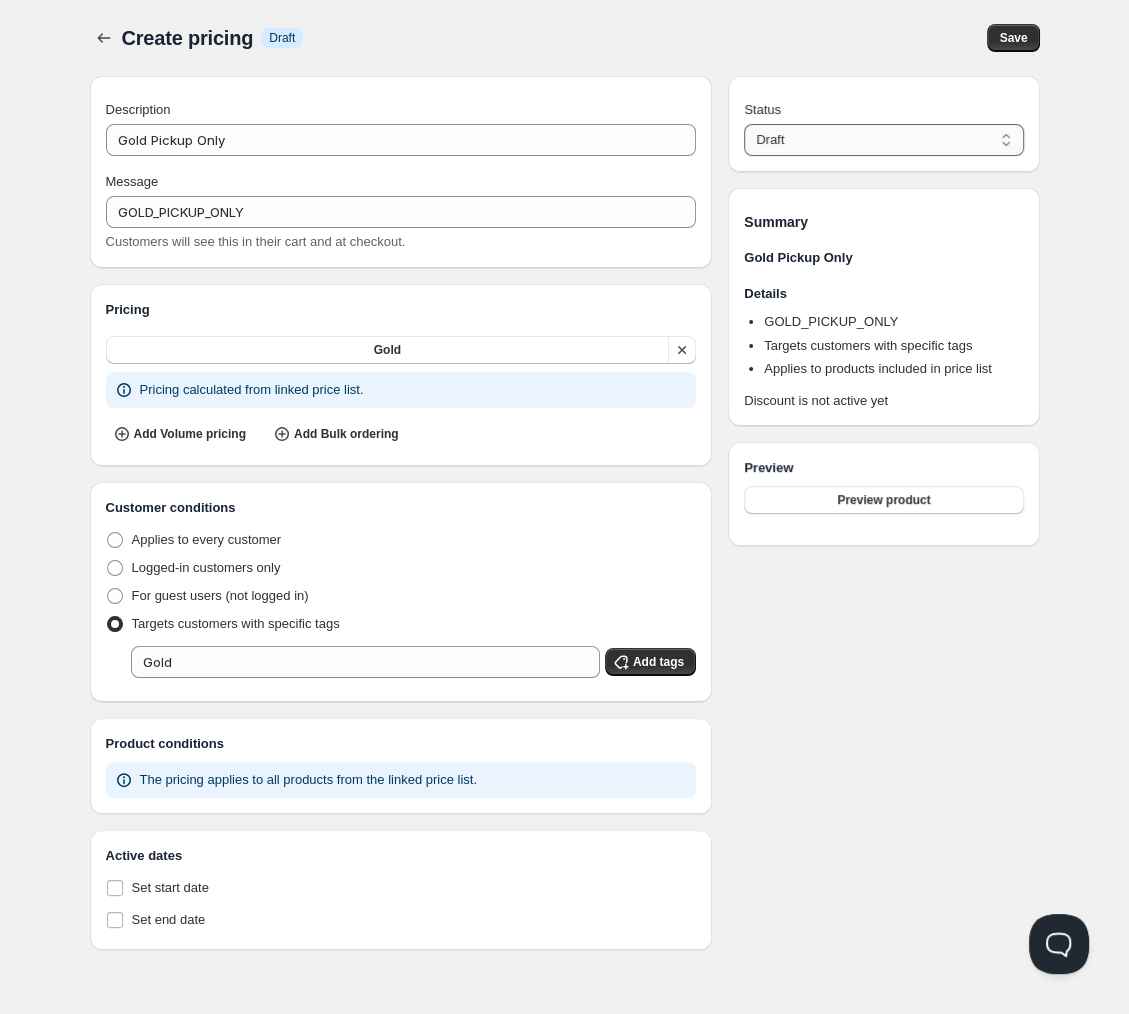 select on "1" 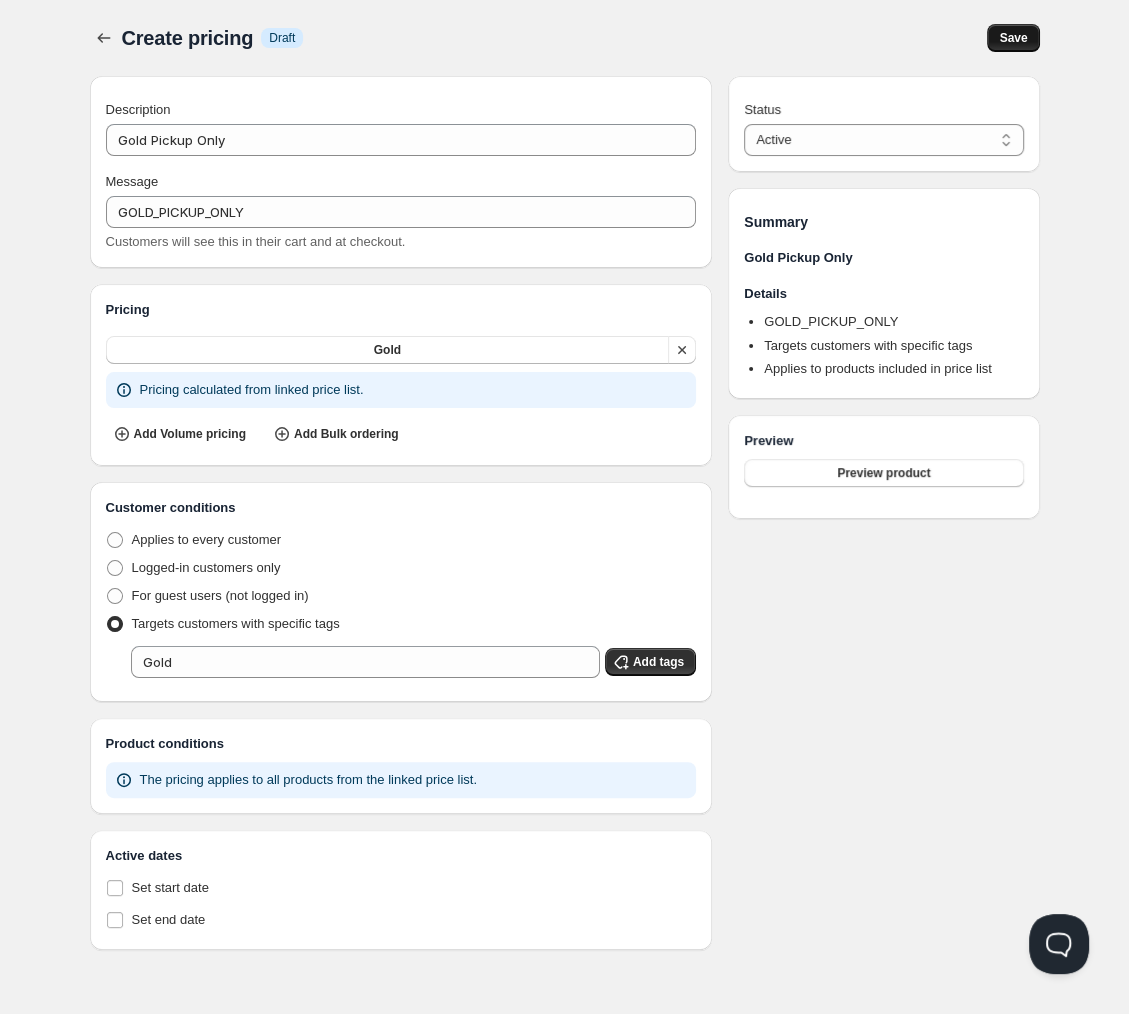 click on "Save" at bounding box center [1013, 38] 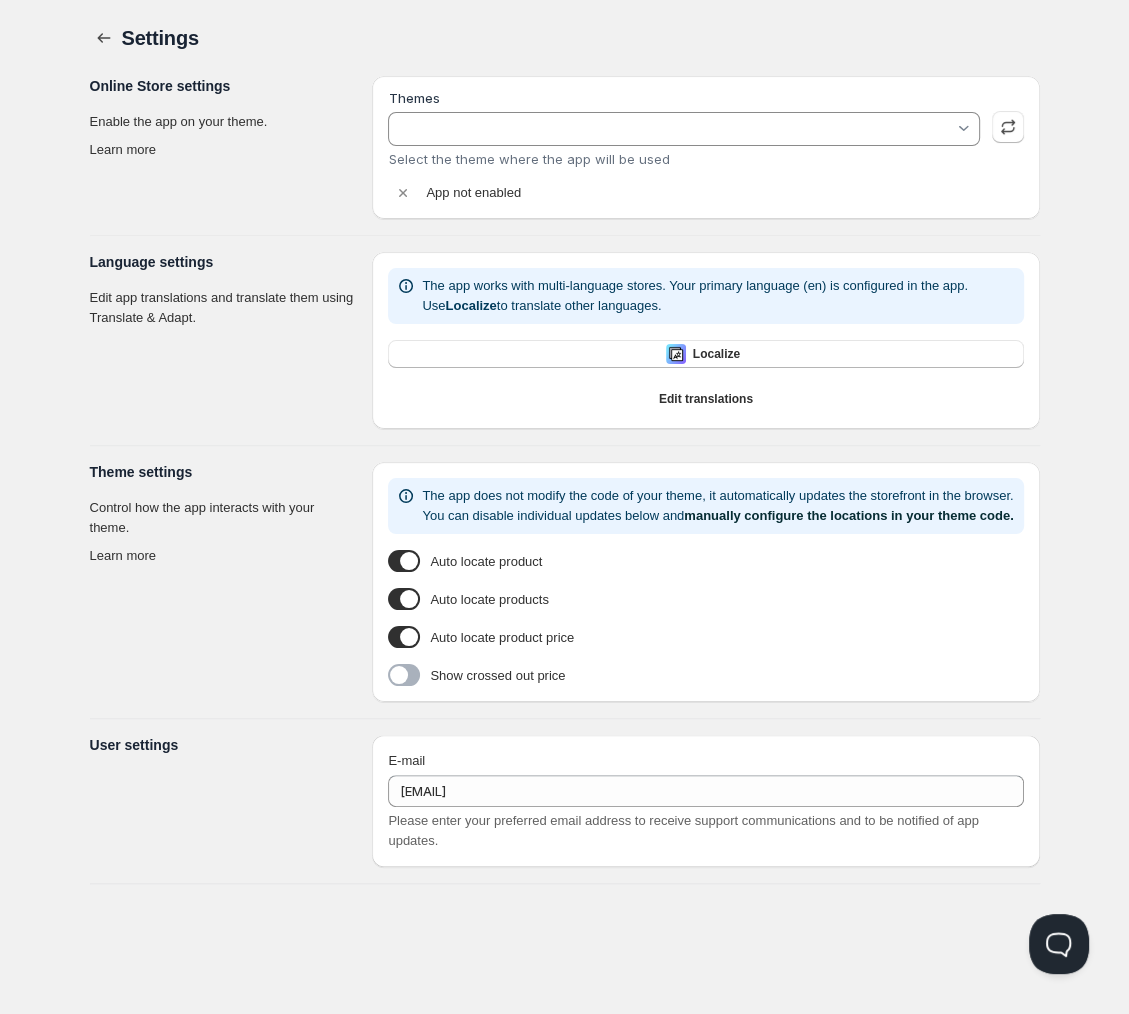 type on "Empire" 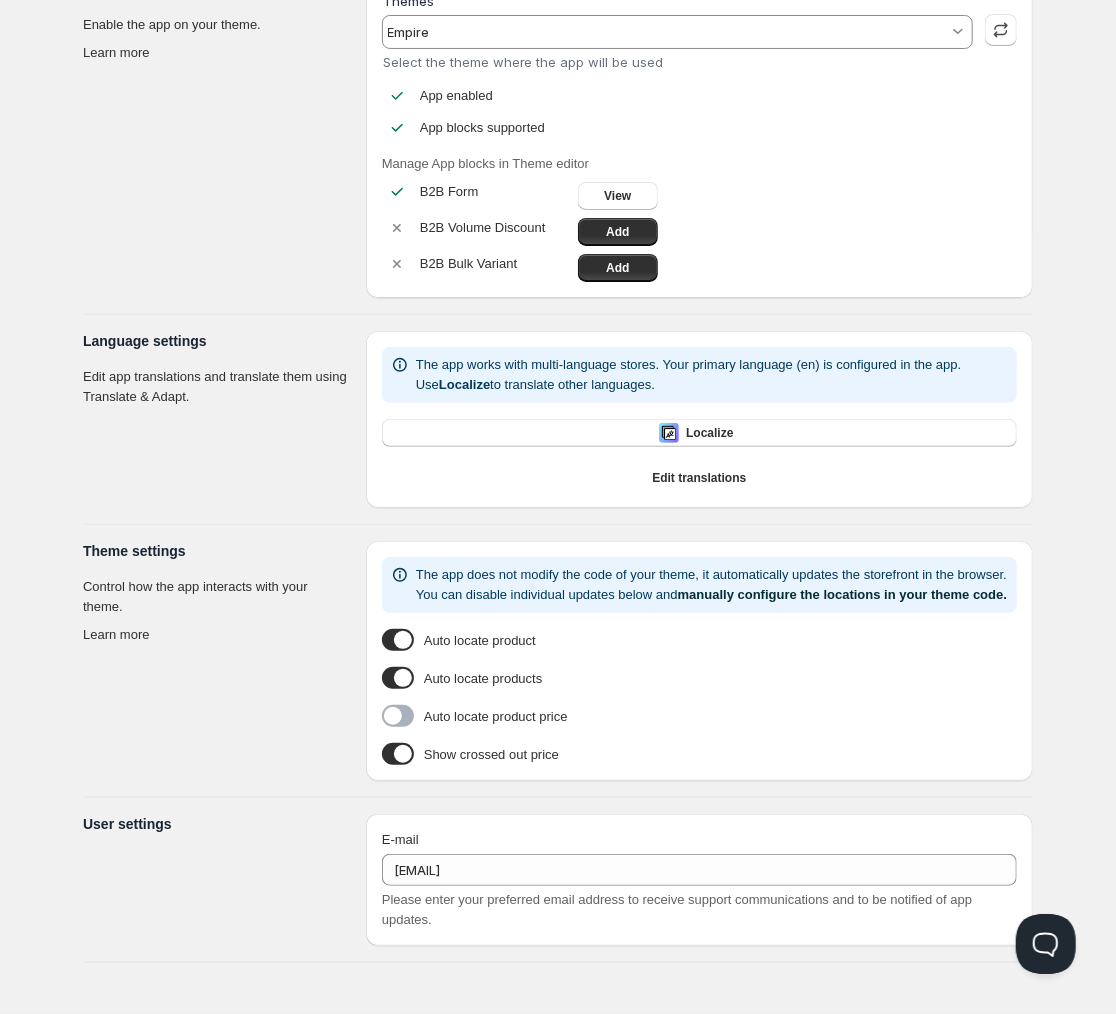 scroll, scrollTop: 115, scrollLeft: 0, axis: vertical 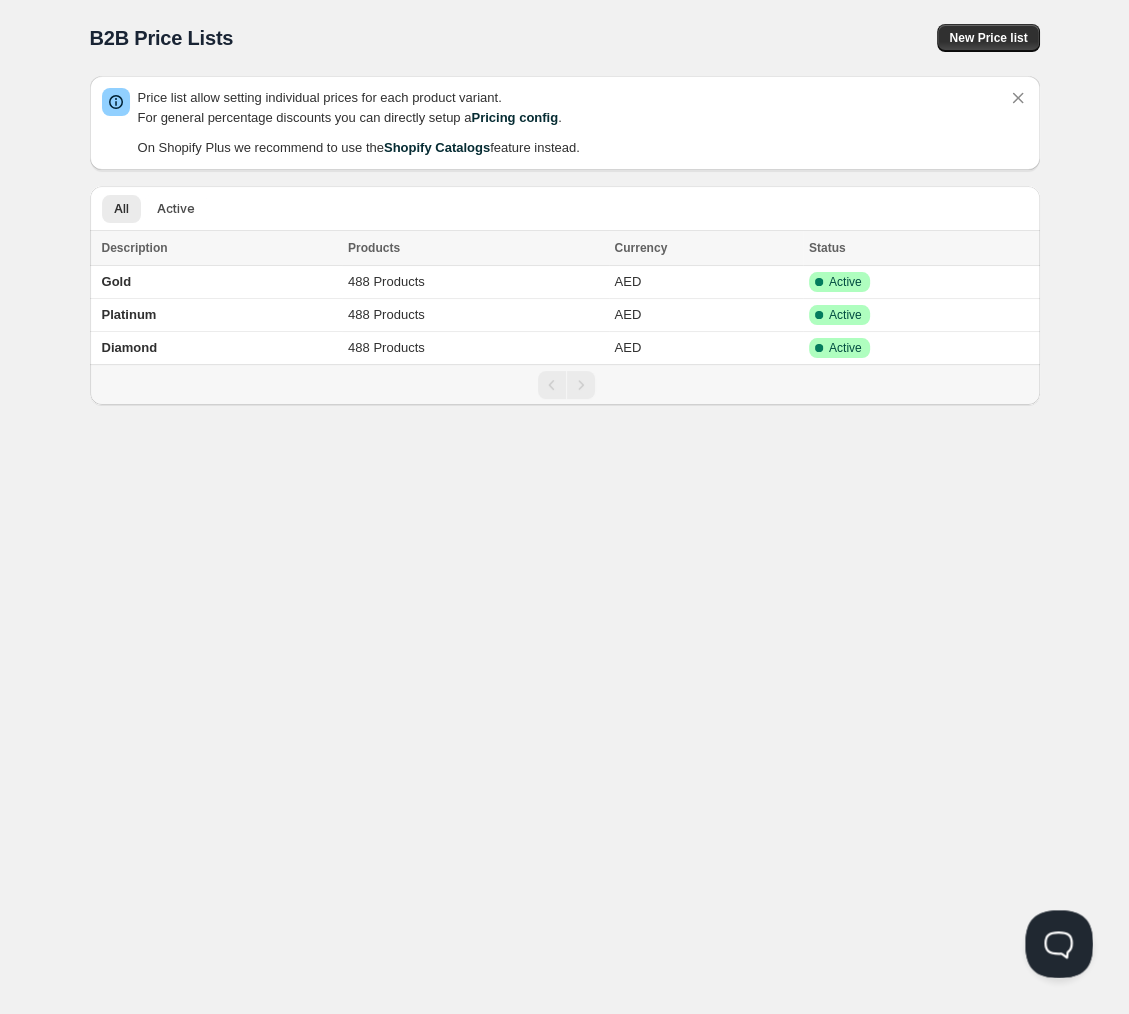 drag, startPoint x: 1048, startPoint y: 927, endPoint x: 1150, endPoint y: 1533, distance: 614.52423 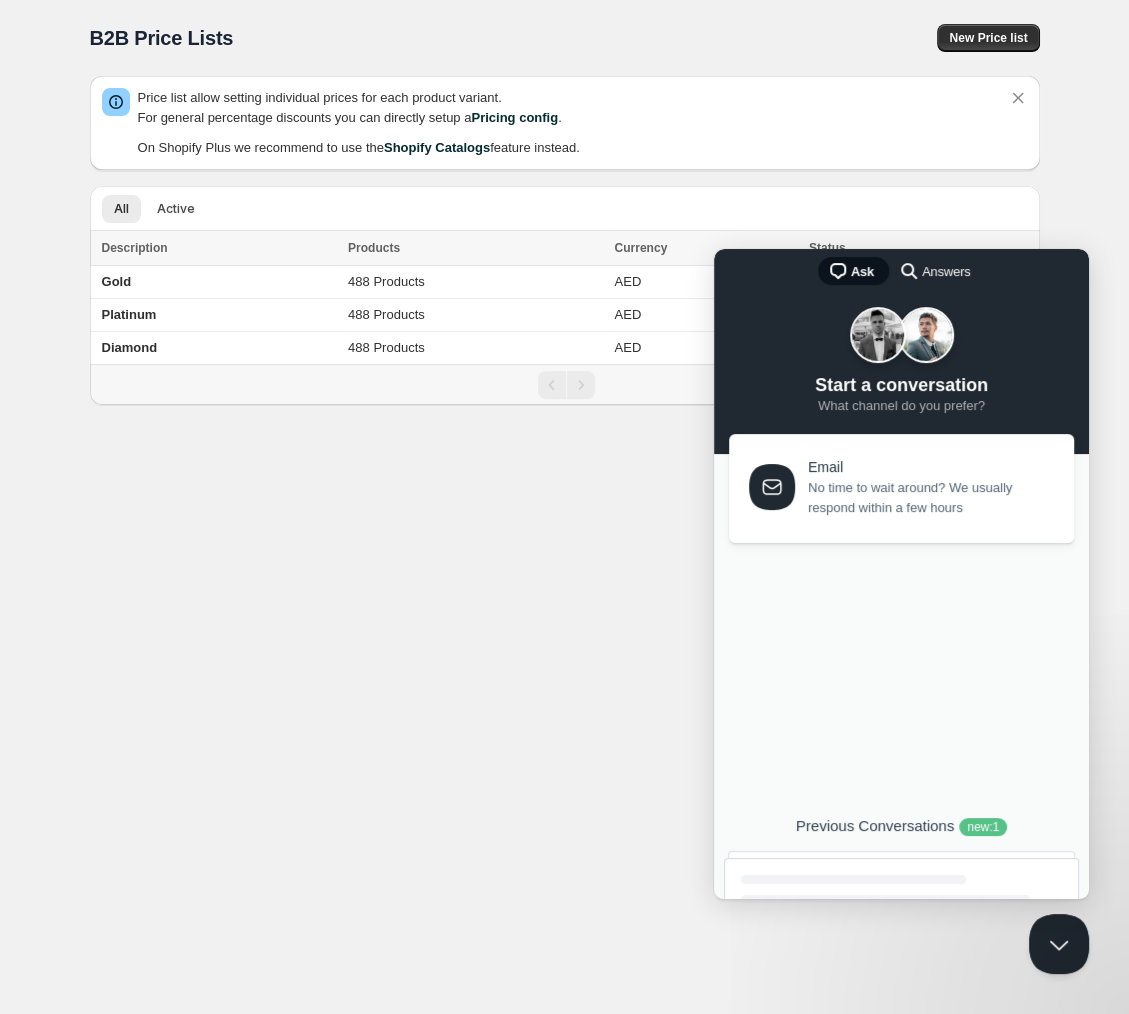 click on "Previous Conversations new :  1" at bounding box center [901, 826] 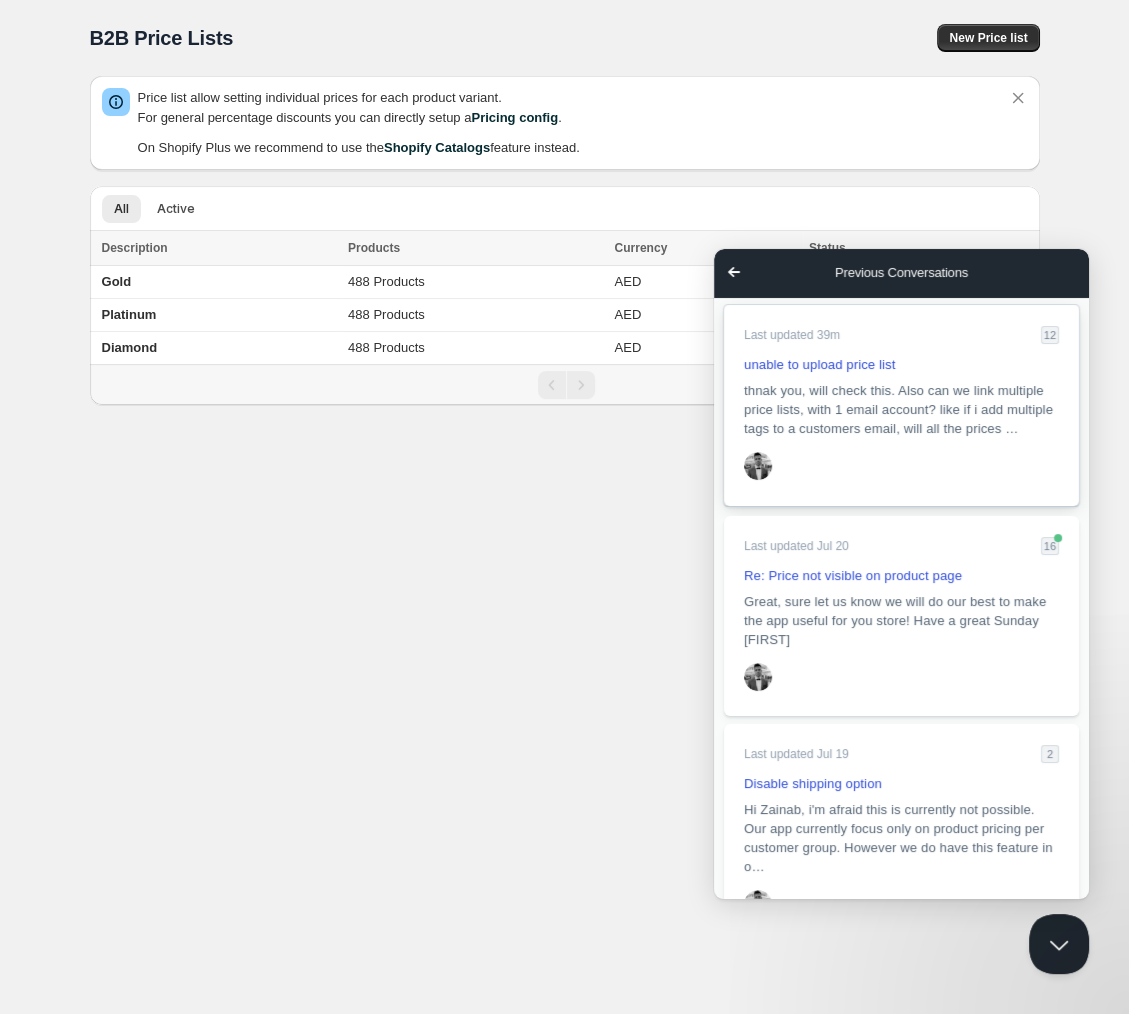 click on "thnak you, will check this. Also can we link multiple price lists, with 1 email
account? like if i add multiple tags to a customers email, will all the prices …" at bounding box center [898, 409] 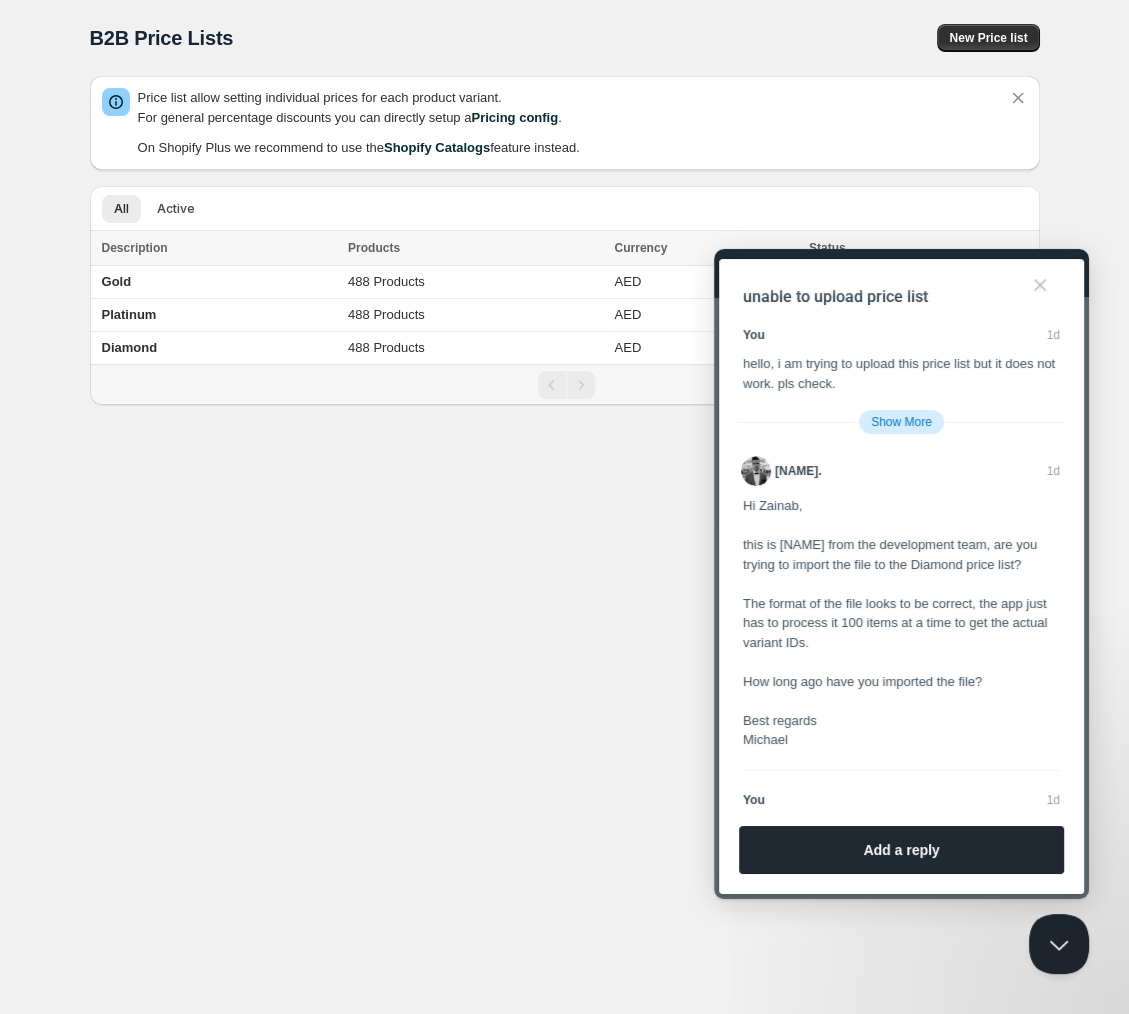 scroll, scrollTop: 2438, scrollLeft: 0, axis: vertical 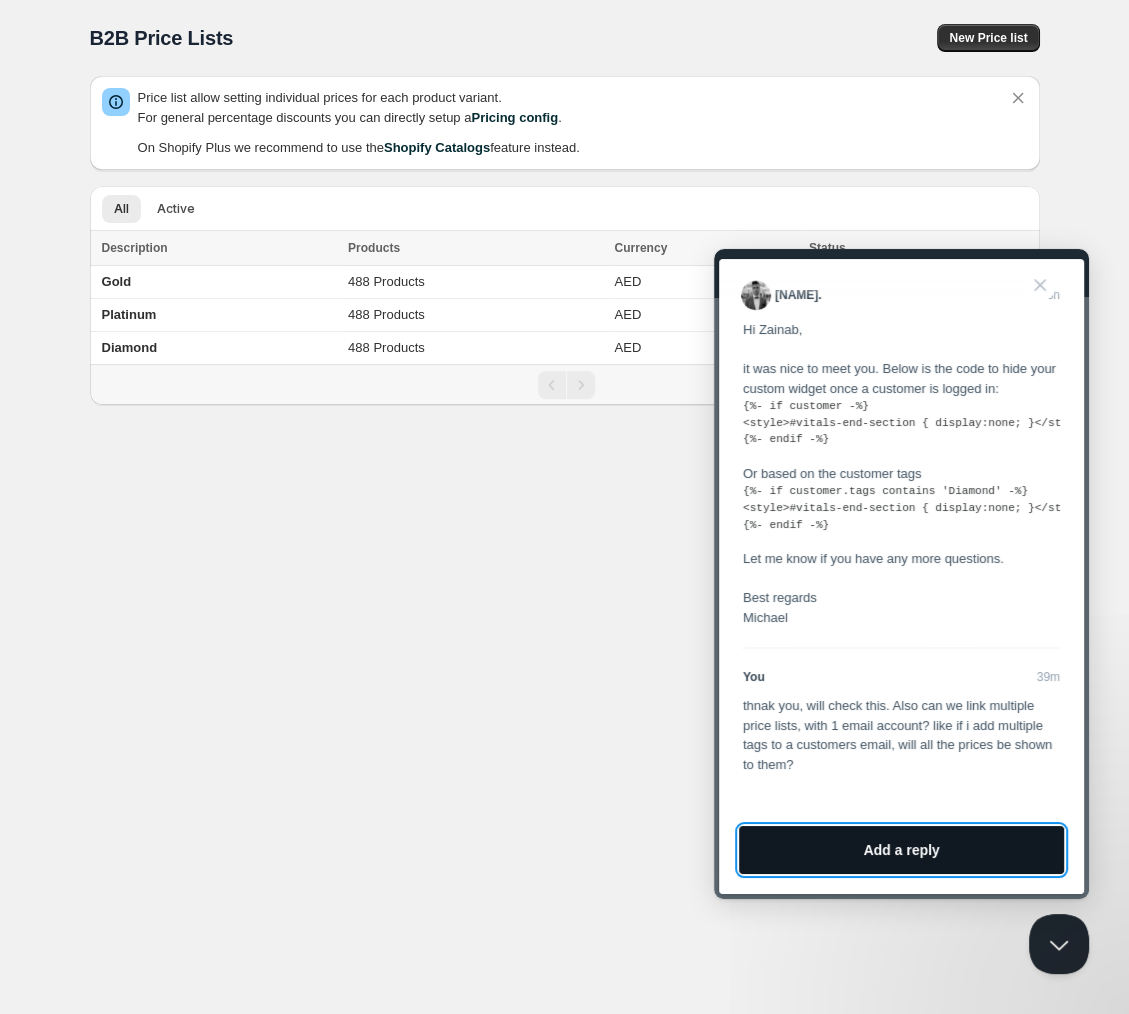 click on "Add a reply" at bounding box center [901, 850] 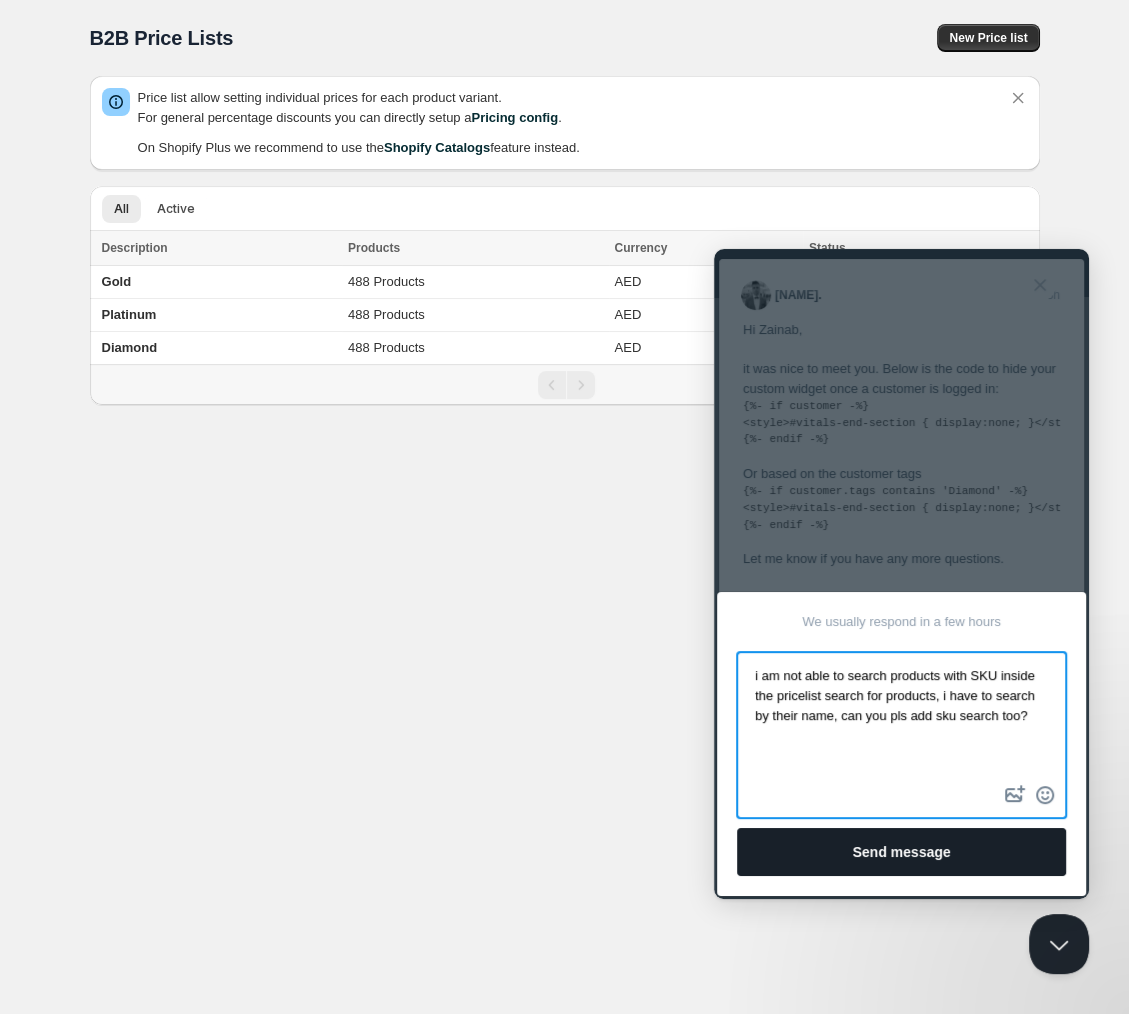 scroll, scrollTop: 2, scrollLeft: 0, axis: vertical 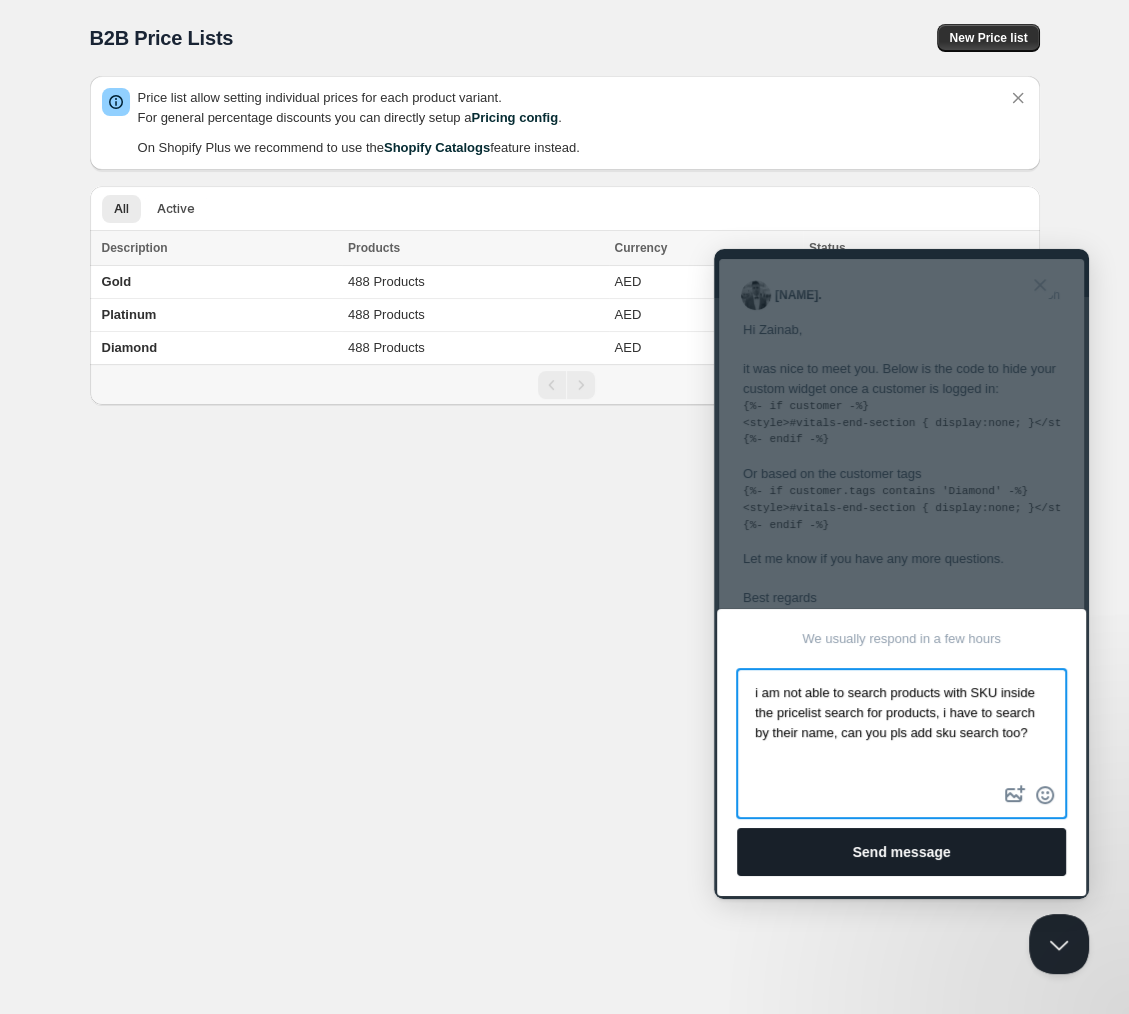 type on "i am not able to search products with SKU inside the pricelist search for products, i have to search by their name, can you pls add sku search too?" 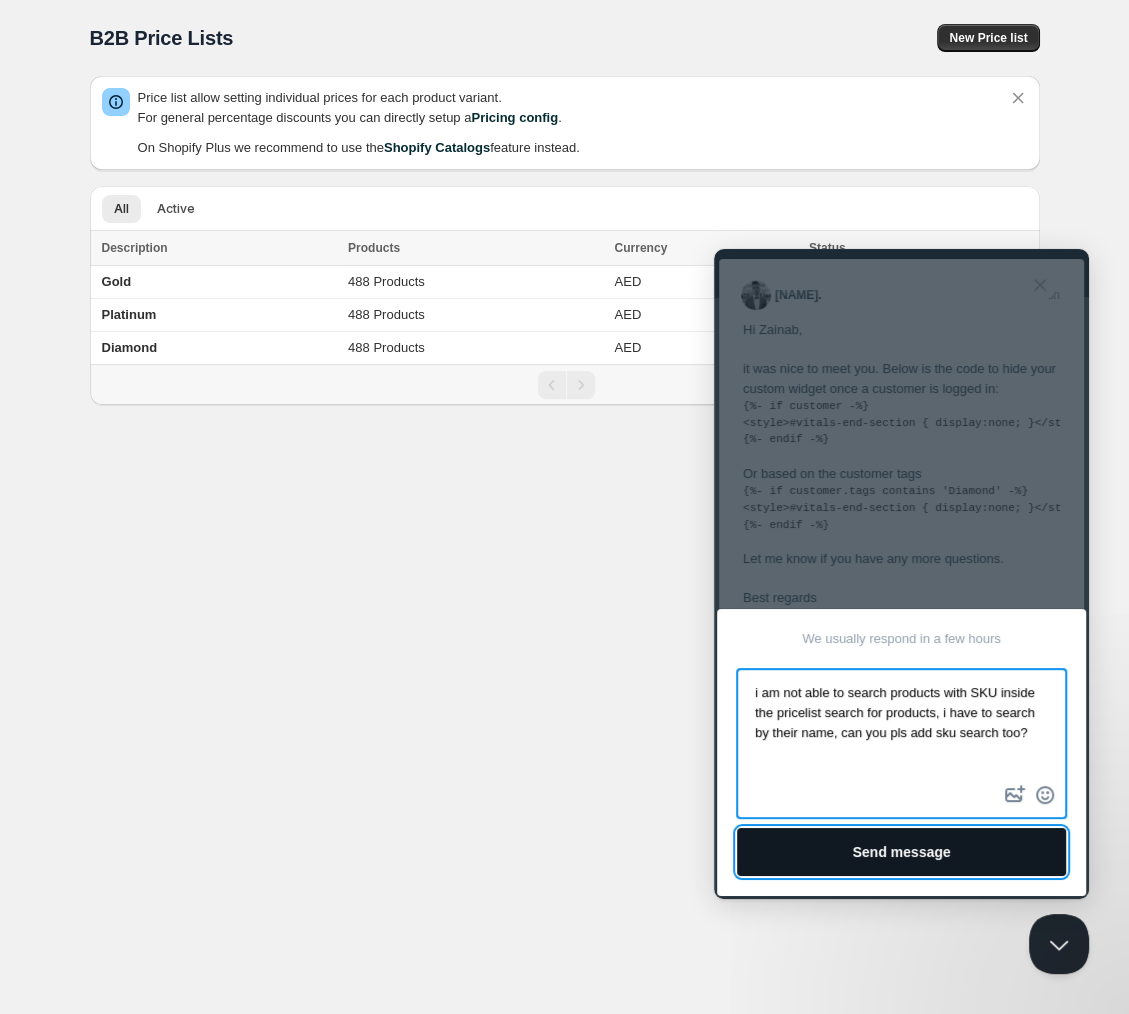 click on "Send message" at bounding box center (901, 852) 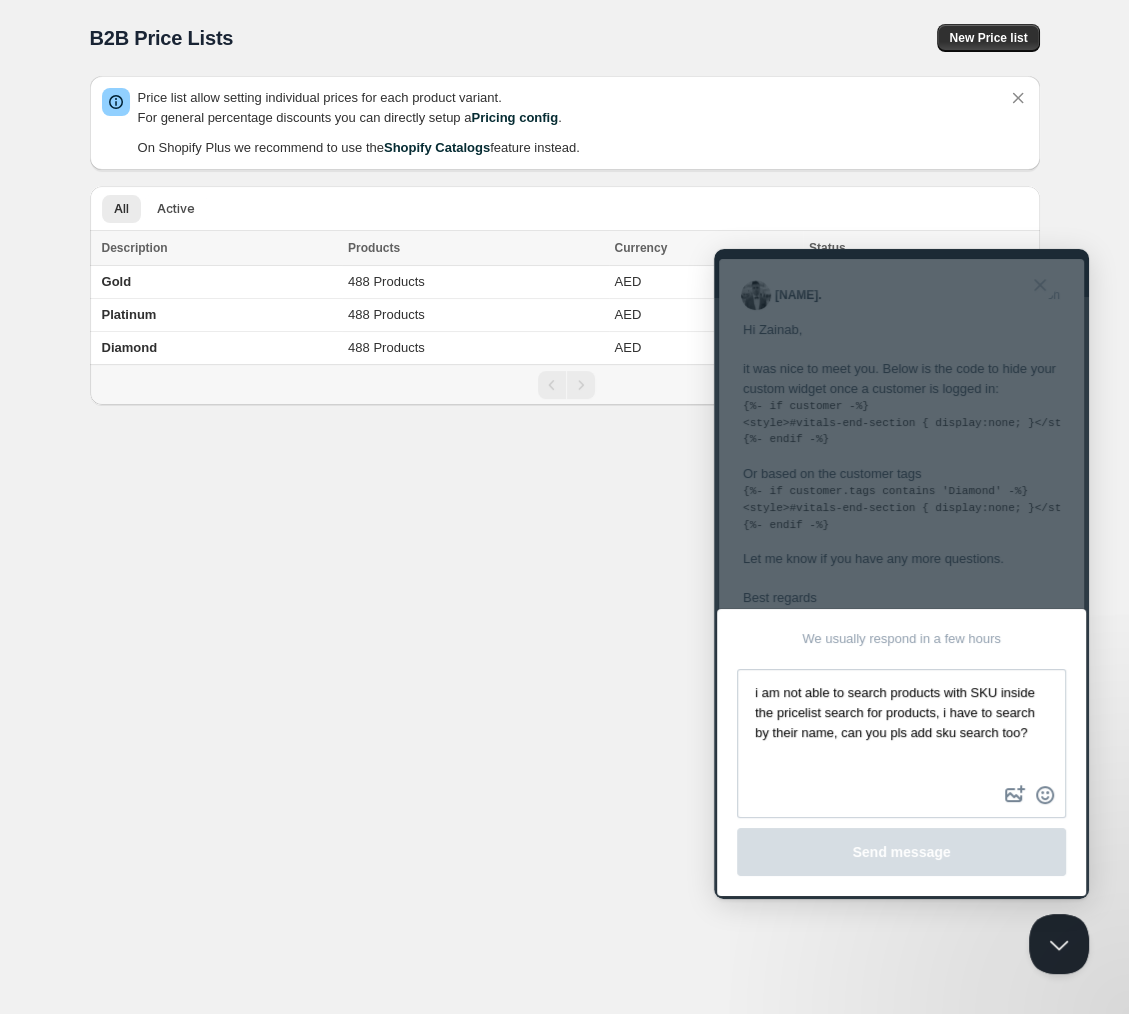type 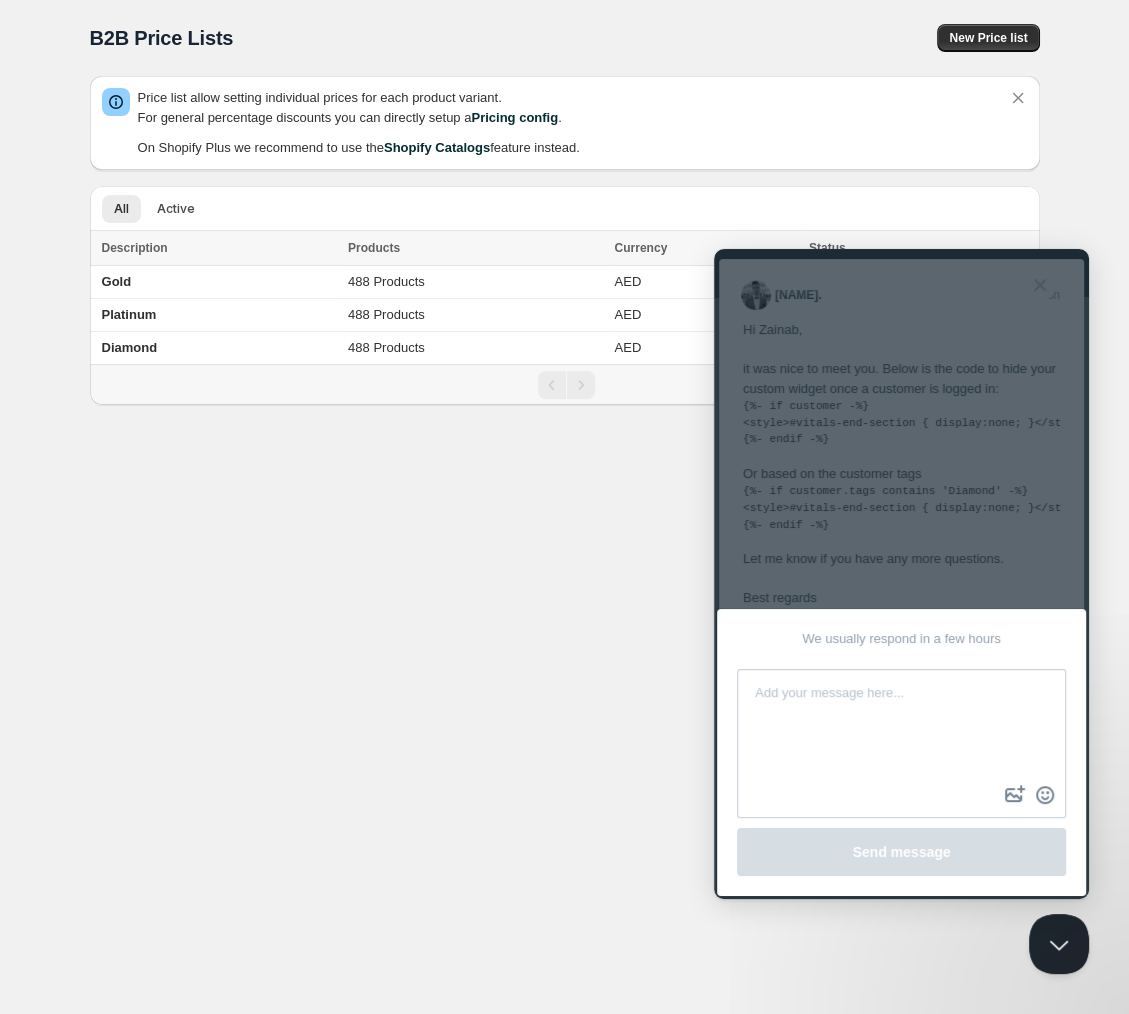 scroll, scrollTop: 0, scrollLeft: 0, axis: both 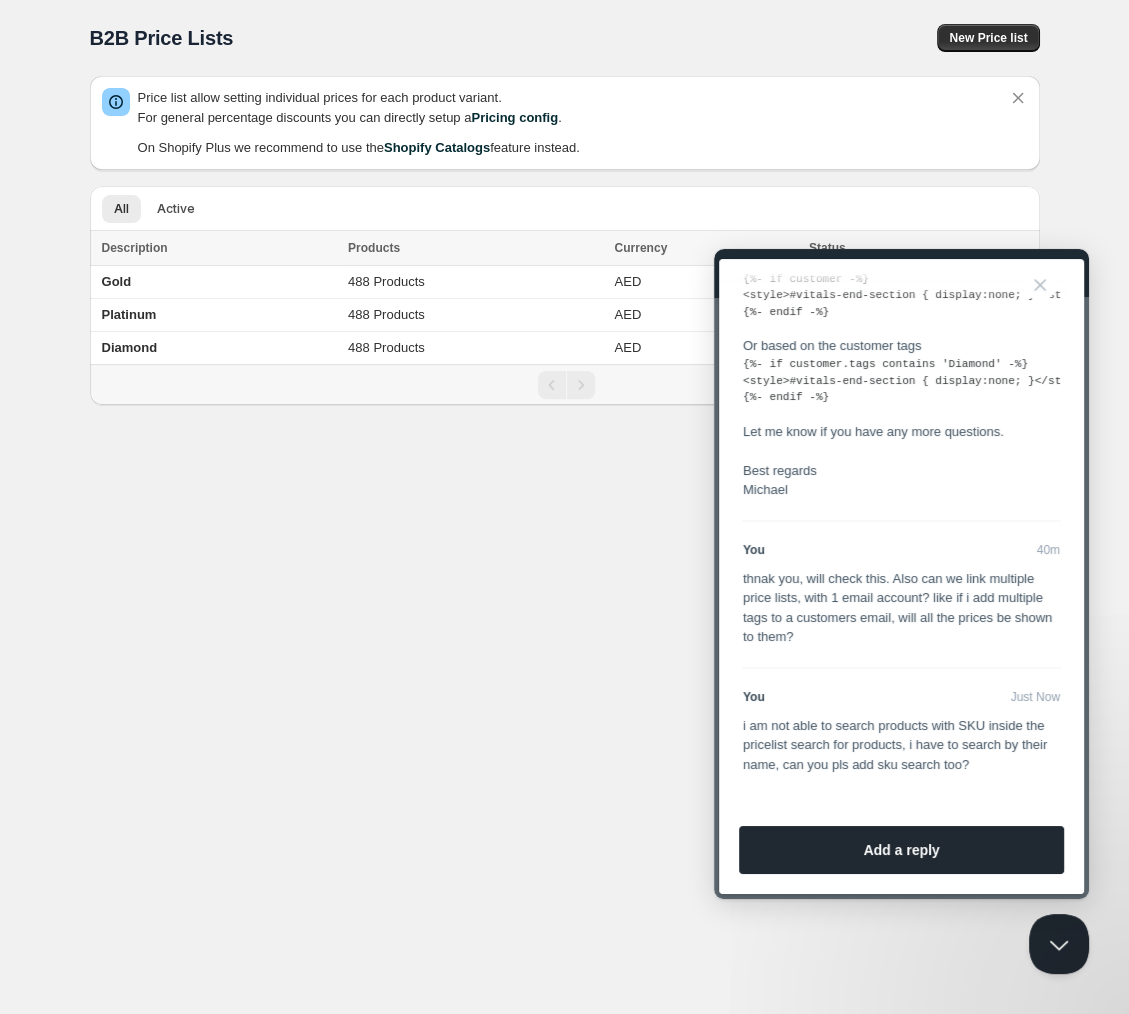 click on "Online" at bounding box center [564, 14] 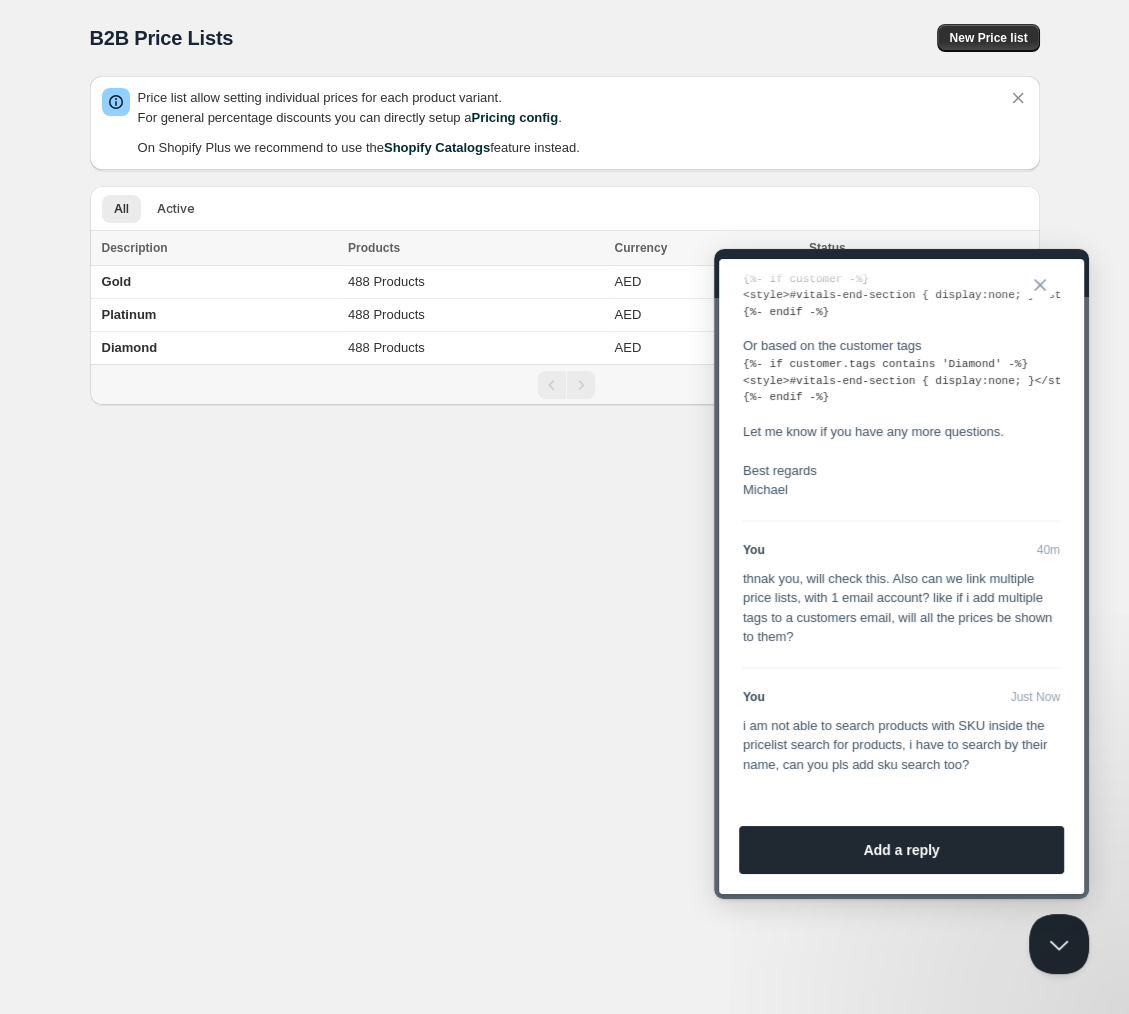 click on "Close" at bounding box center [1040, 285] 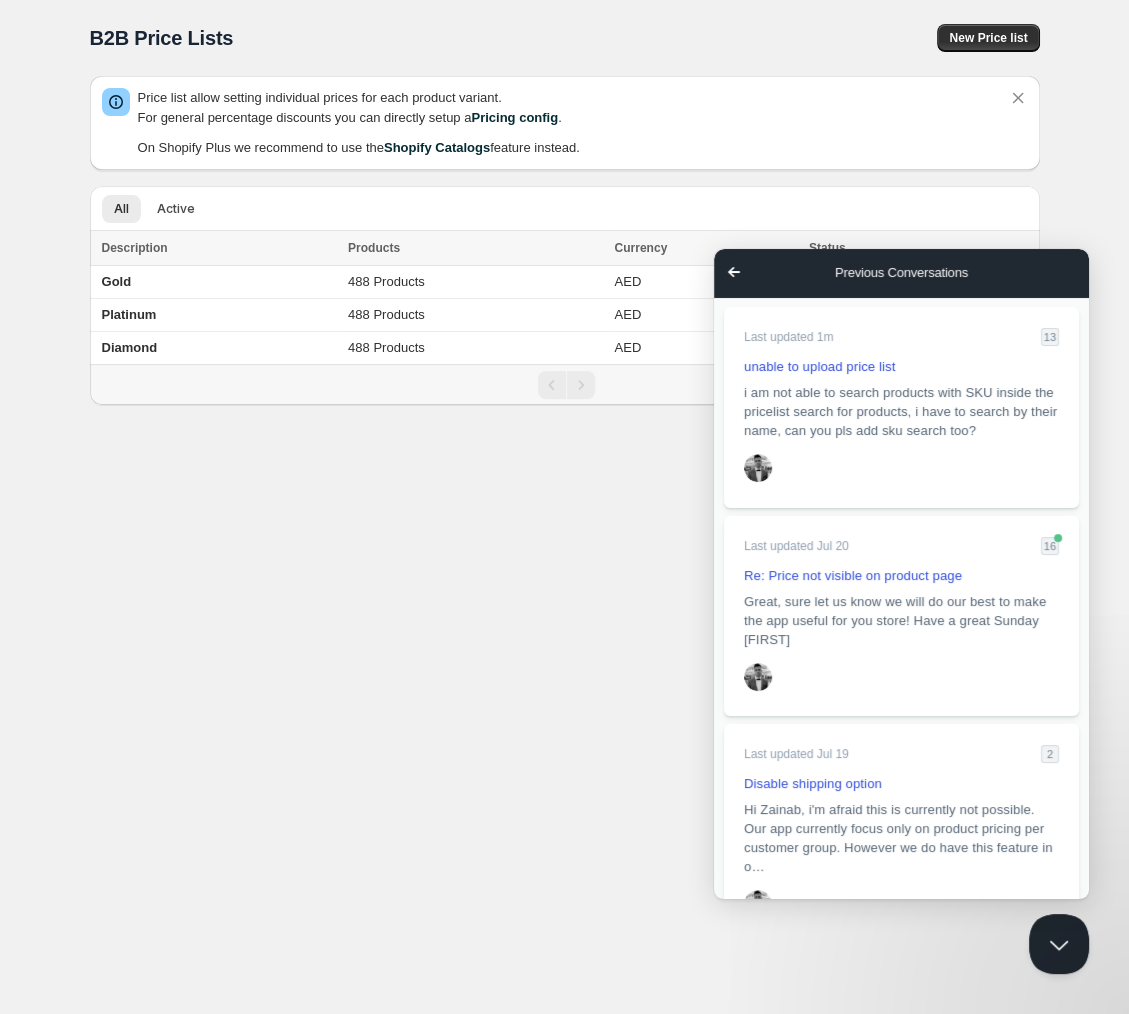 click on "Go back" at bounding box center (734, 272) 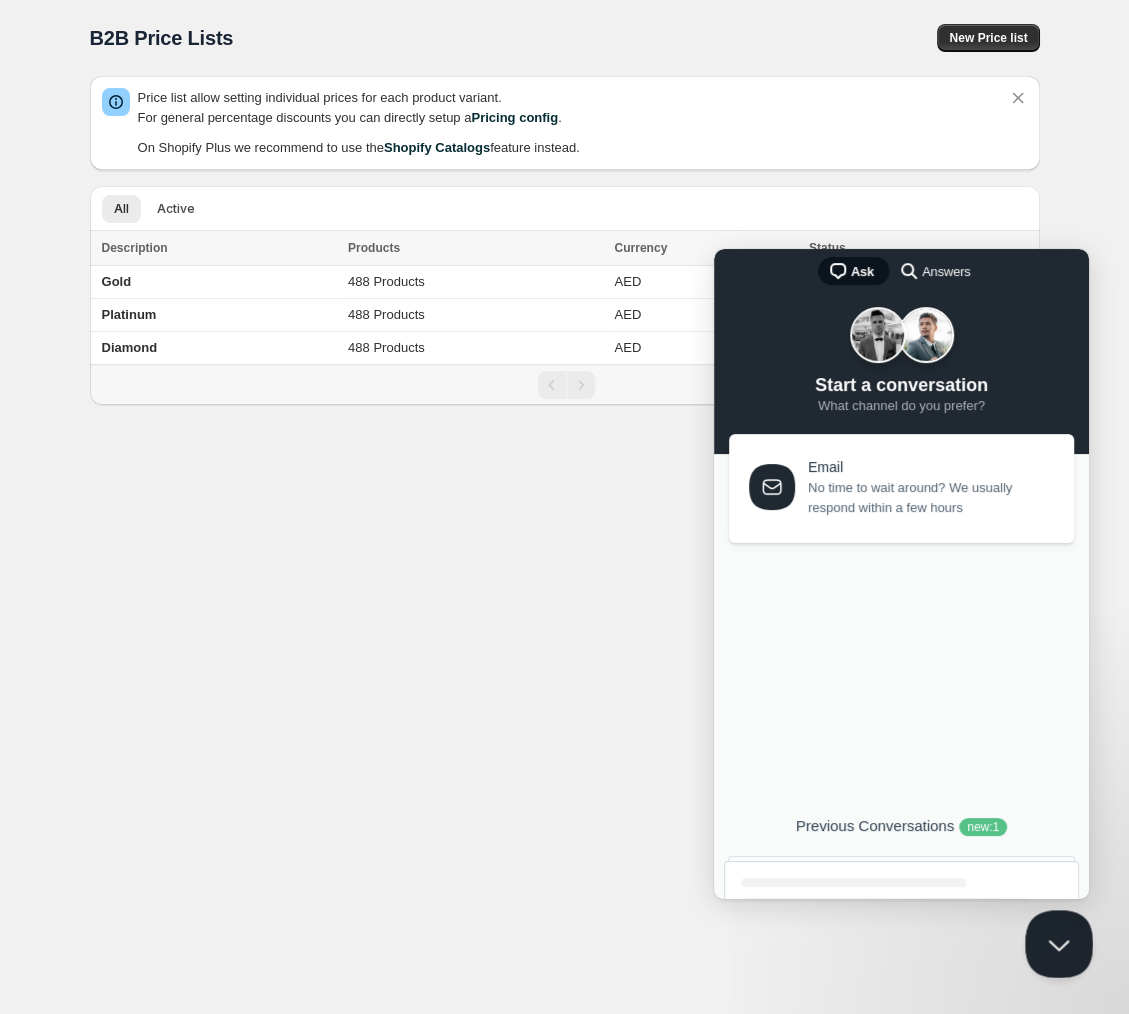 click at bounding box center (1055, 940) 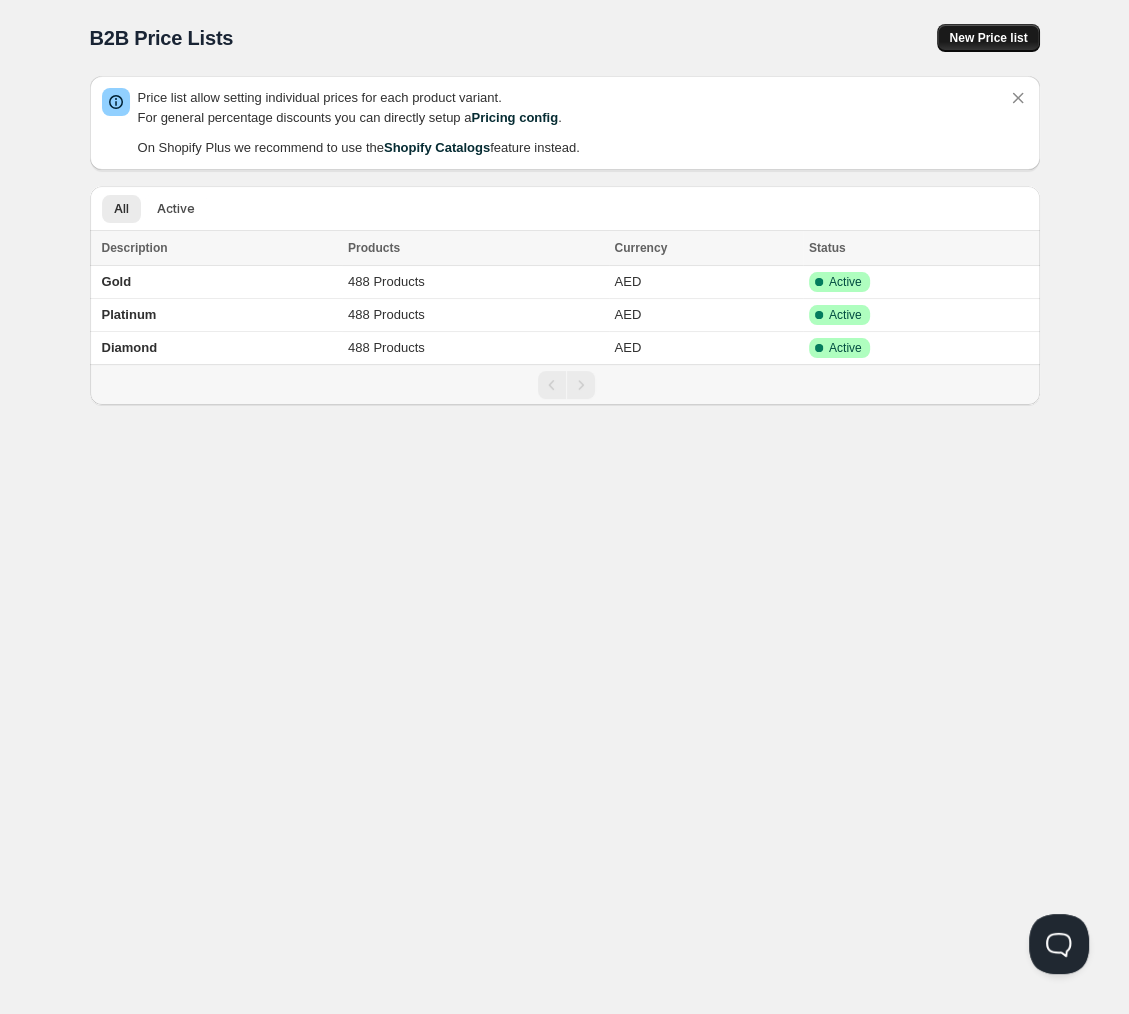 click on "New Price list" at bounding box center [988, 38] 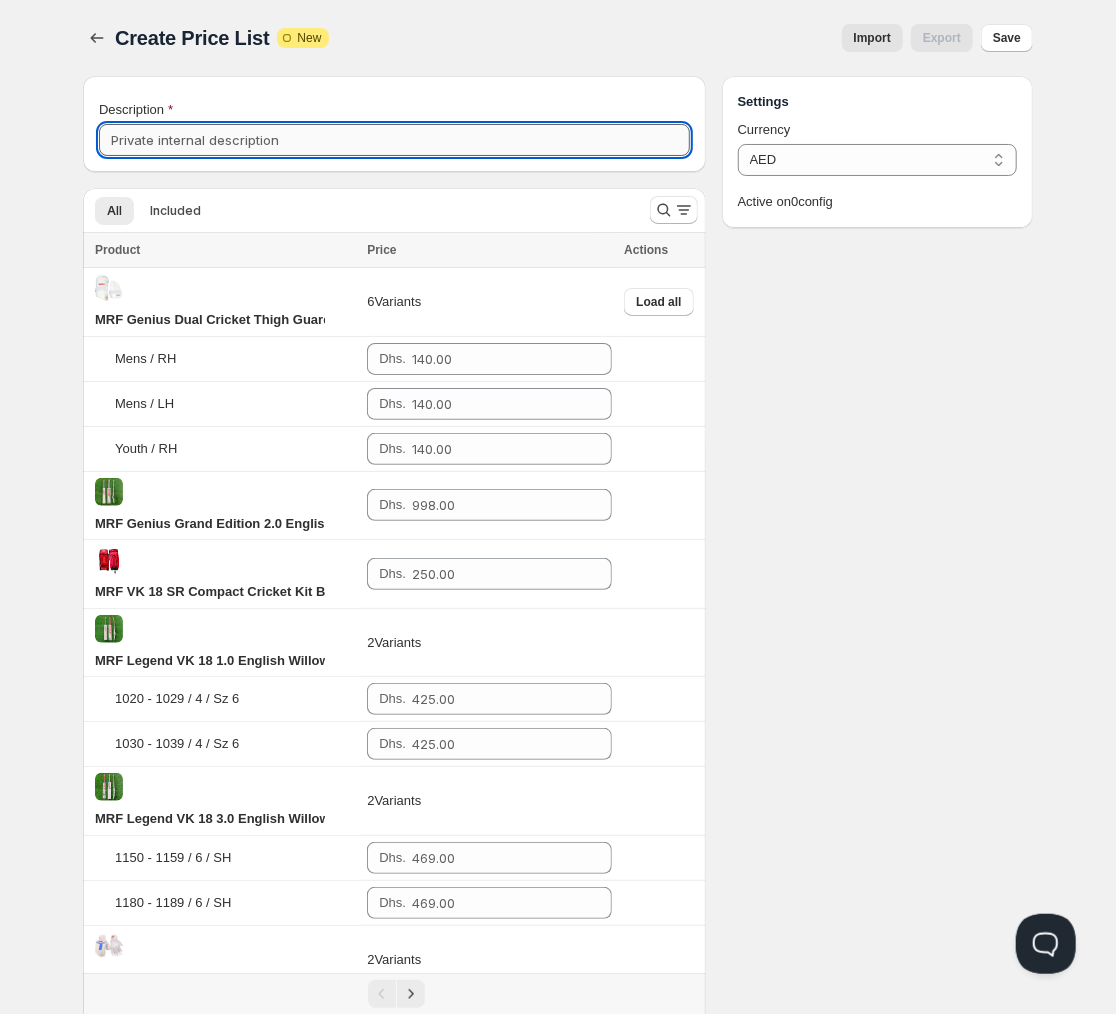 click on "Description" at bounding box center [394, 140] 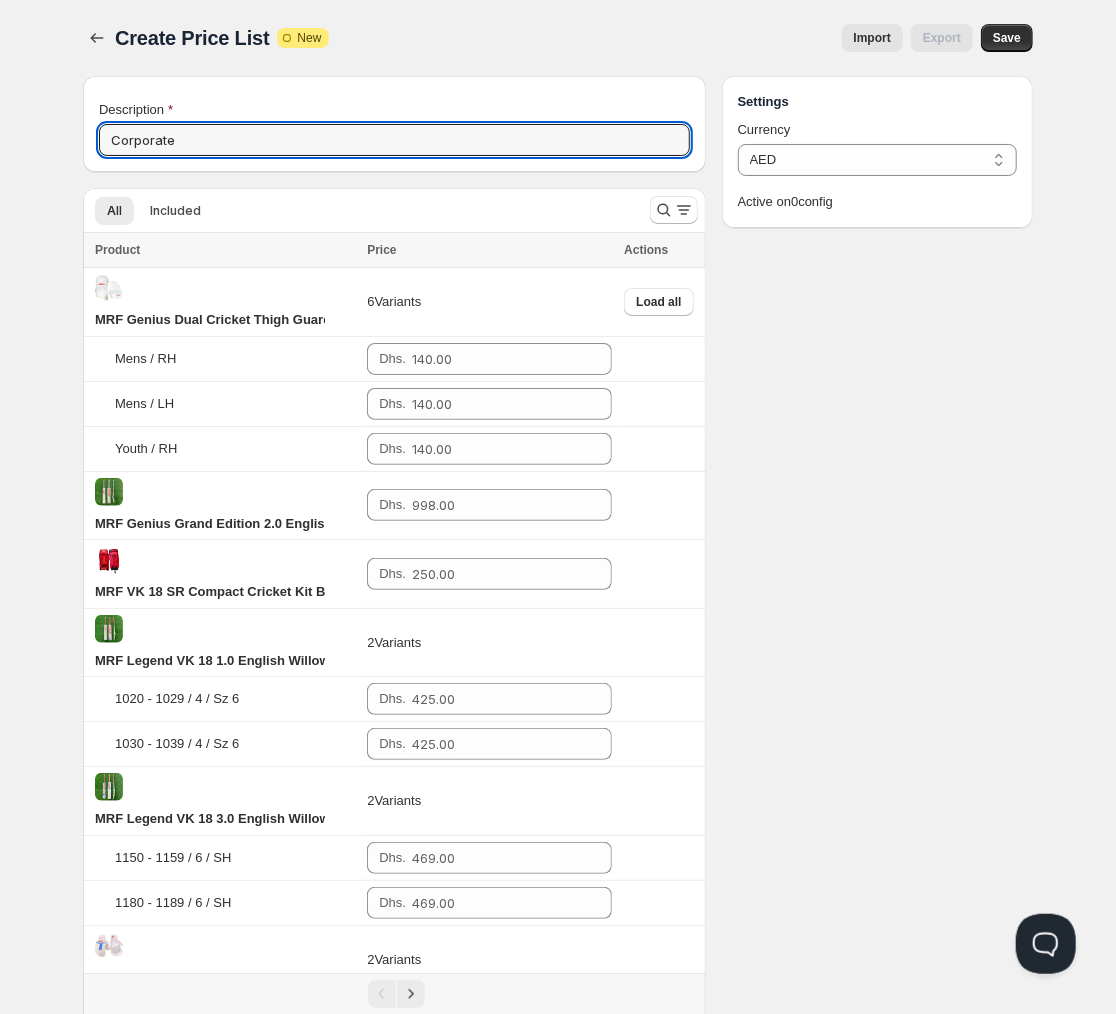 type on "Corporate" 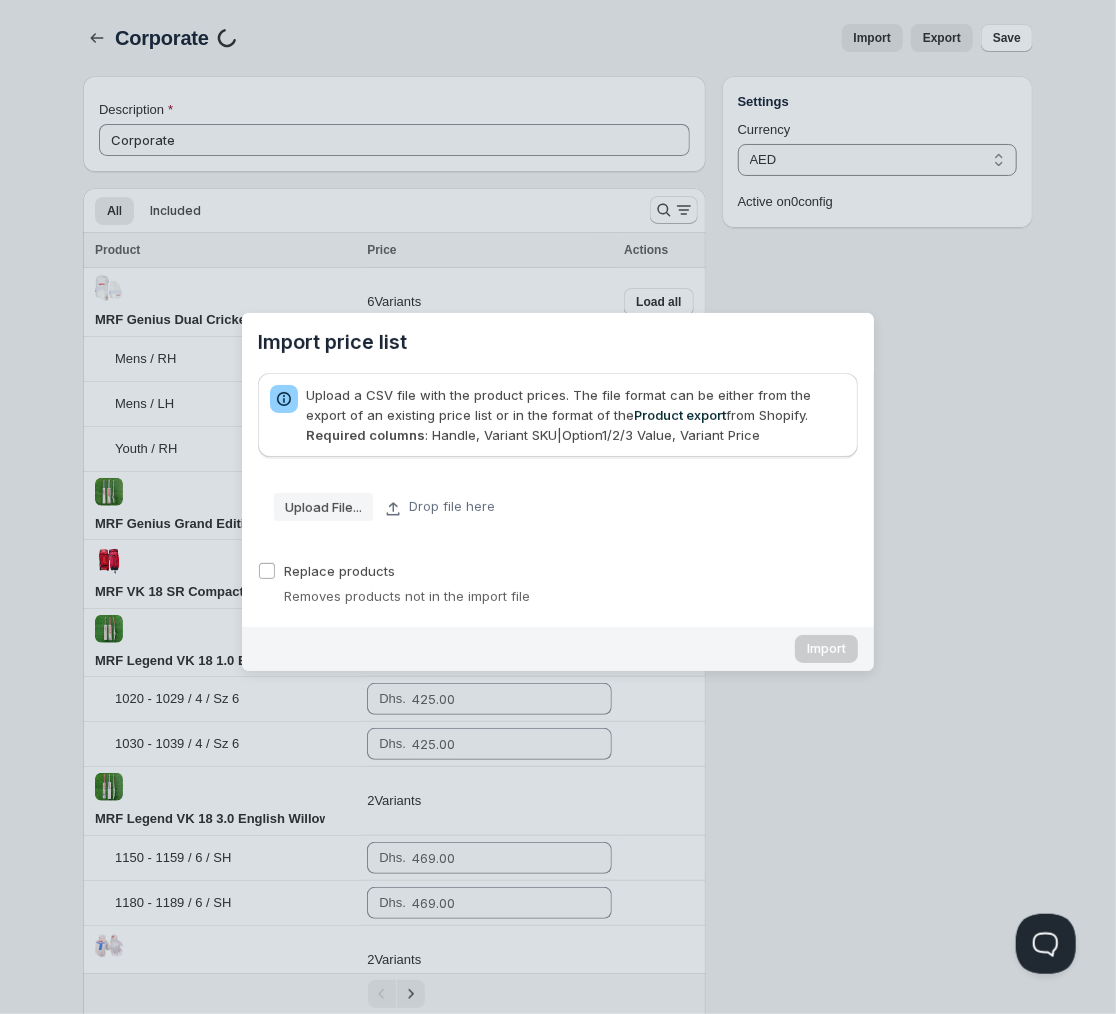 click on "Upload File..." at bounding box center (0, 0) 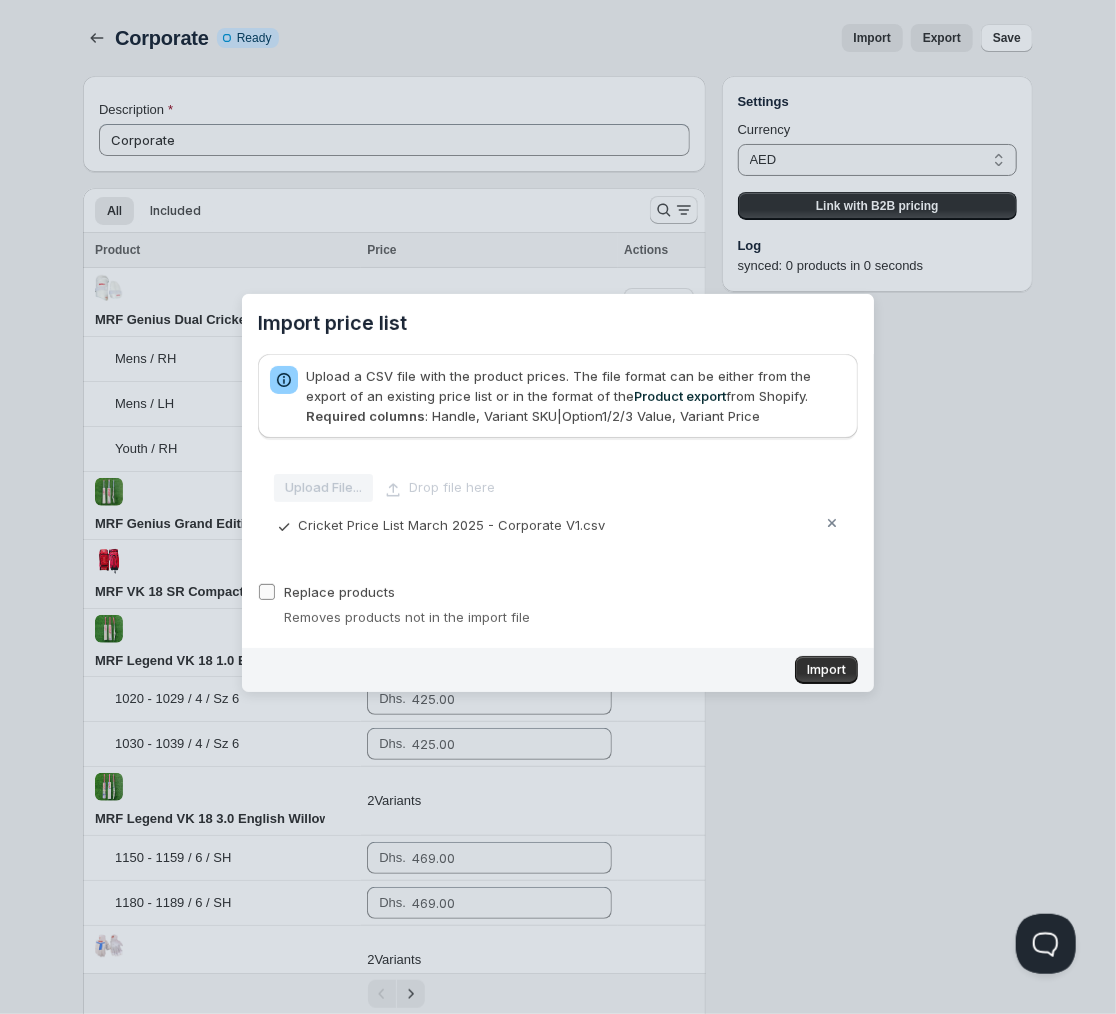 click on "Replace products" at bounding box center (339, 592) 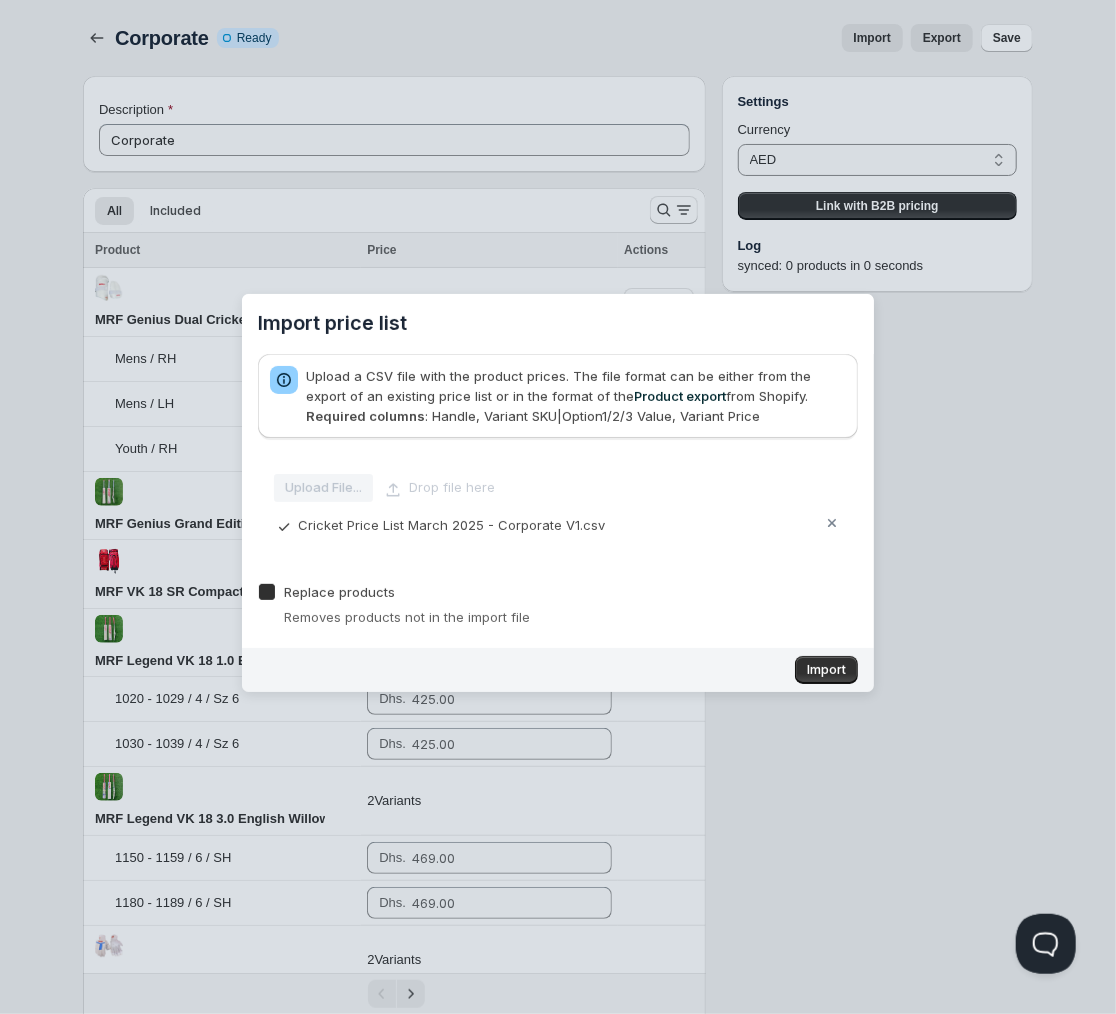 checkbox on "true" 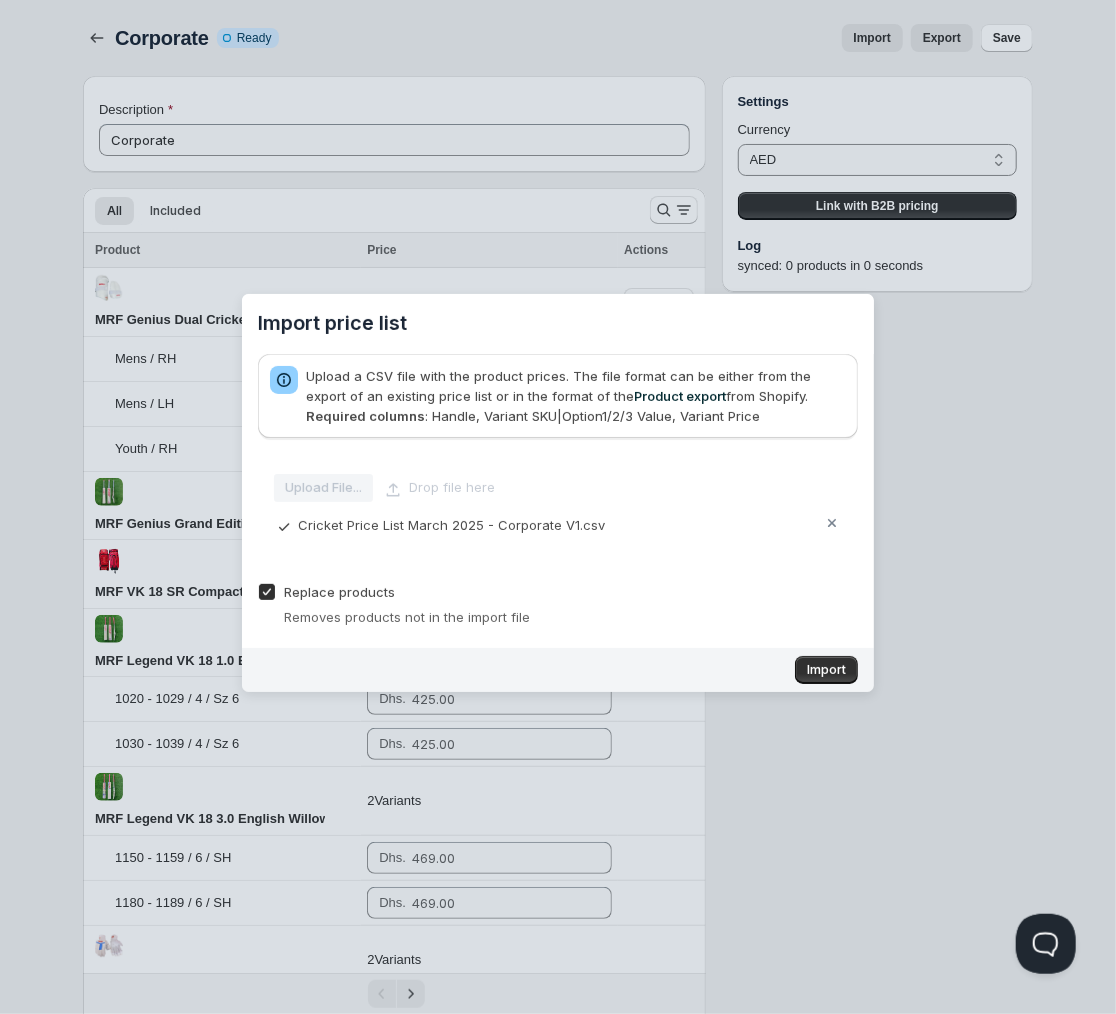 click on "Import price list
Upload a CSV file with the product prices. The file format can be either from the export of an existing price list or in the format of the  Product export  from Shopify.  Required columns : Handle, Variant SKU|Option1/2/3 Value, Variant Price Upload File... Drop file here
Replace products Removes products not in the import file
Import" at bounding box center [558, 493] 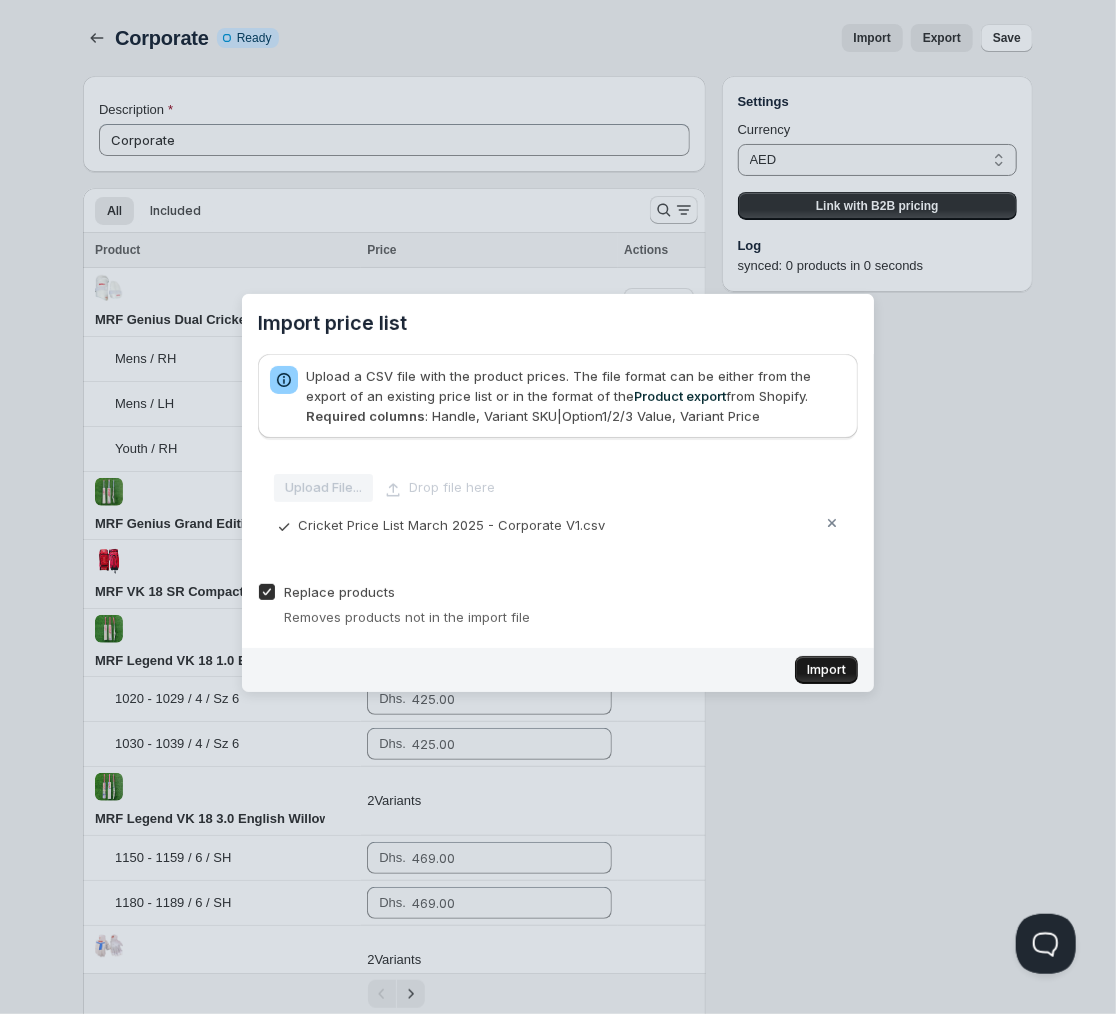click on "Import" at bounding box center [826, 670] 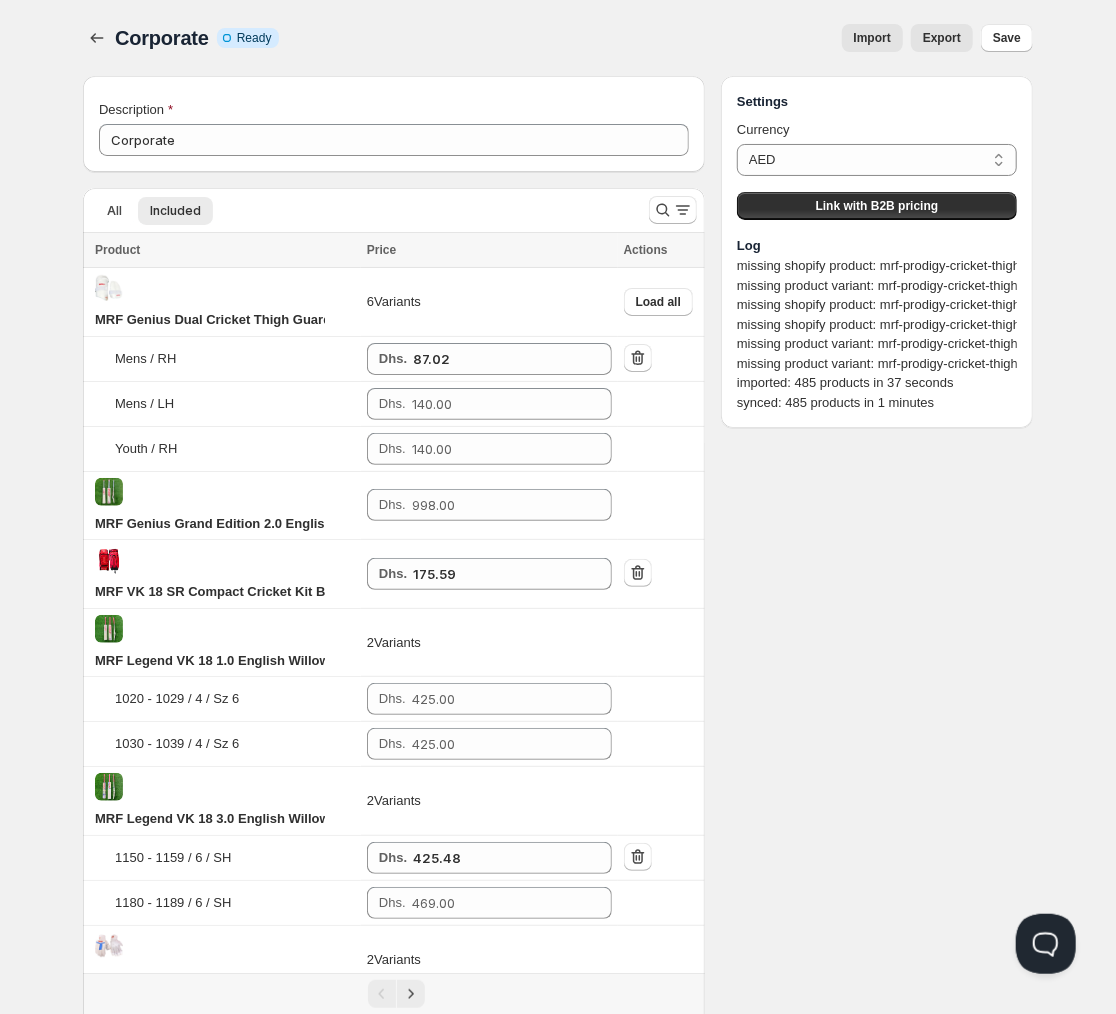 type on "87.02" 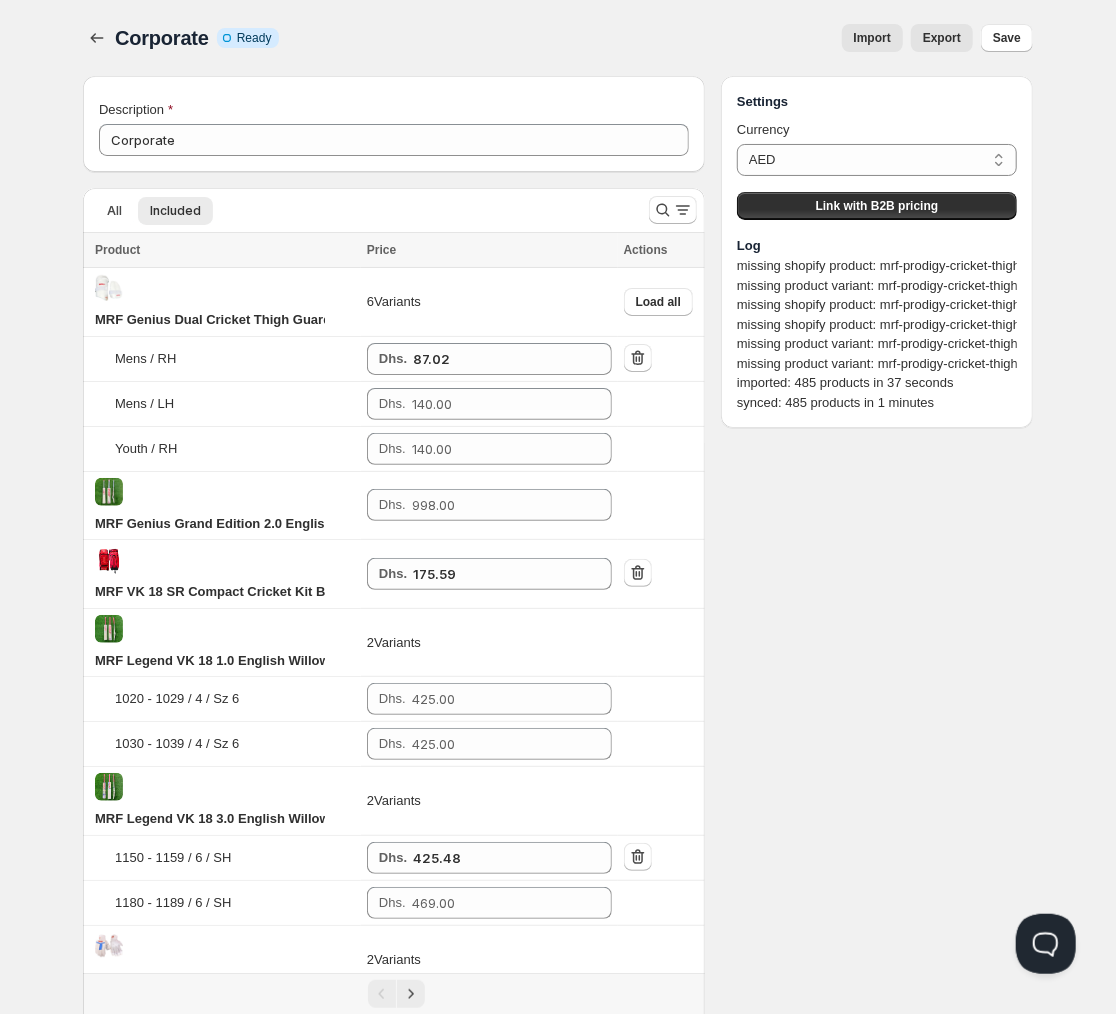 type on "175.59" 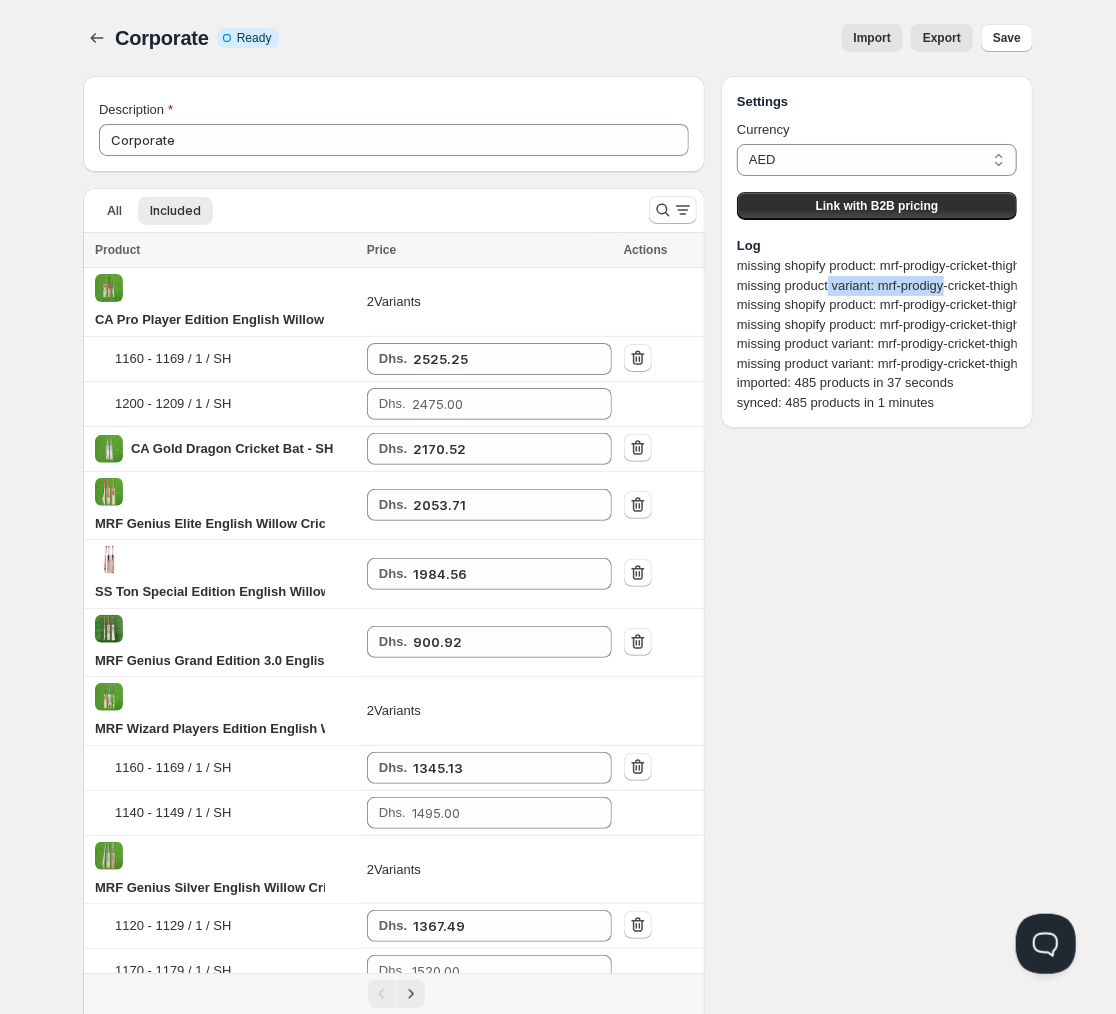 drag, startPoint x: 836, startPoint y: 284, endPoint x: 967, endPoint y: 281, distance: 131.03435 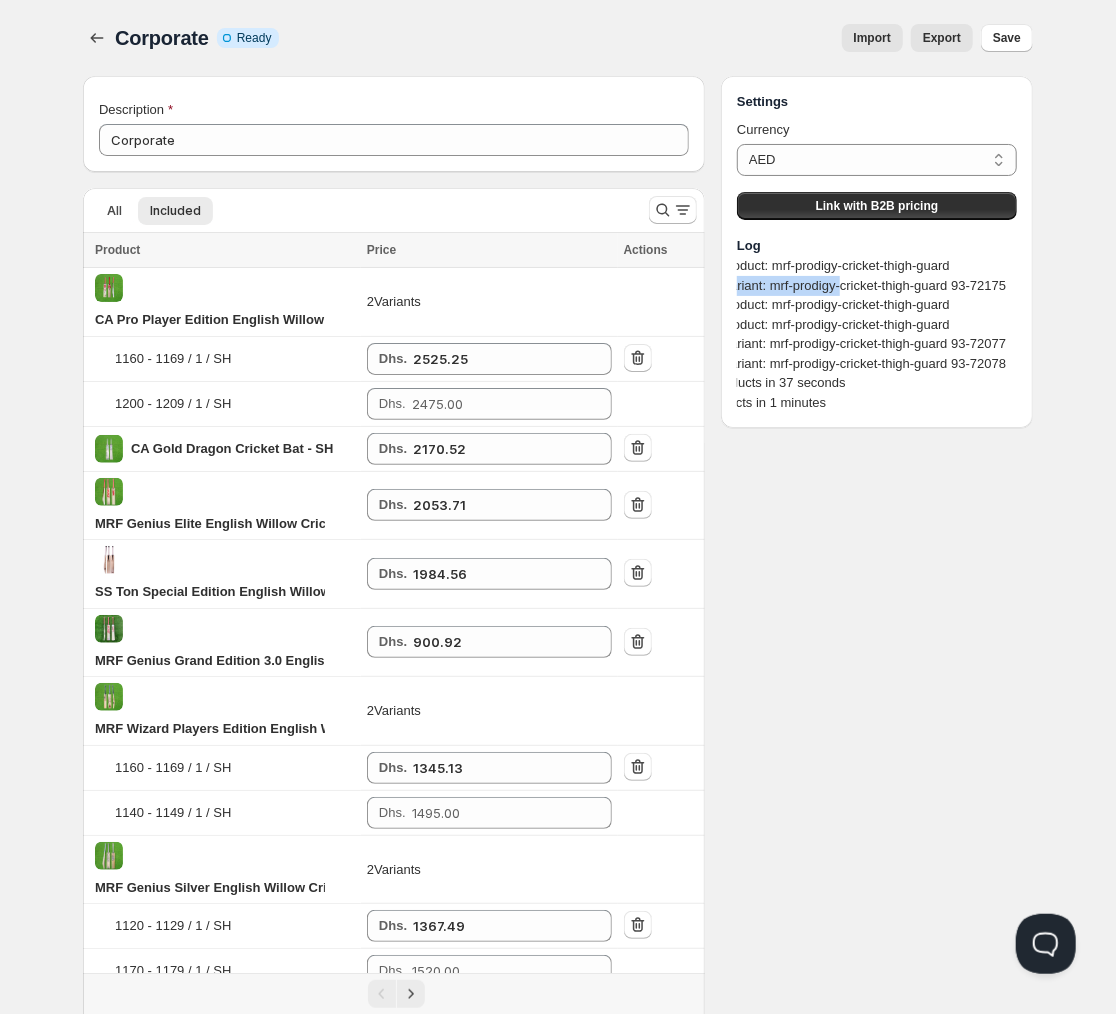 scroll, scrollTop: 0, scrollLeft: 145, axis: horizontal 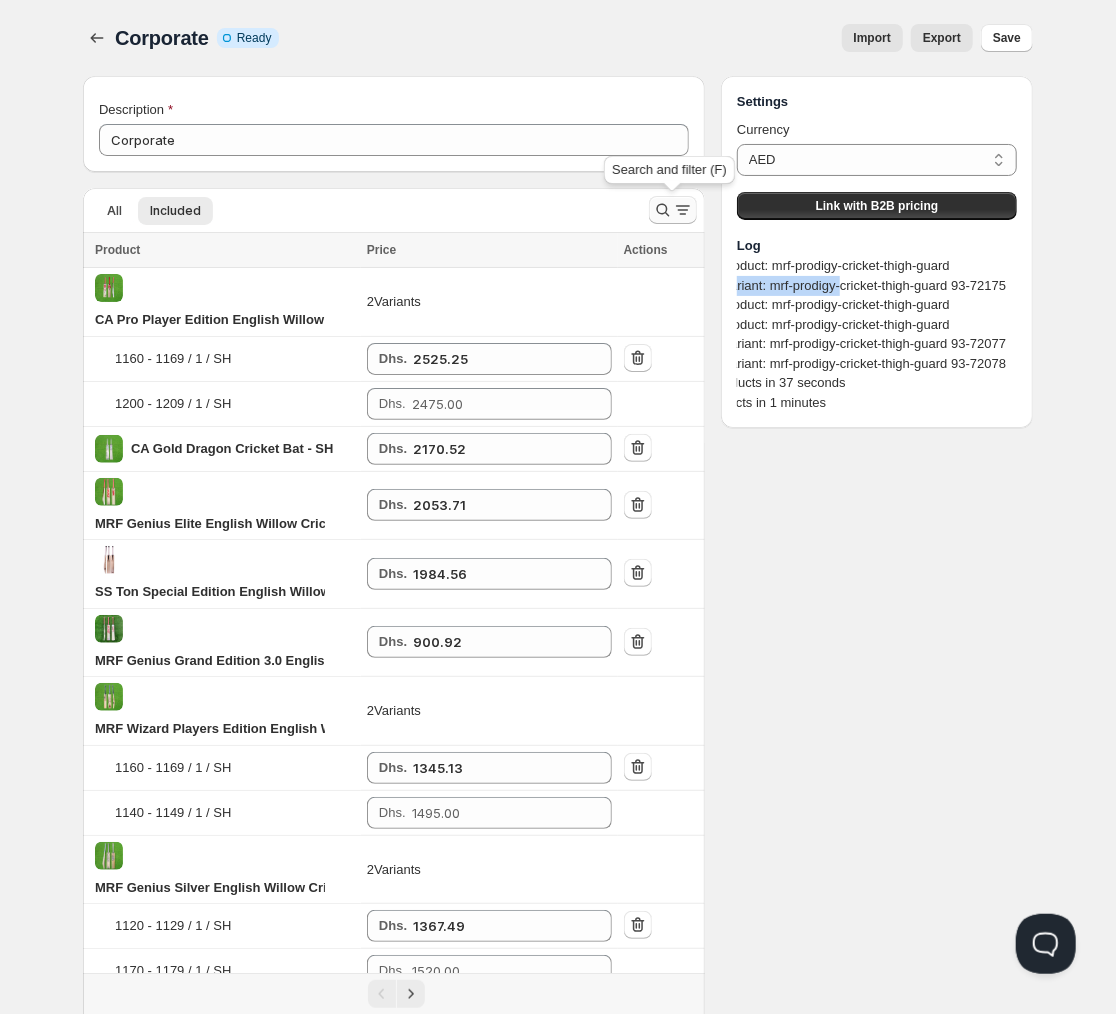 click 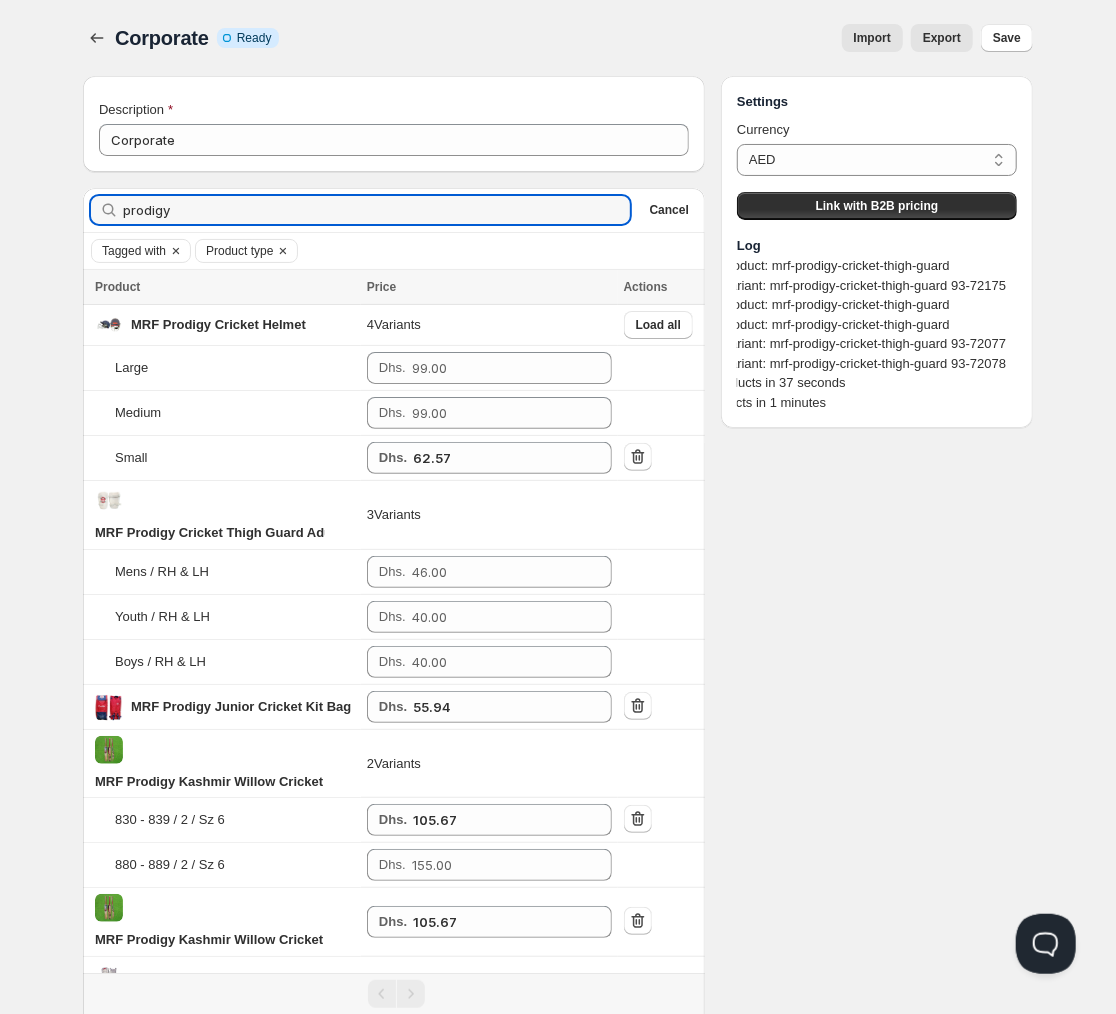 type on "prodigy" 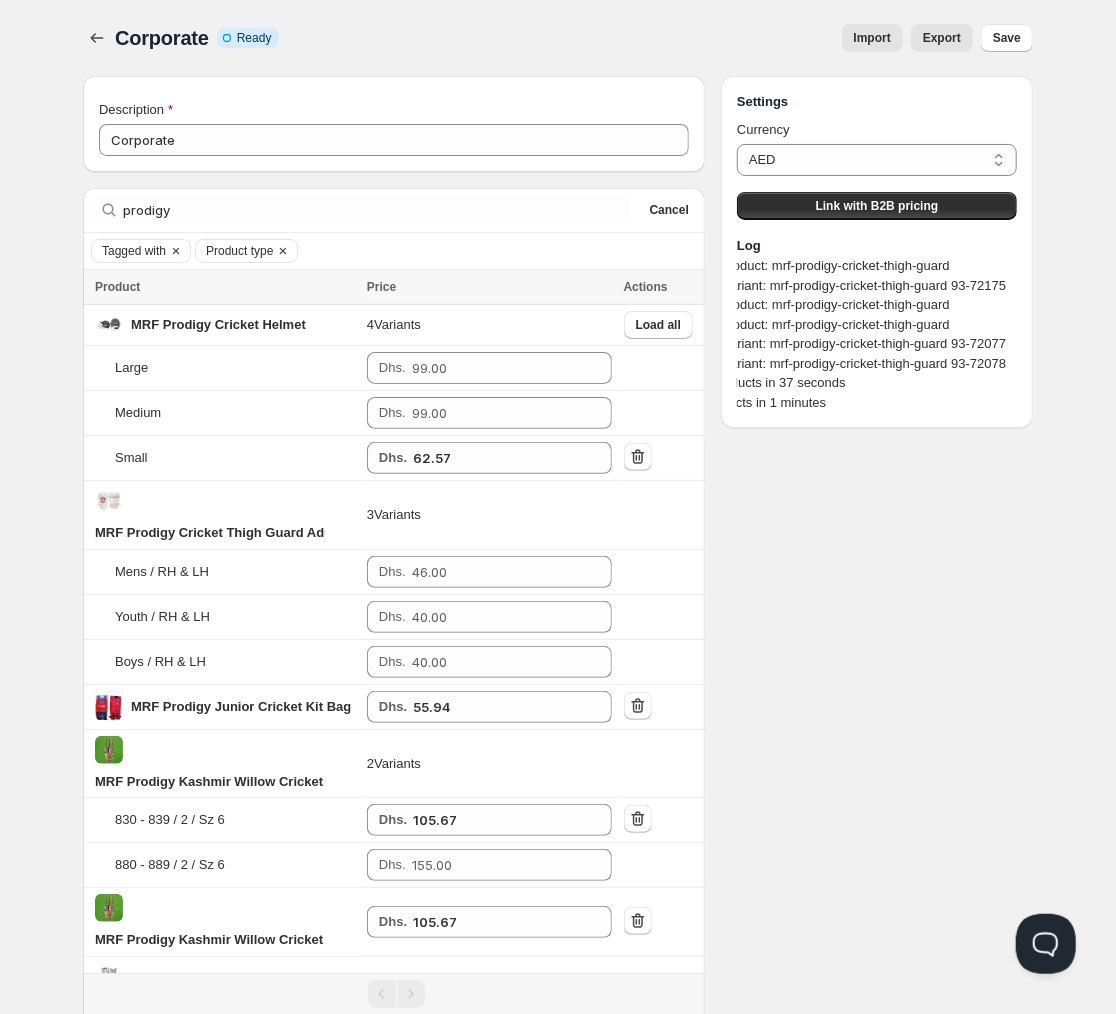 scroll, scrollTop: 32, scrollLeft: 0, axis: vertical 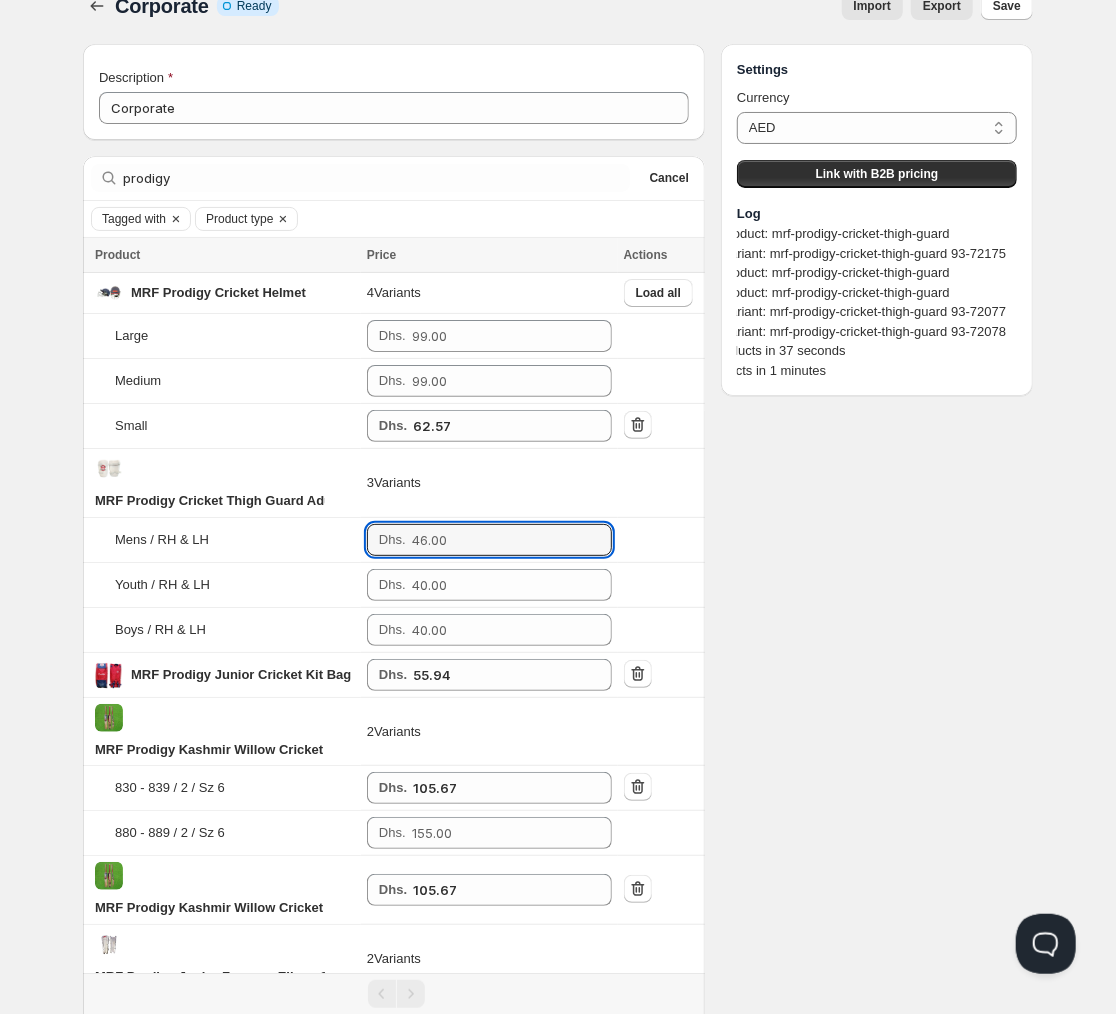 click at bounding box center (497, 540) 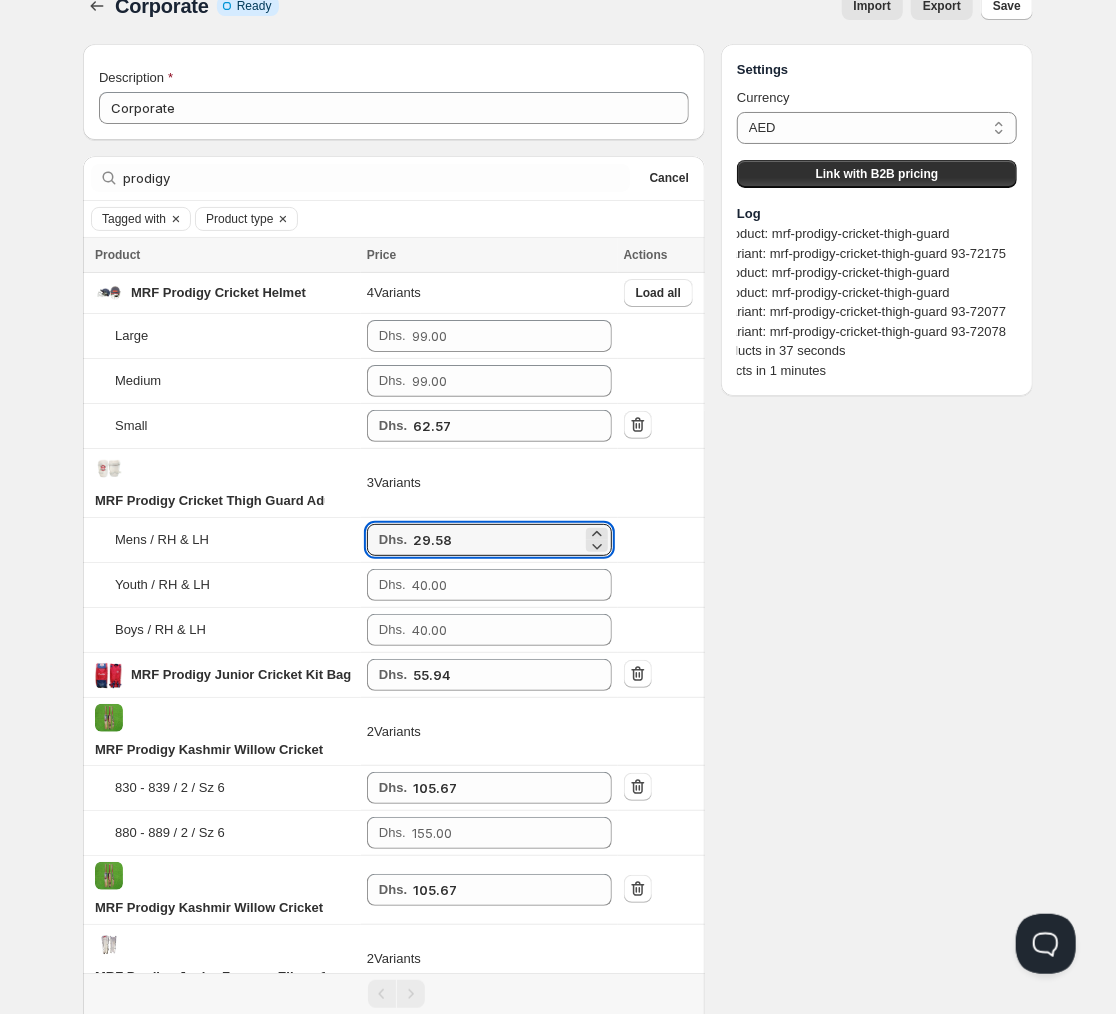 type on "29.58" 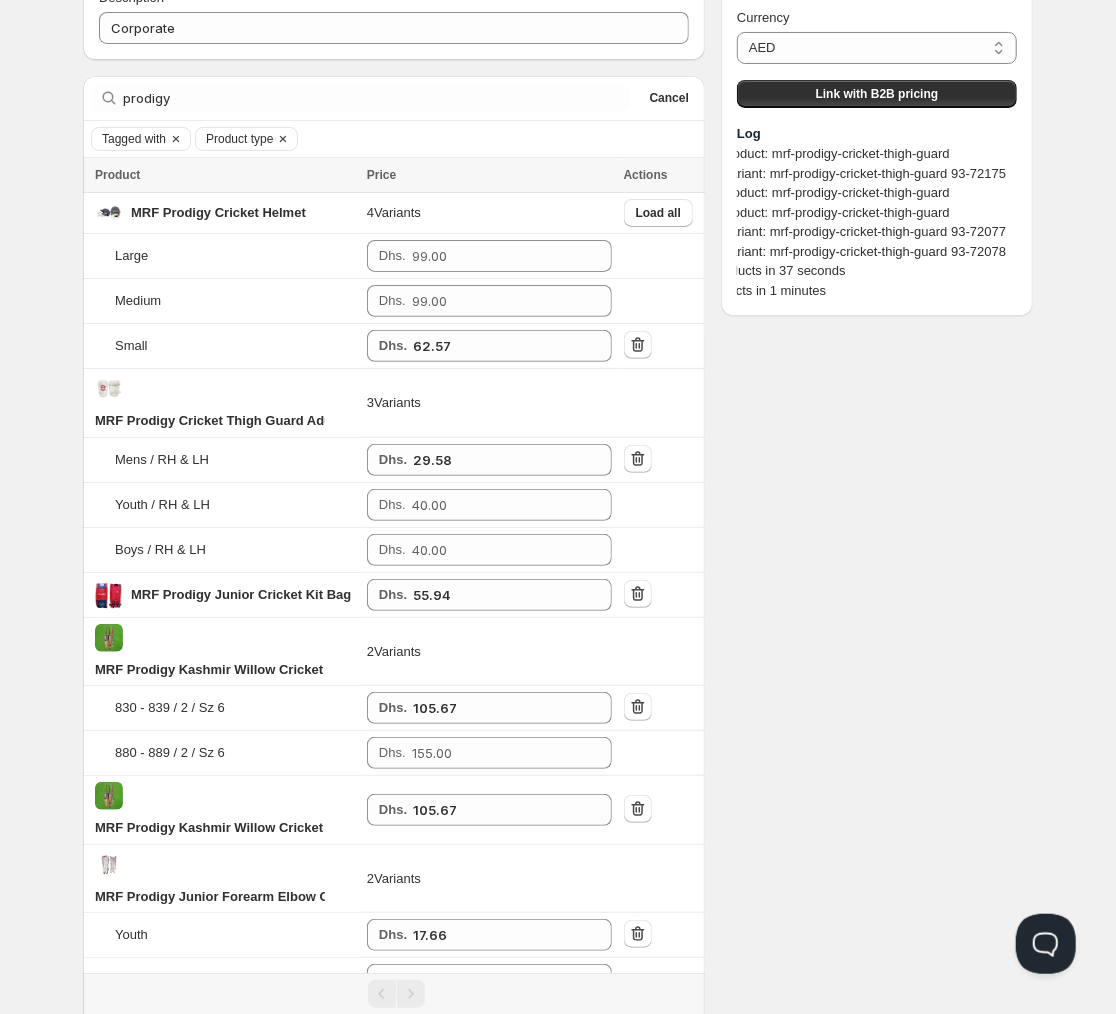 scroll, scrollTop: 116, scrollLeft: 0, axis: vertical 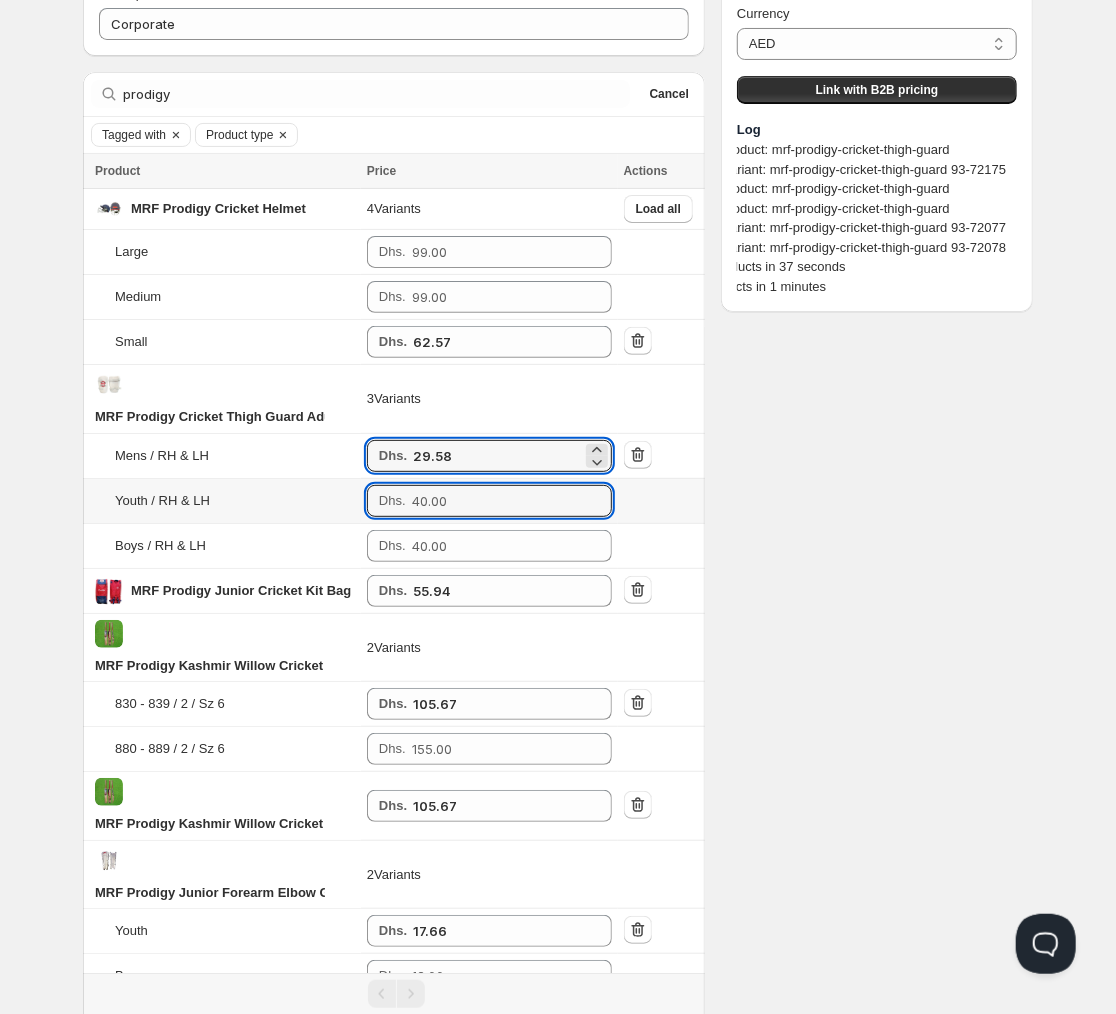 click at bounding box center (497, 501) 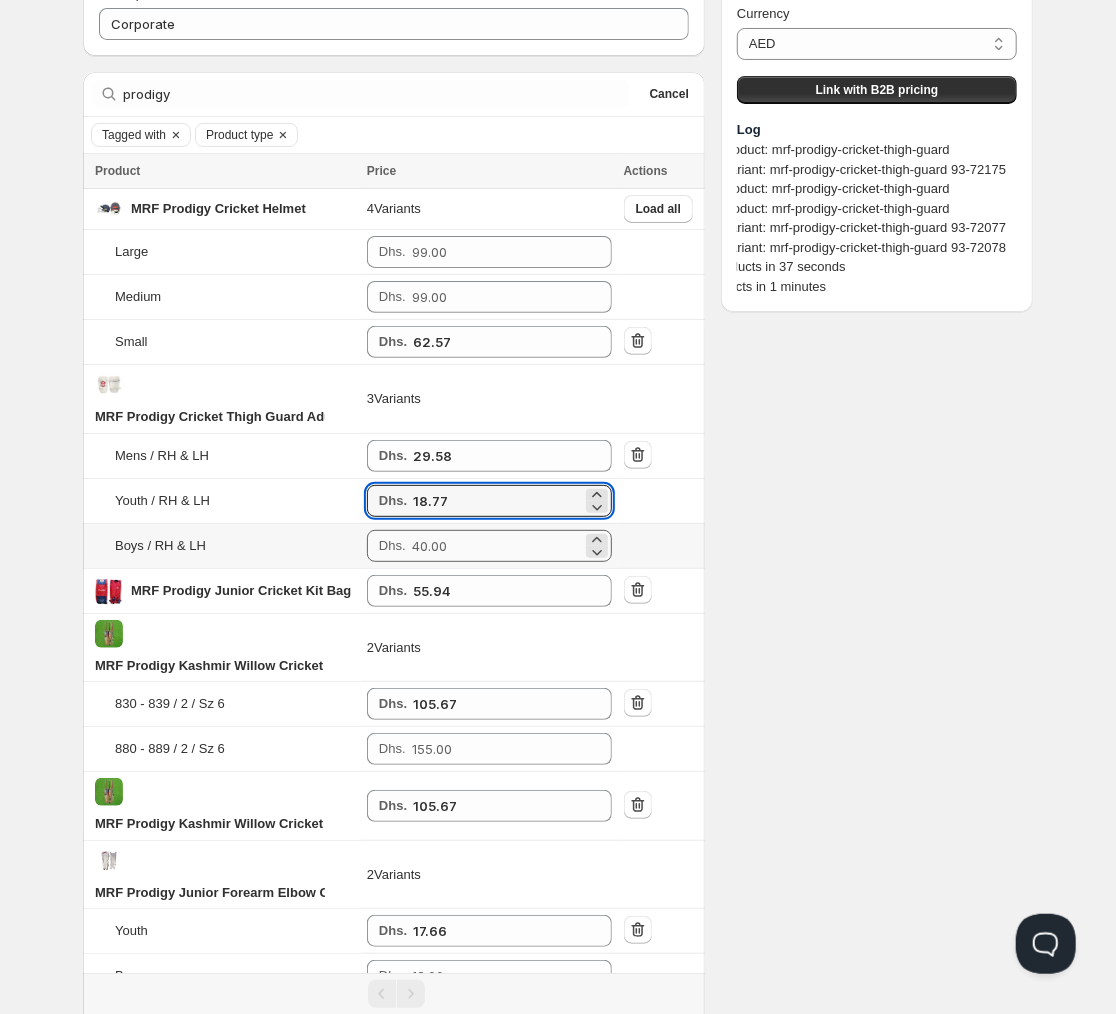 type on "18.77" 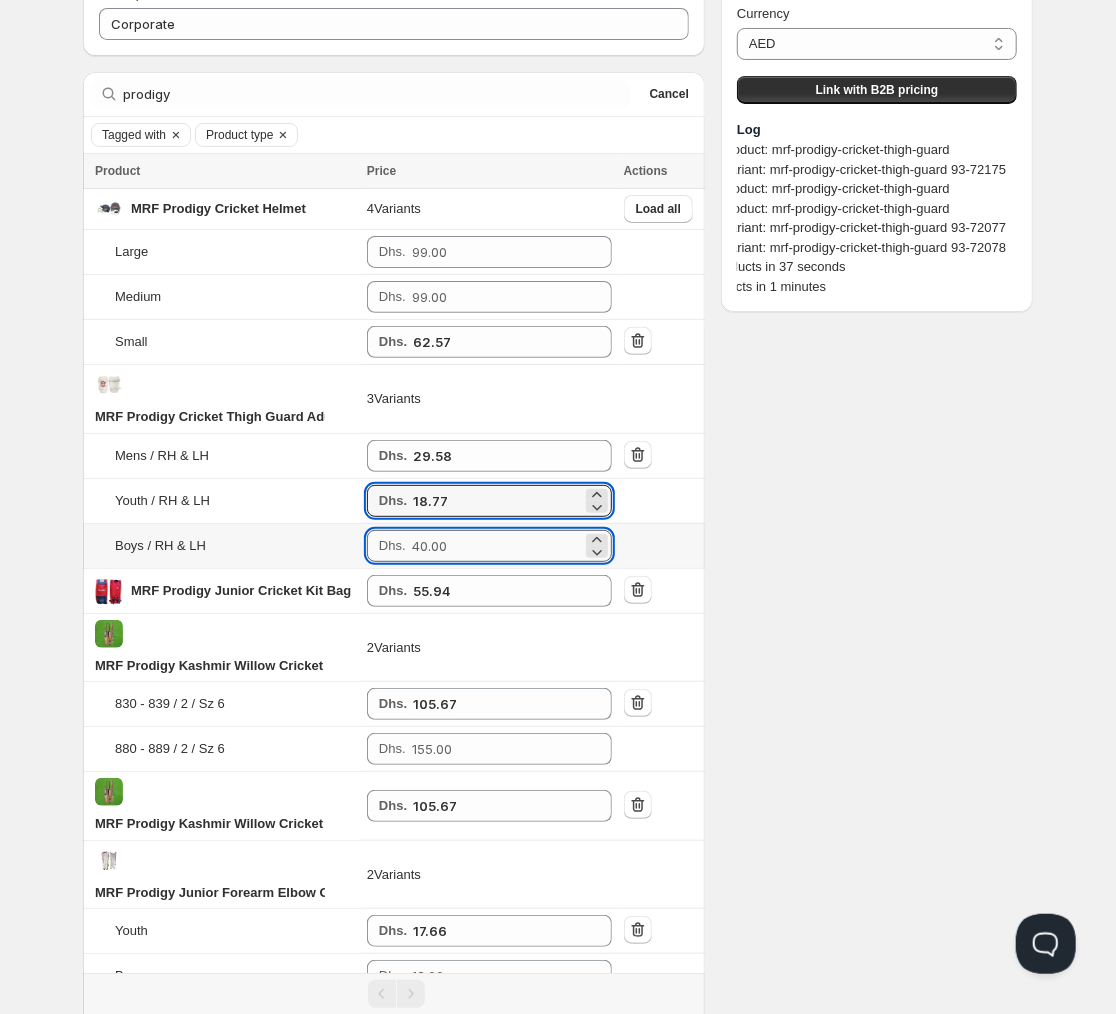 click at bounding box center [497, 546] 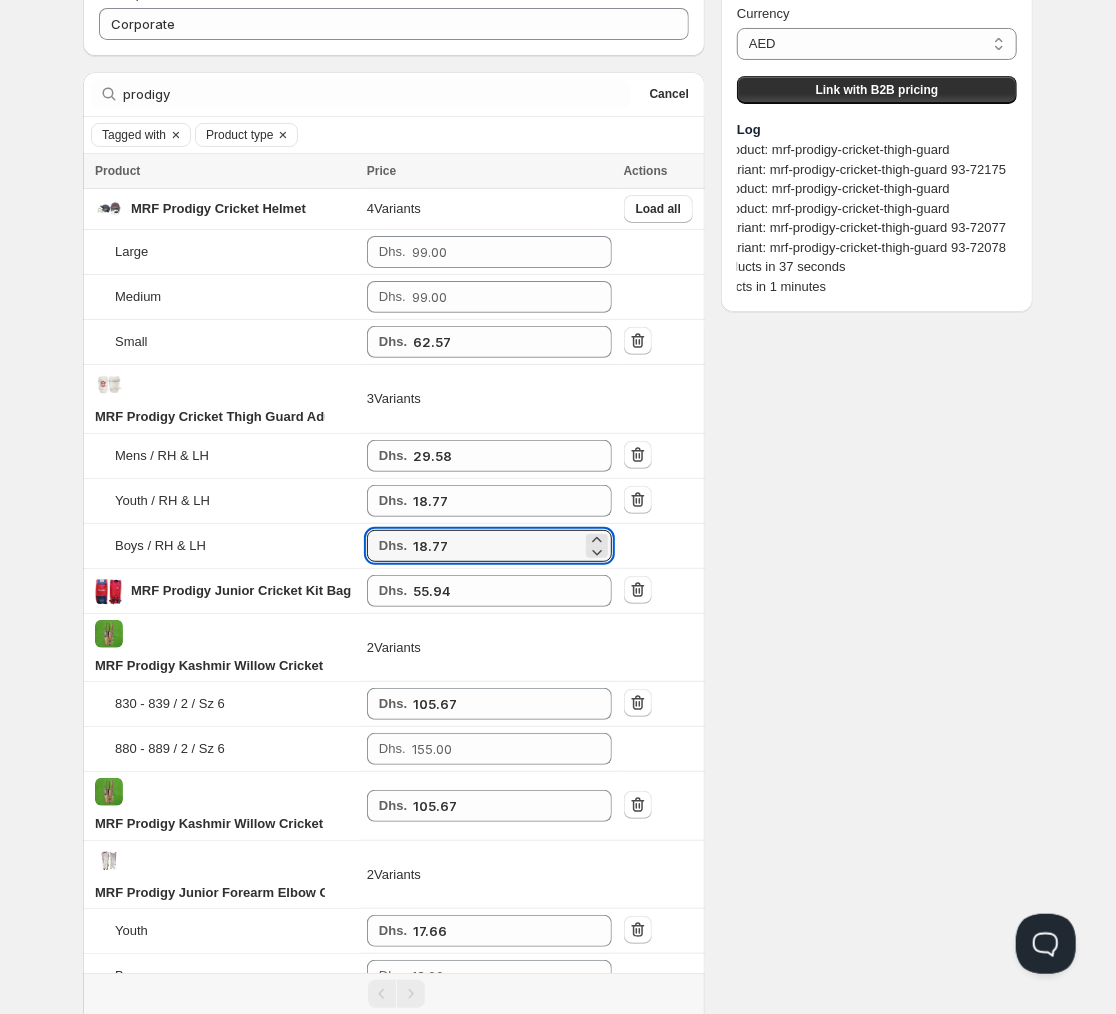 type on "18.77" 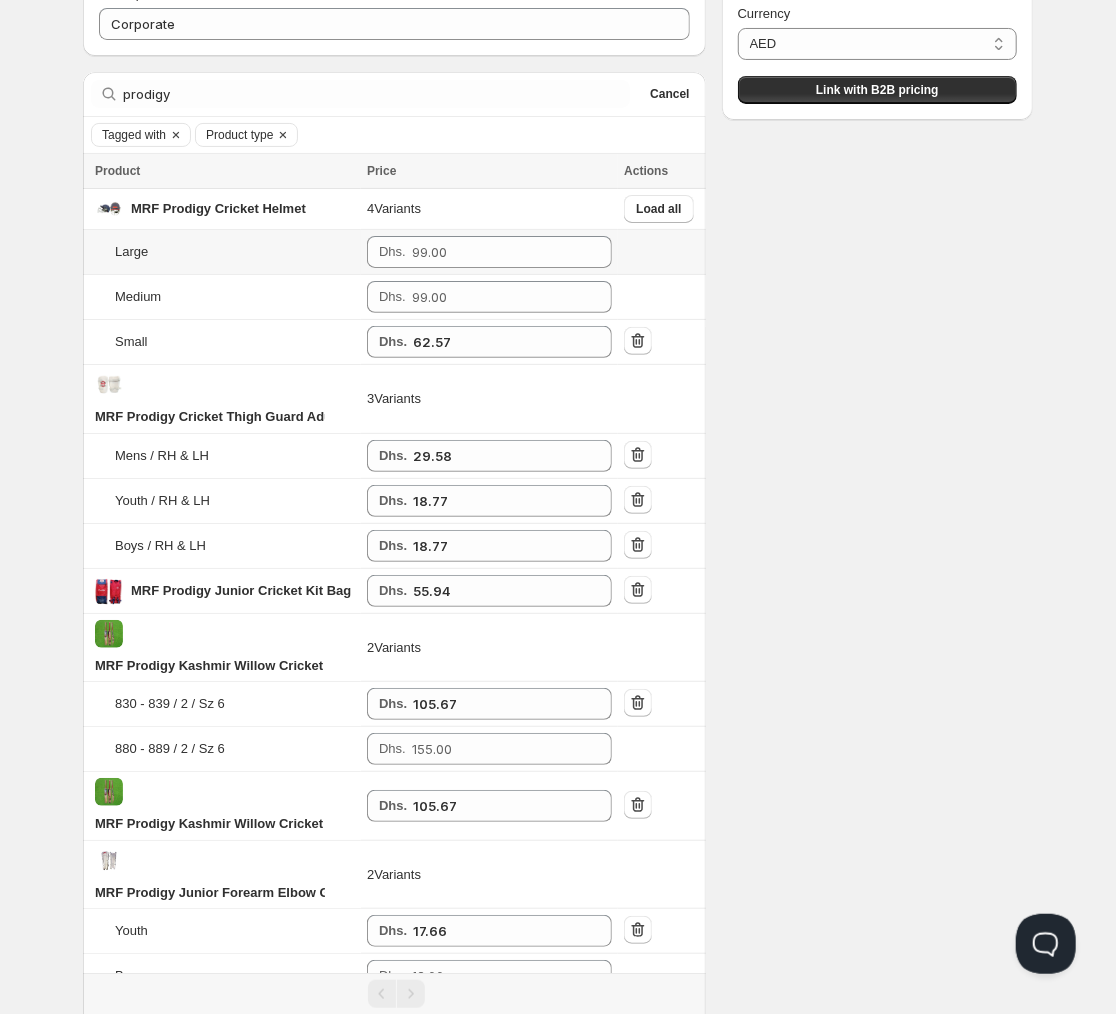 scroll, scrollTop: 0, scrollLeft: 0, axis: both 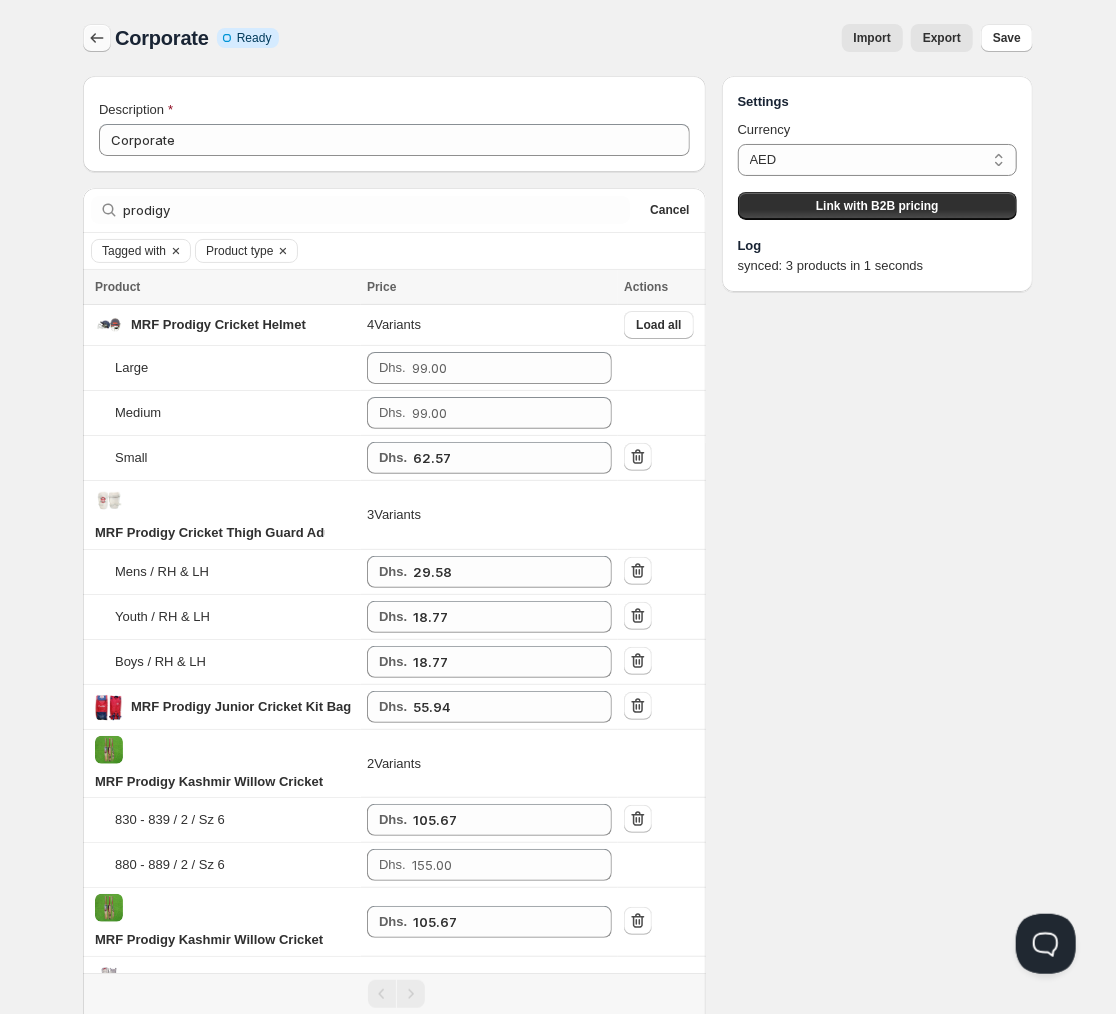 click at bounding box center [97, 38] 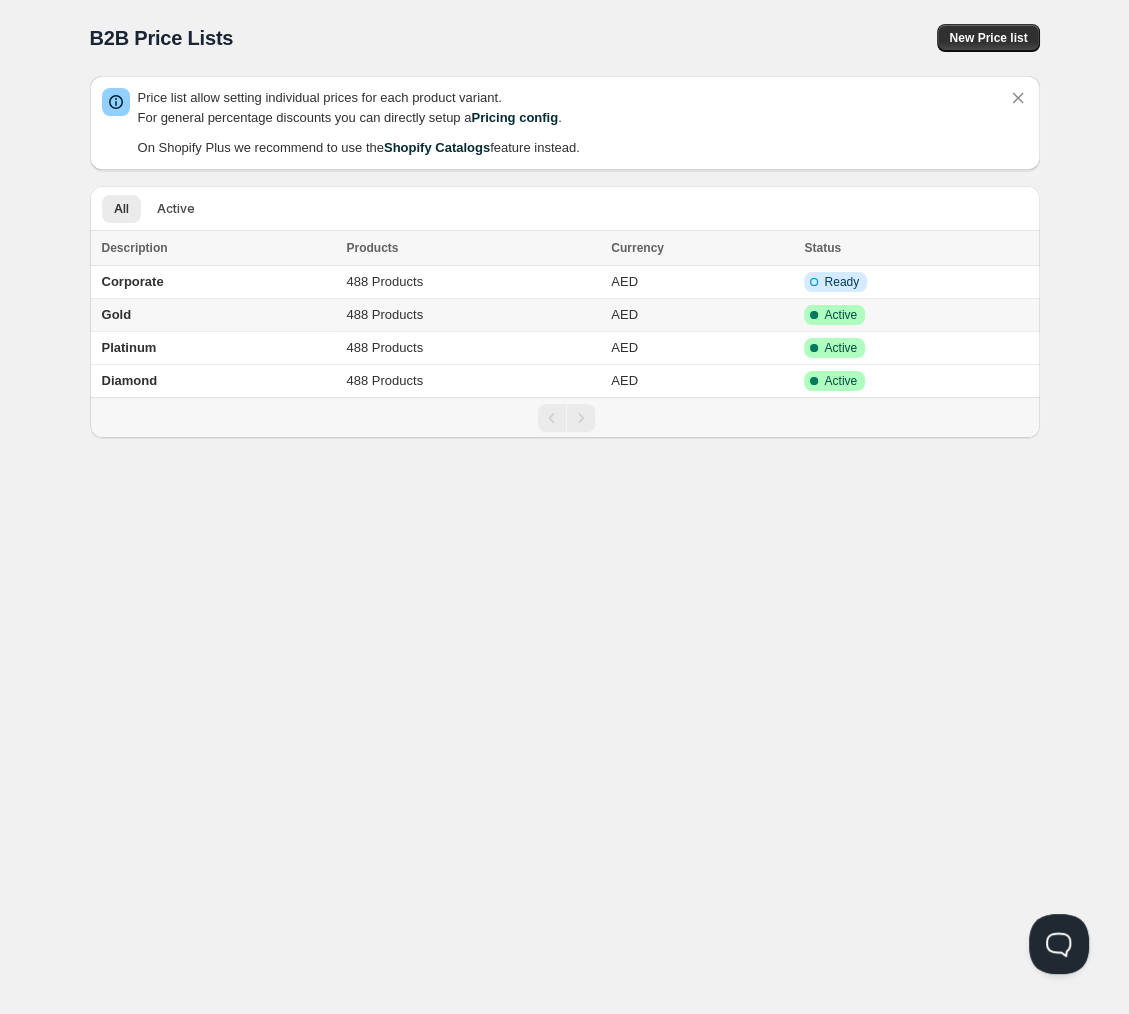 click on "Gold" at bounding box center (215, 315) 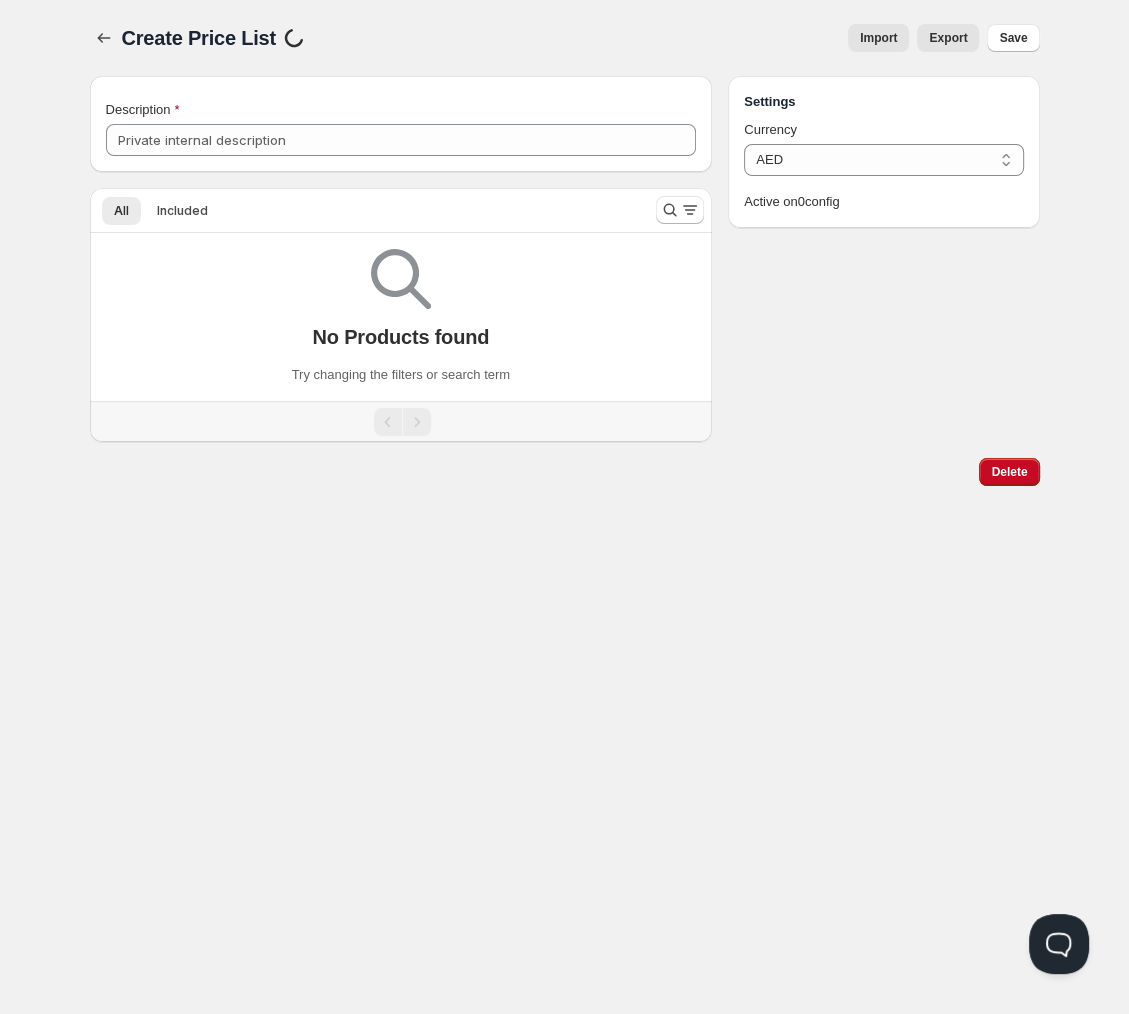 type on "Gold" 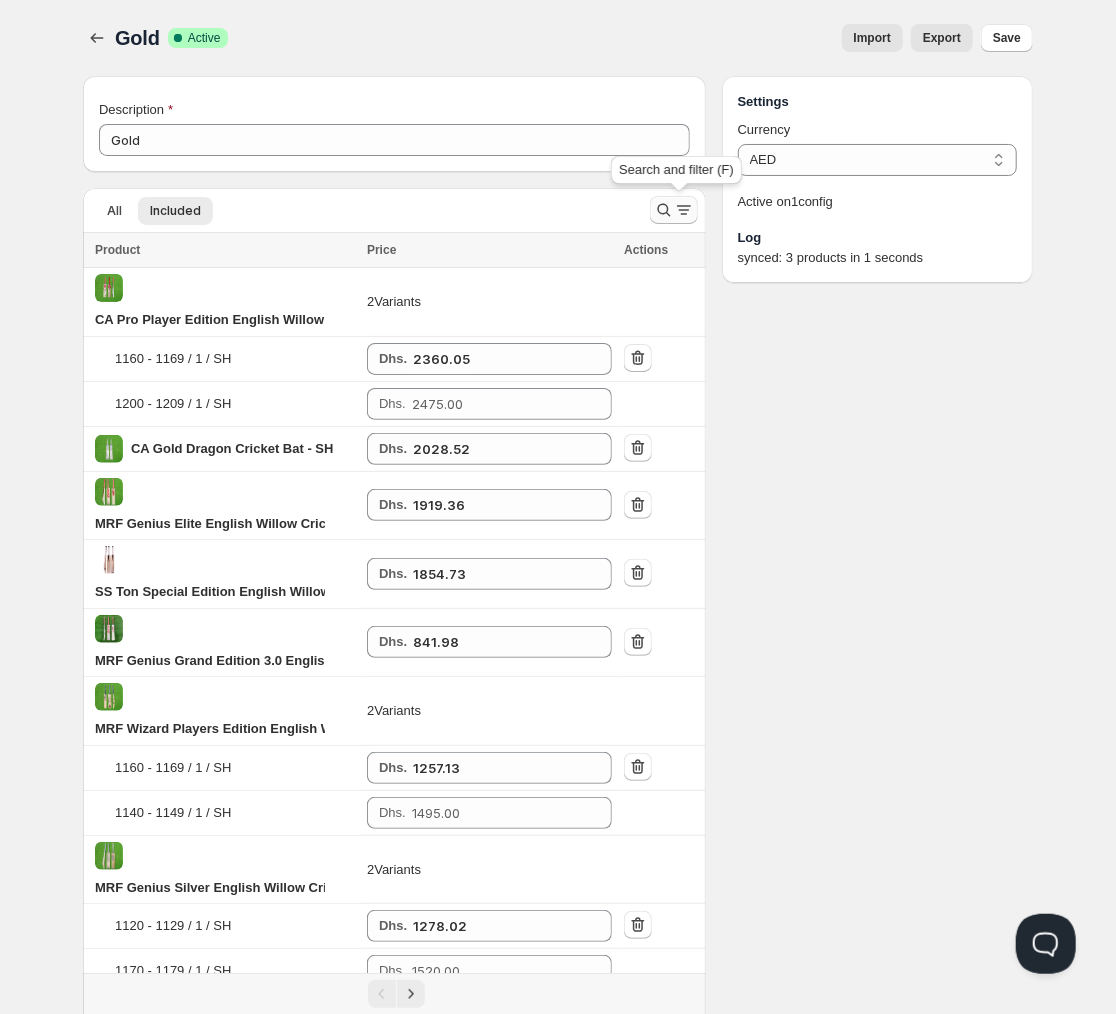click 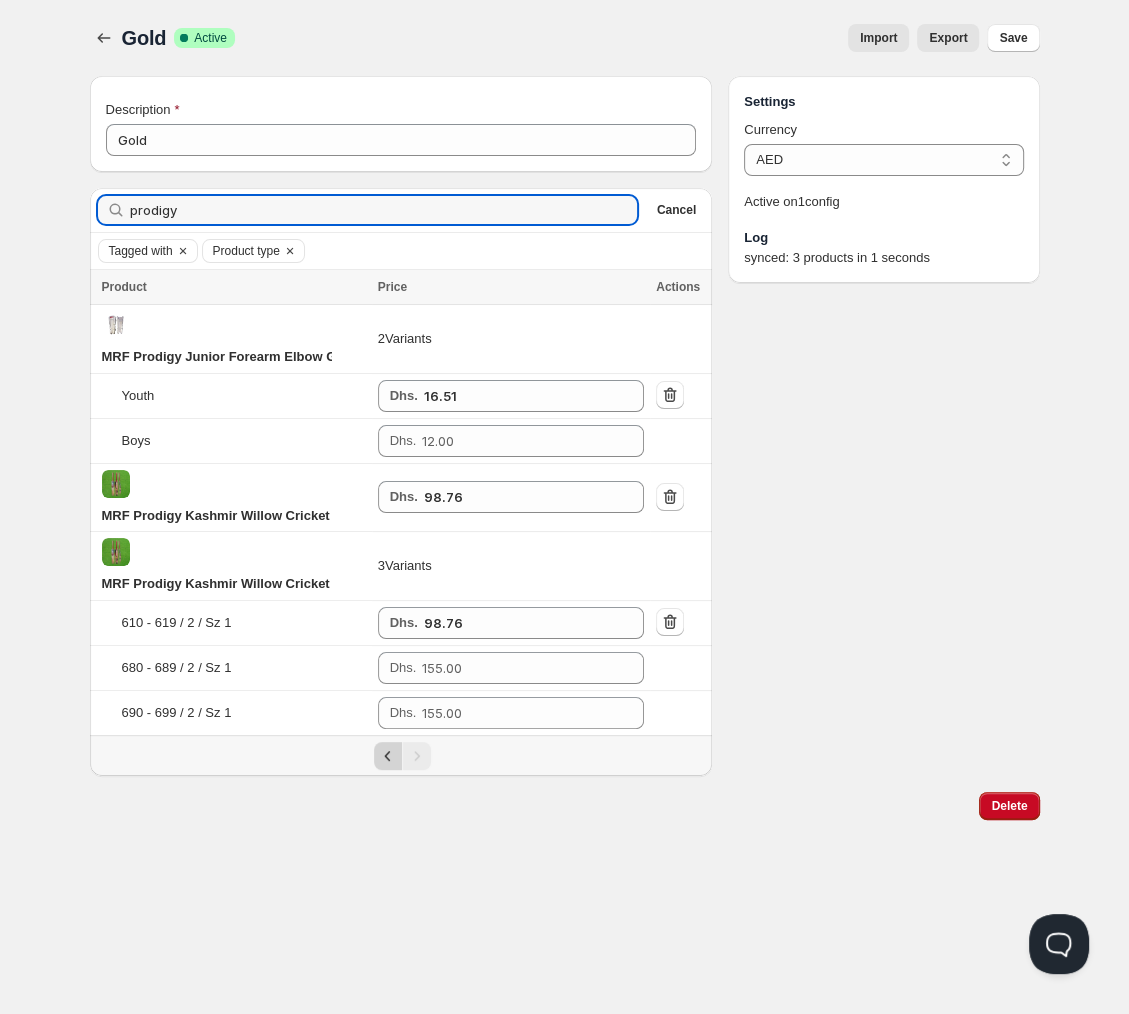 type on "prodigy" 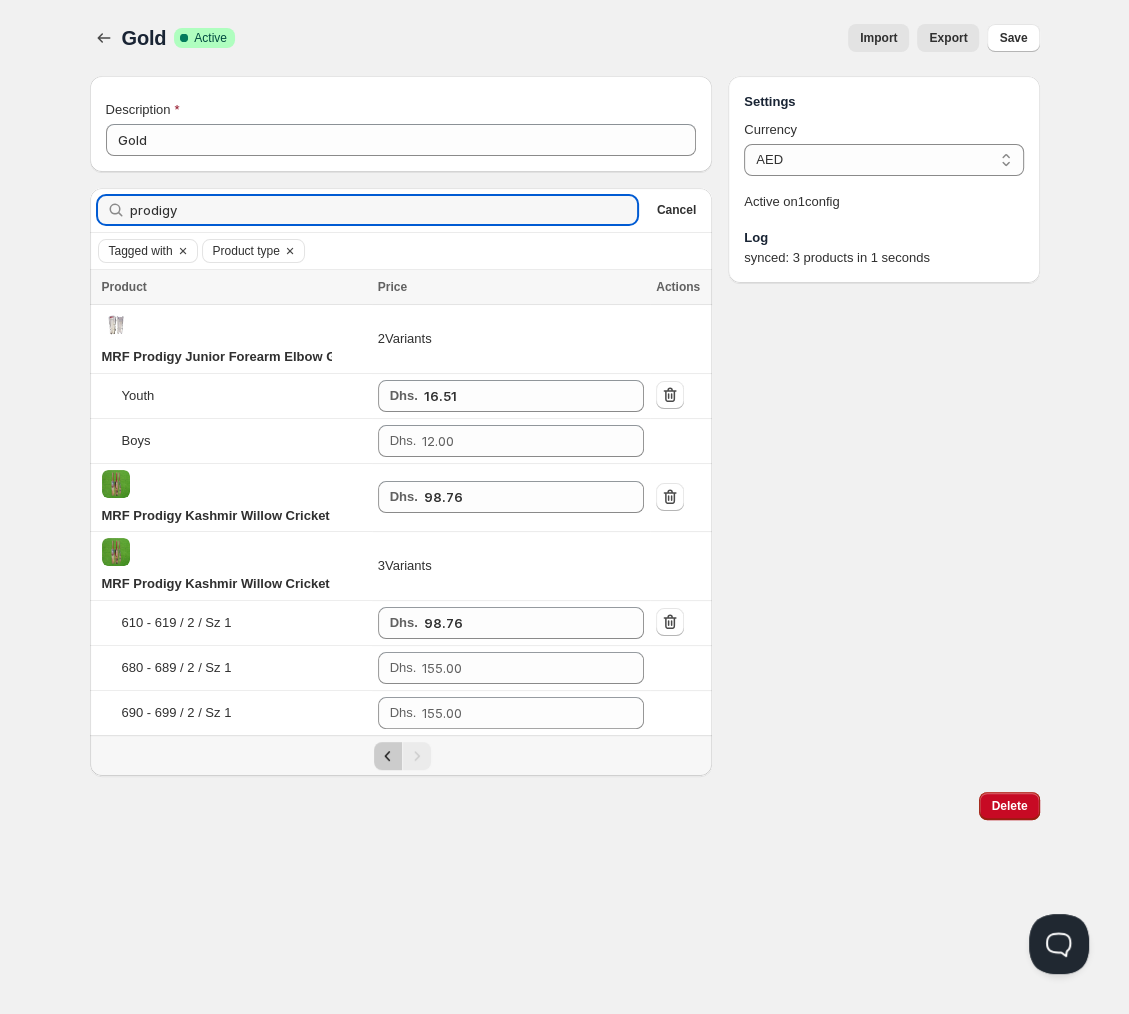 click 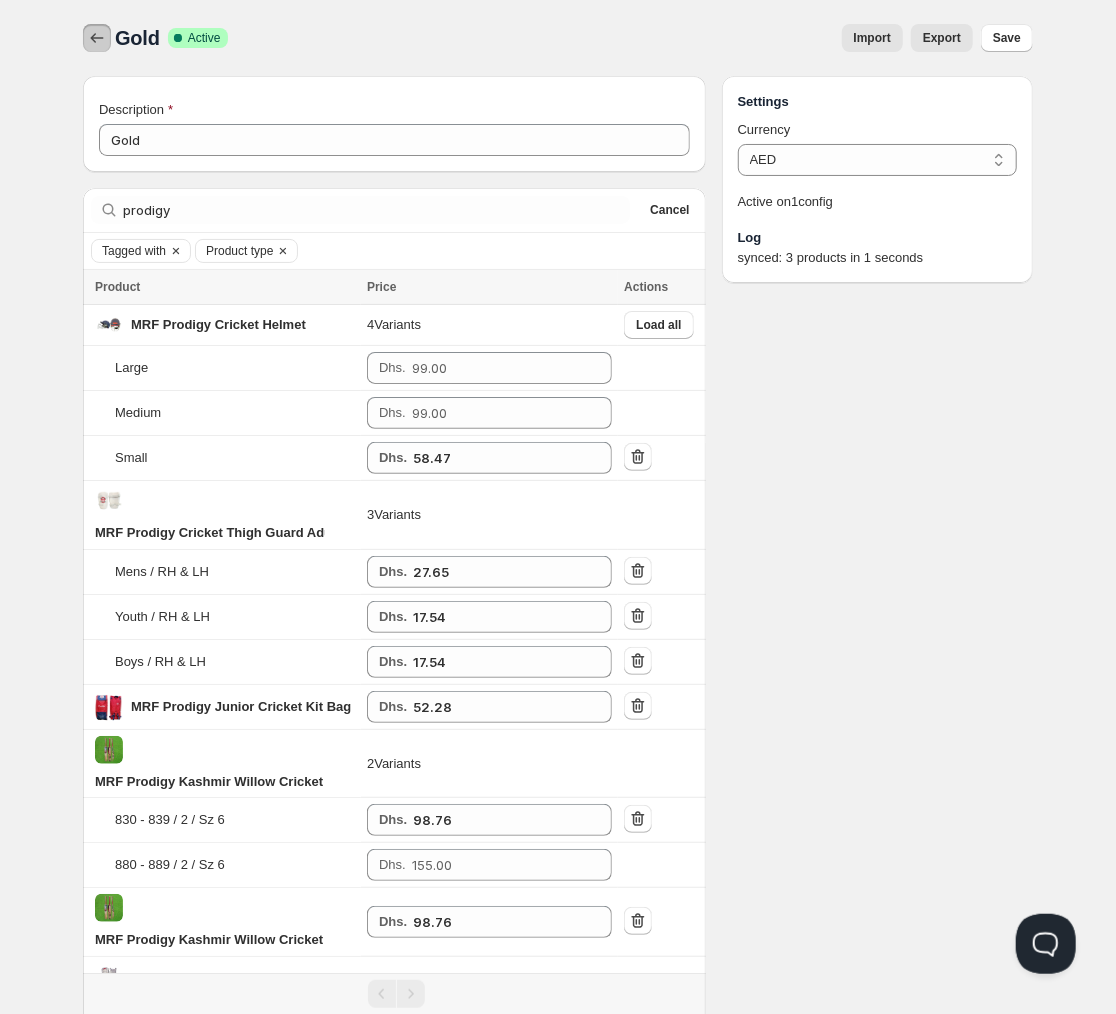 click 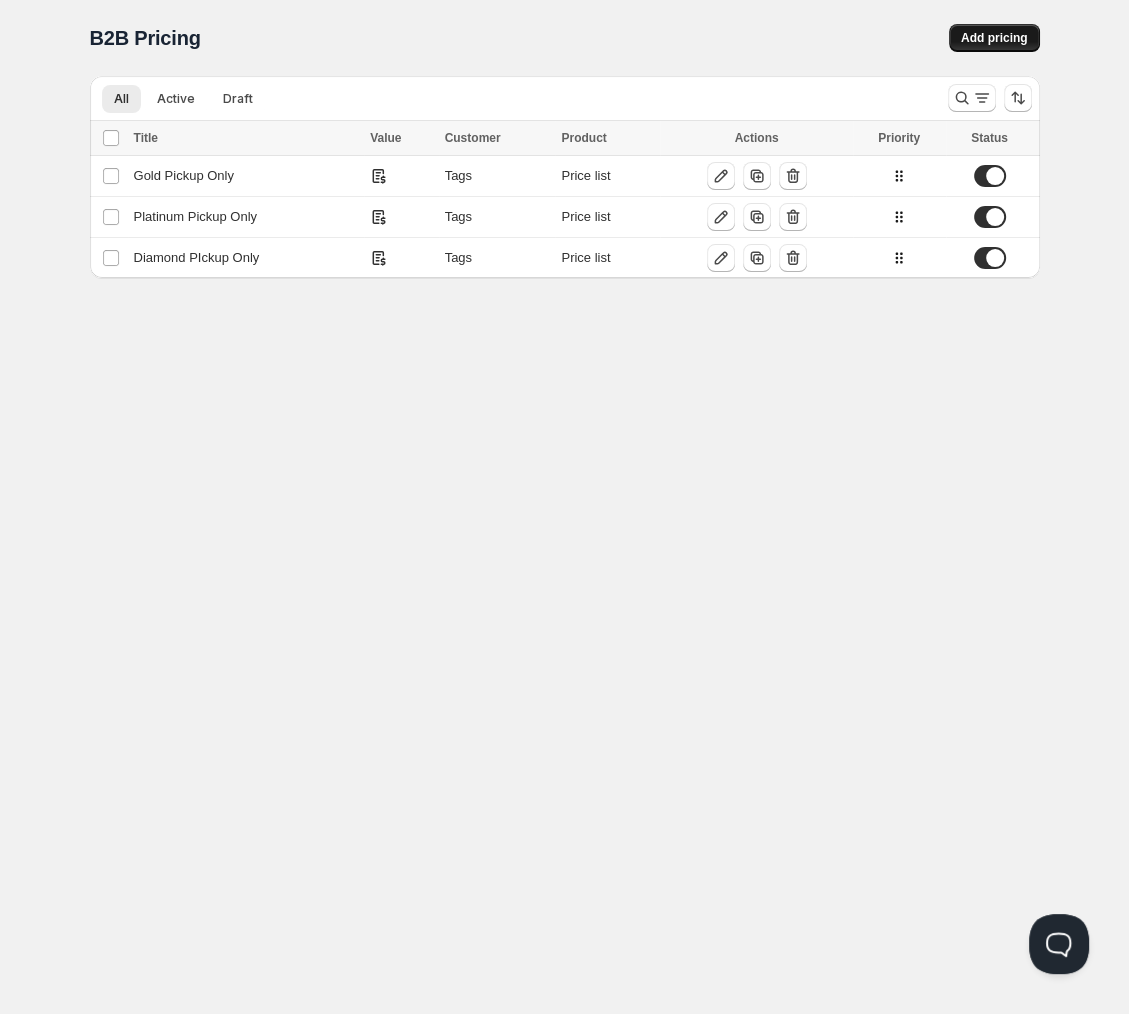 click on "Add pricing" at bounding box center [994, 38] 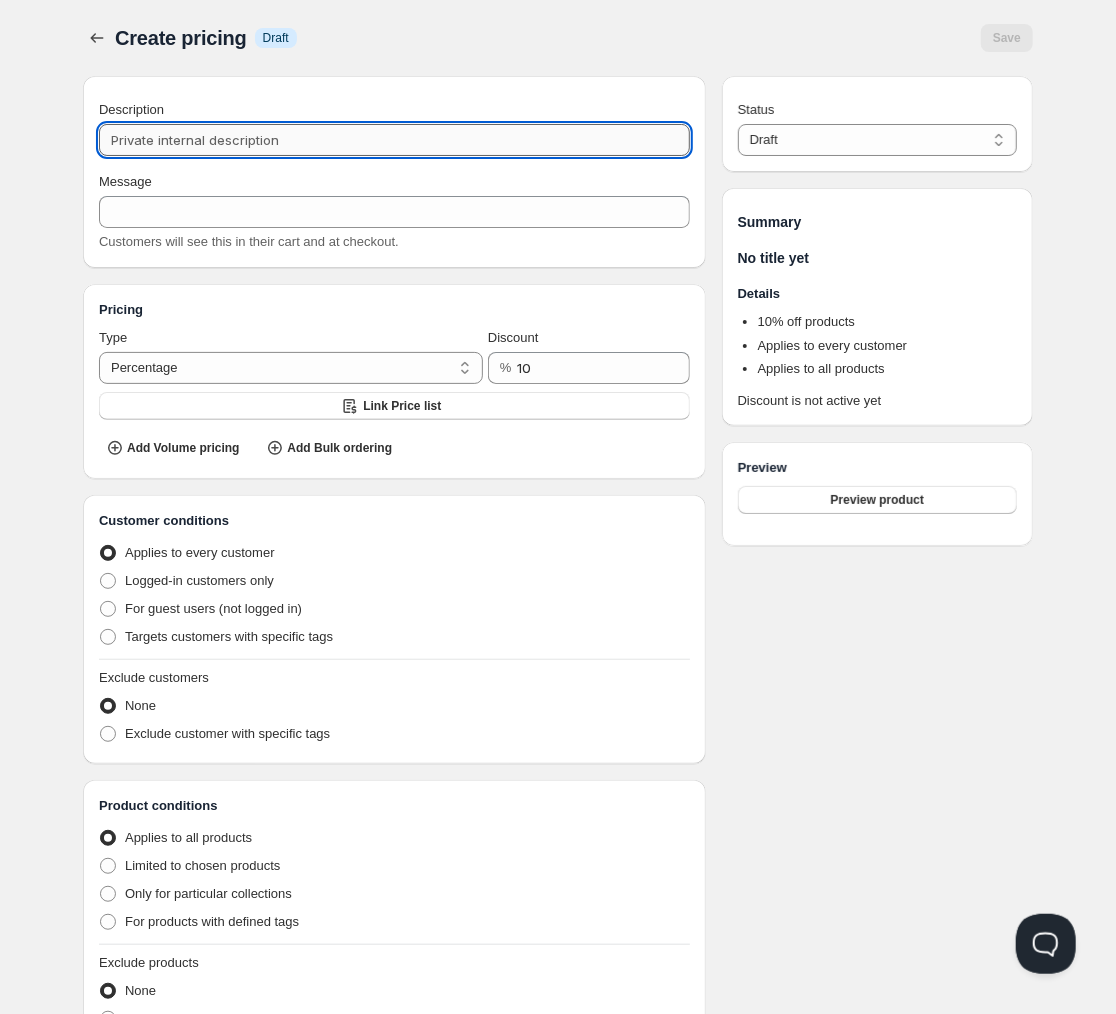 click on "Description" at bounding box center [394, 140] 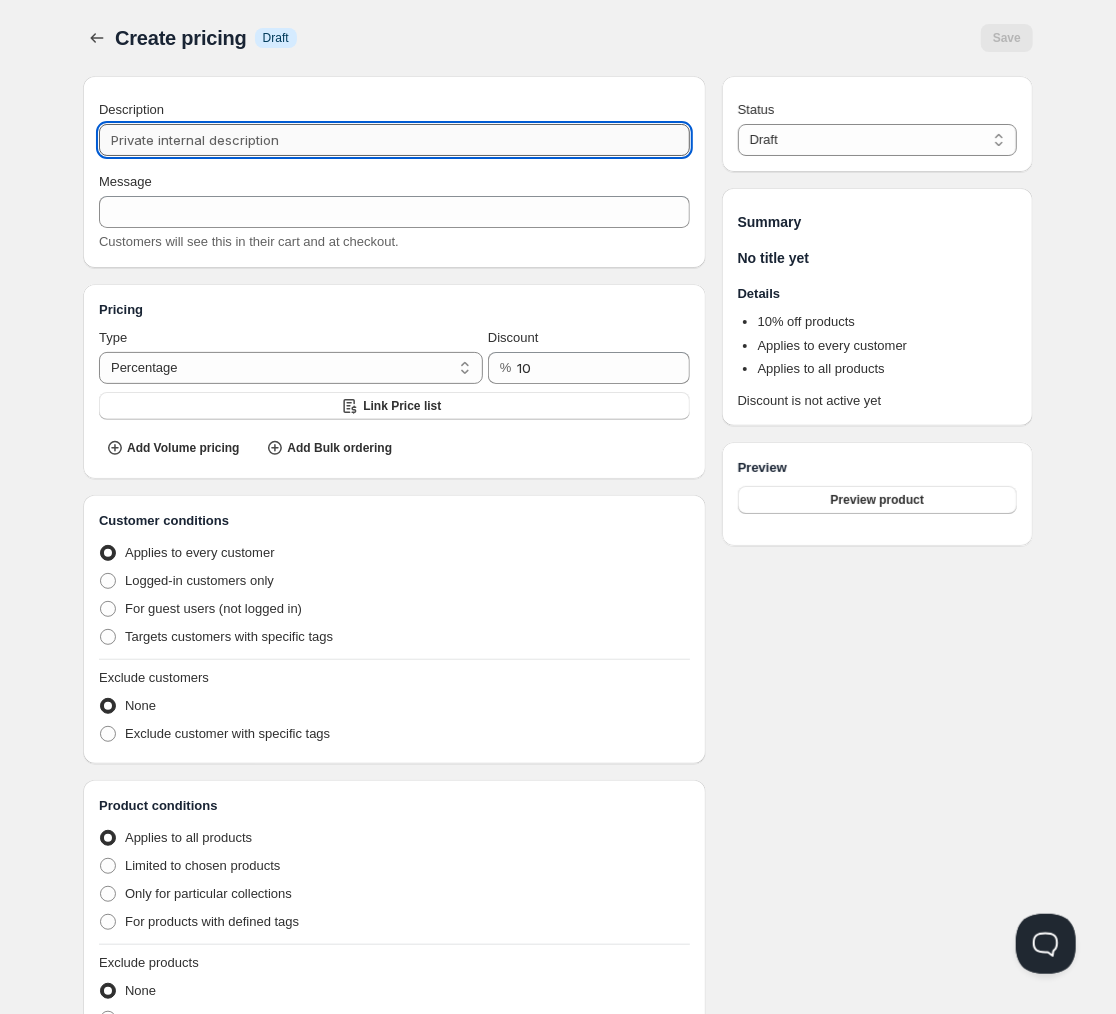 type on "C" 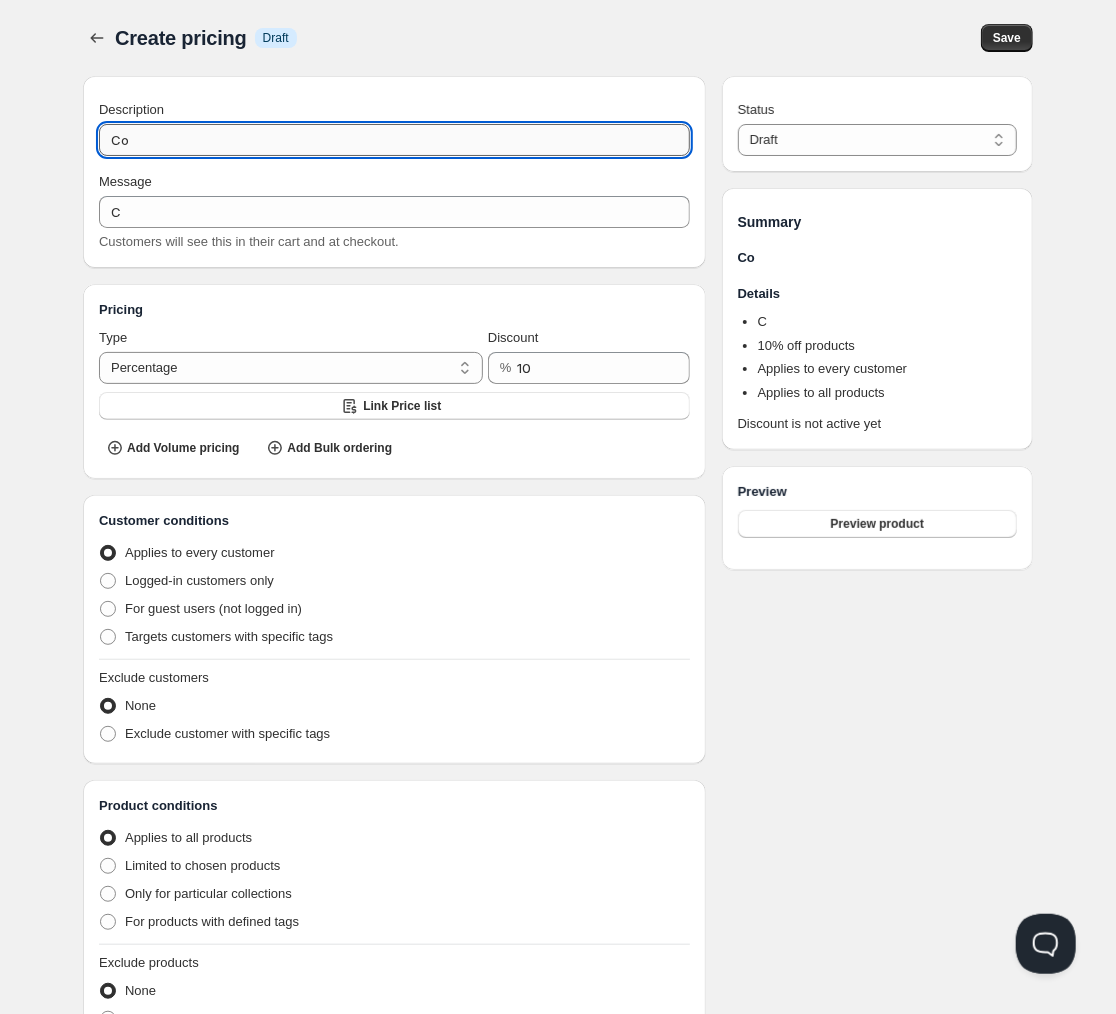 type on "Cor" 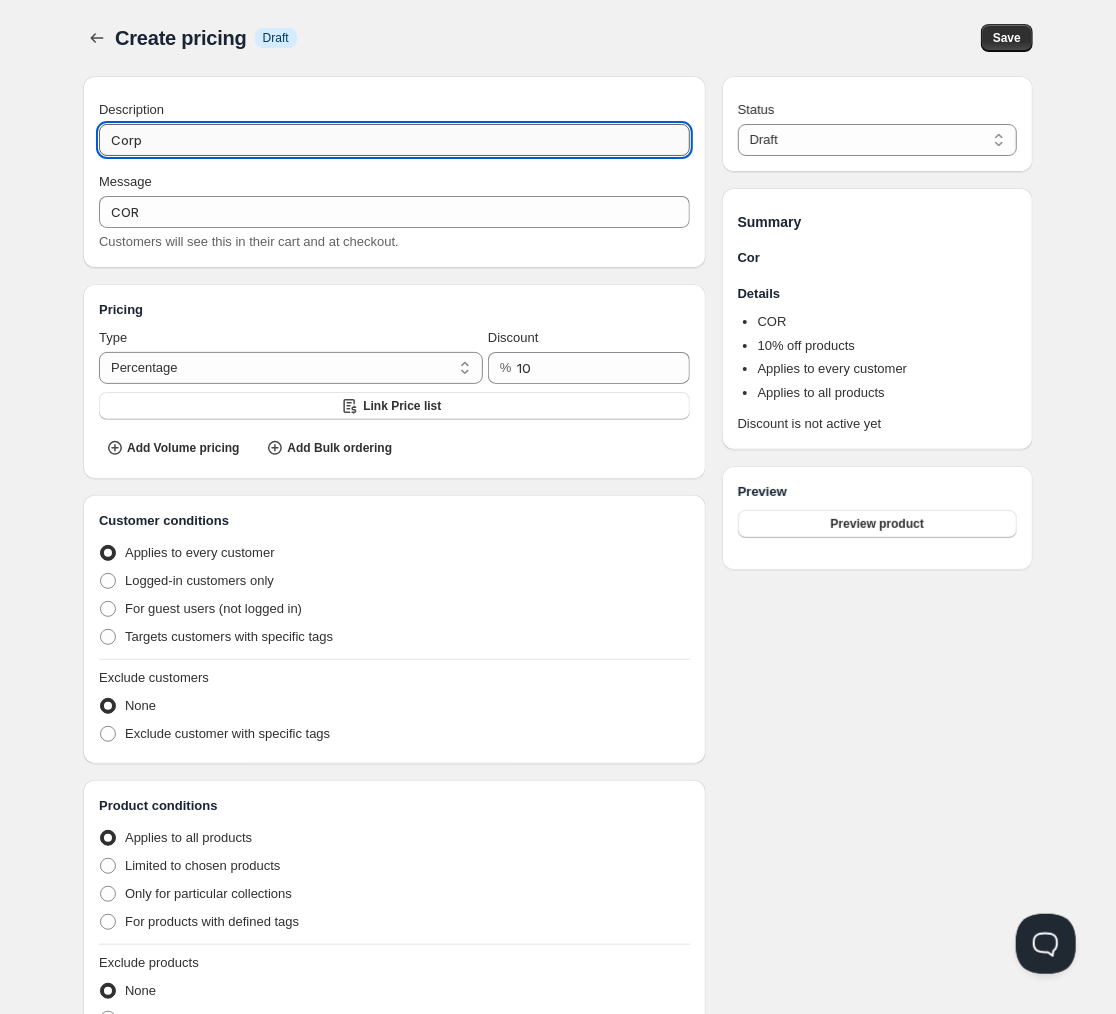 type on "Corpo" 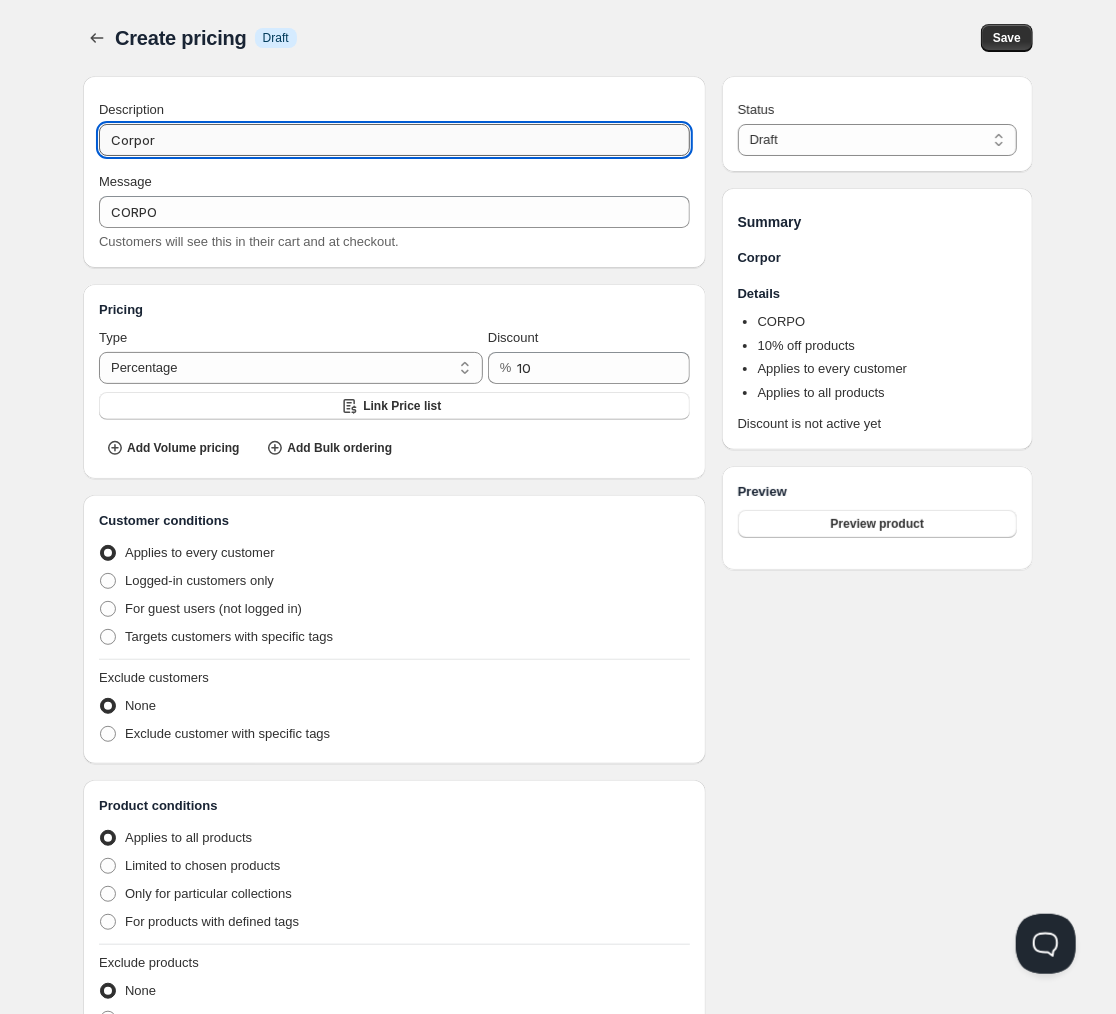 type on "Corpora" 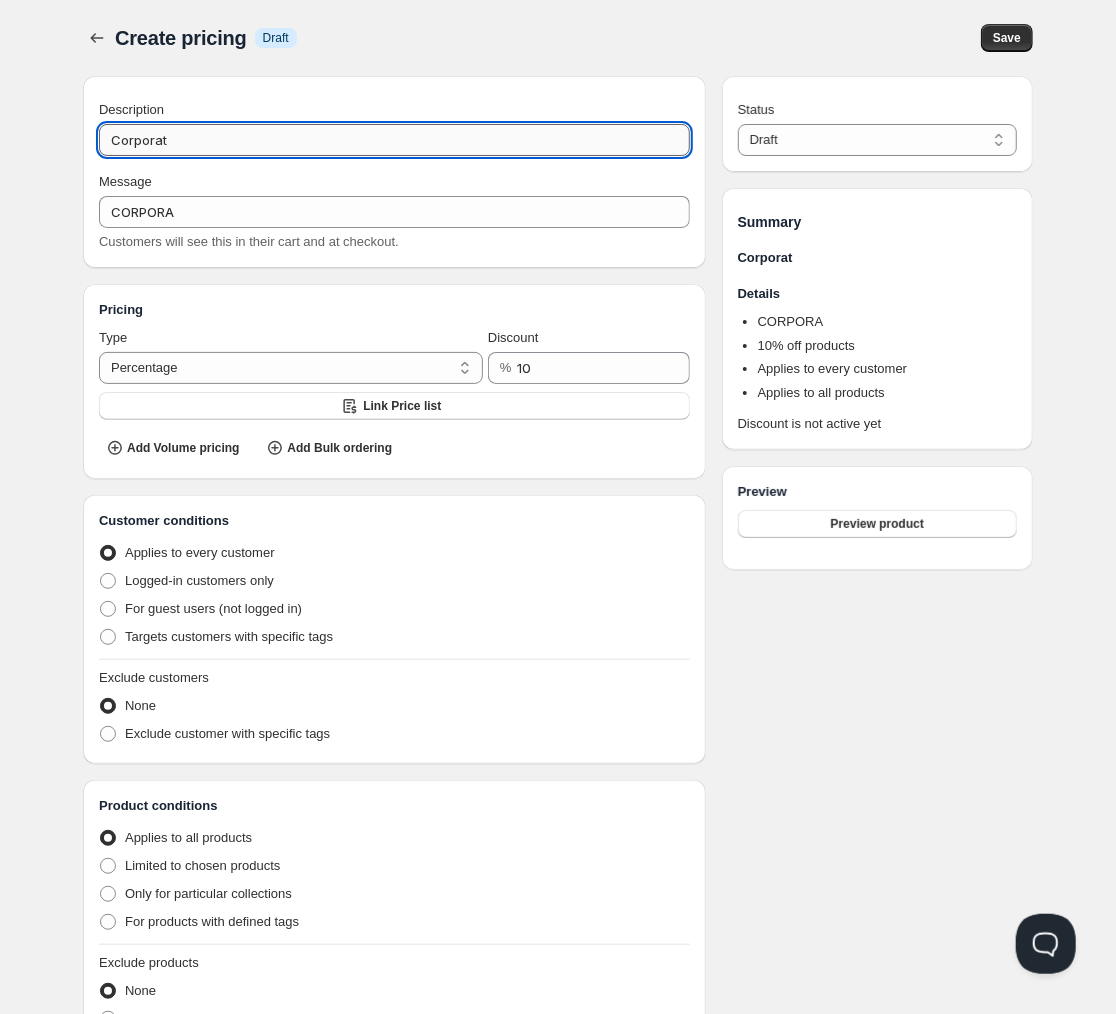 type on "Corporate" 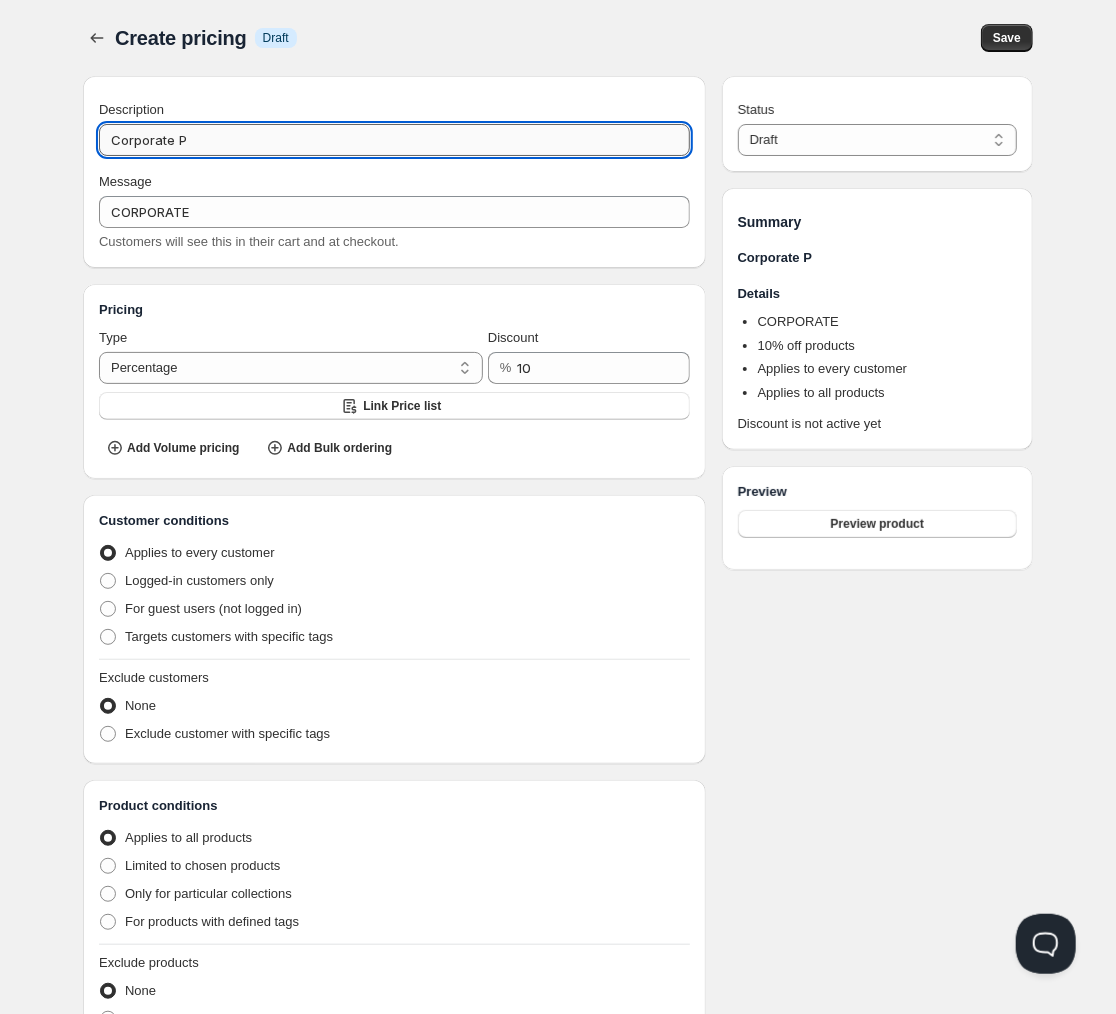 type on "Corporate Pi" 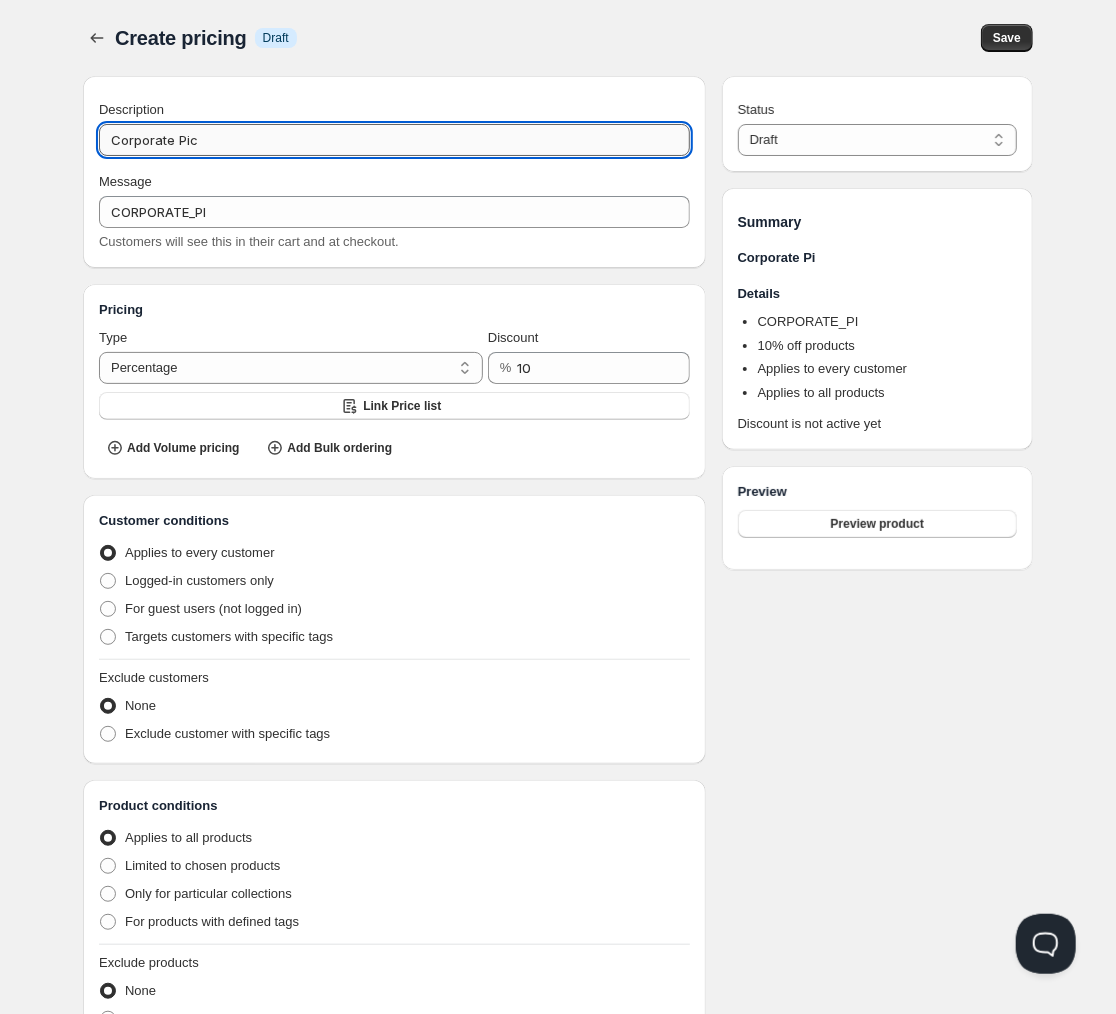 type on "Corporate Pick" 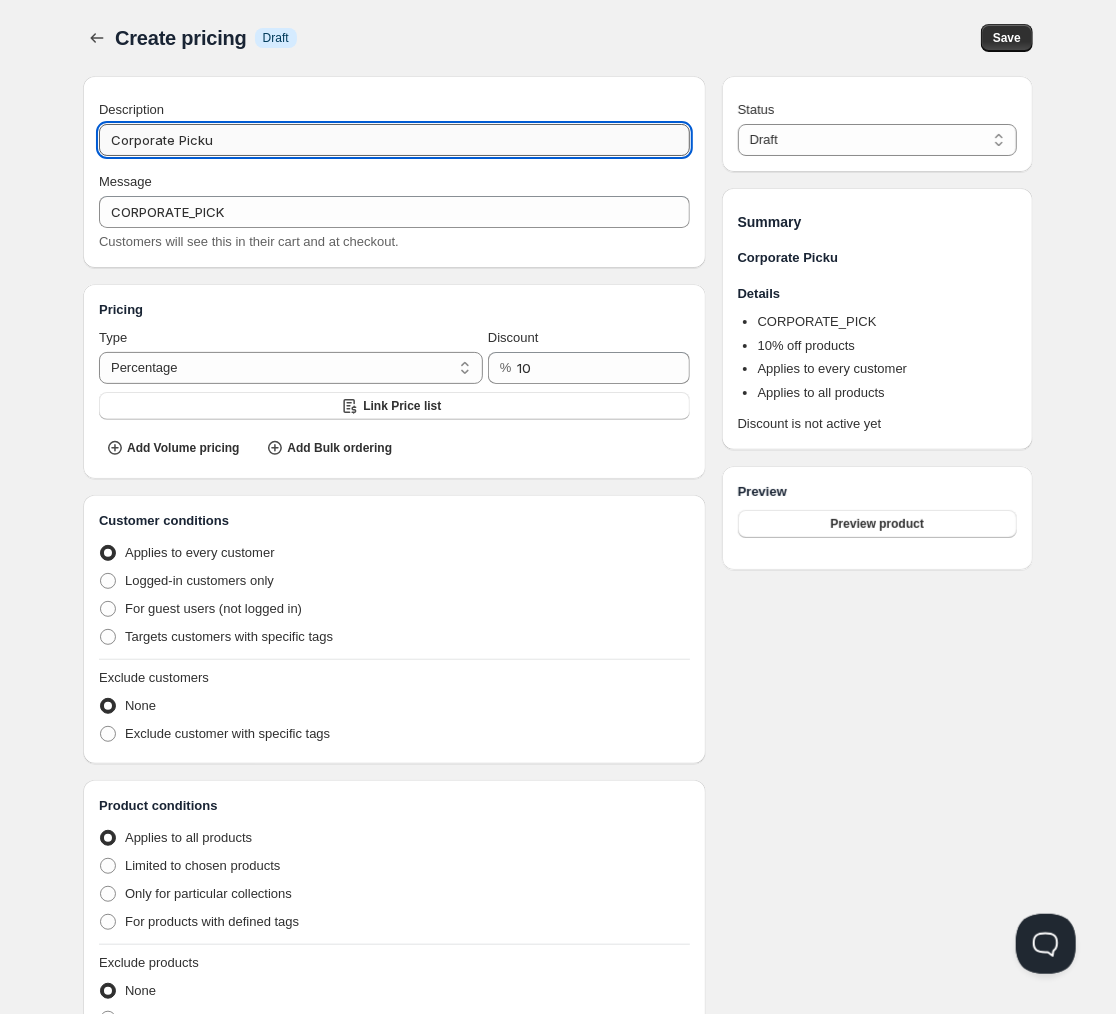 type on "Corporate Pickup" 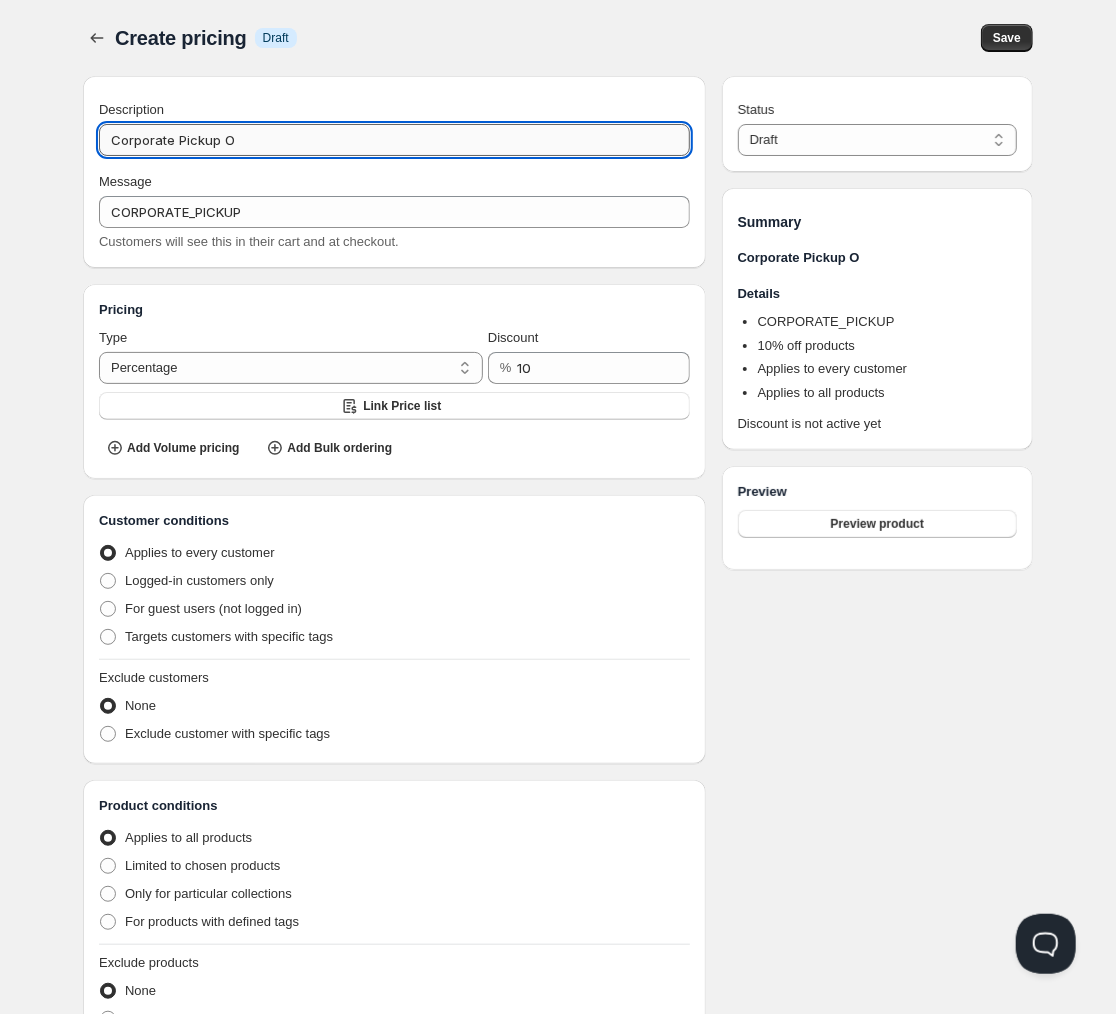 type on "Corporate Pickup On" 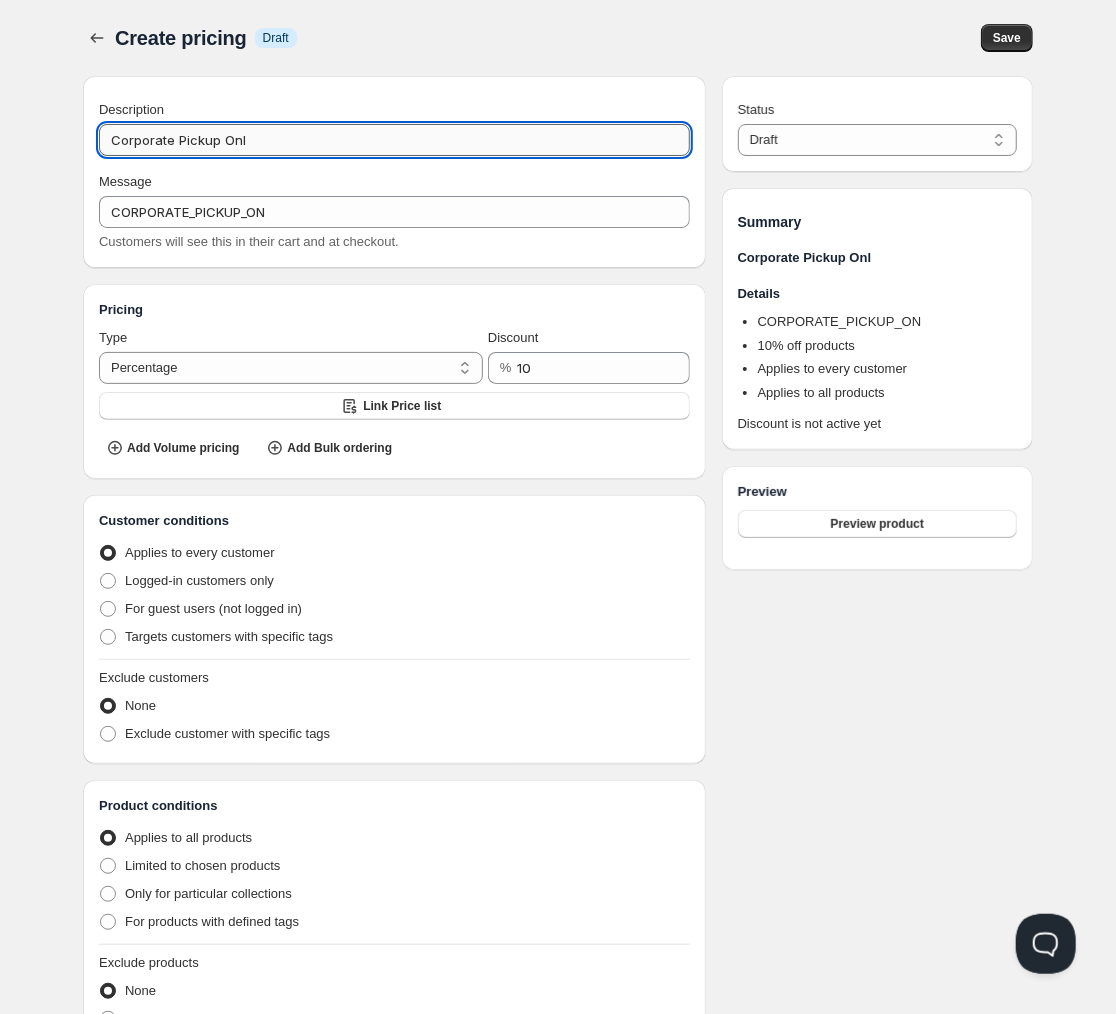 type on "Corporate Pickup Only" 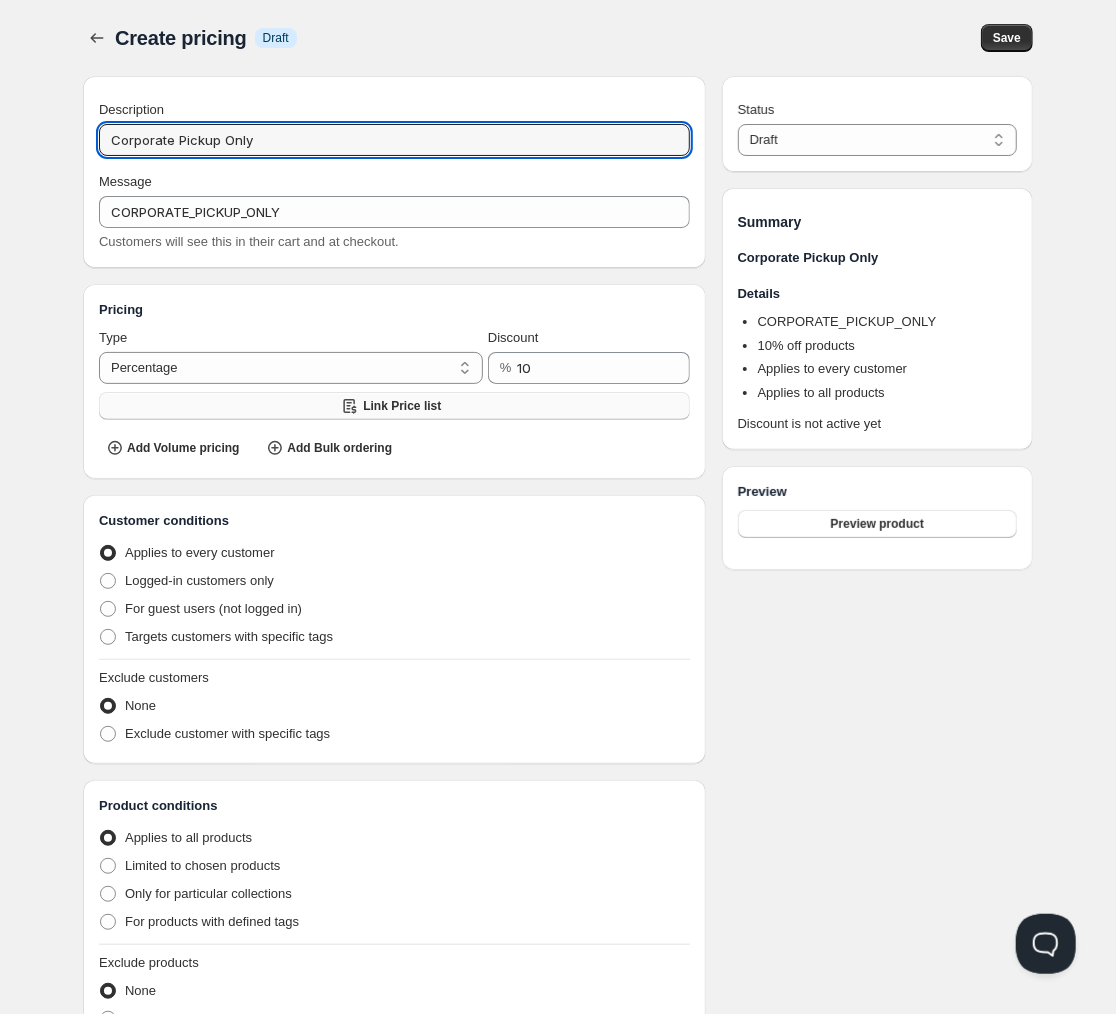 type on "Corporate Pickup Only" 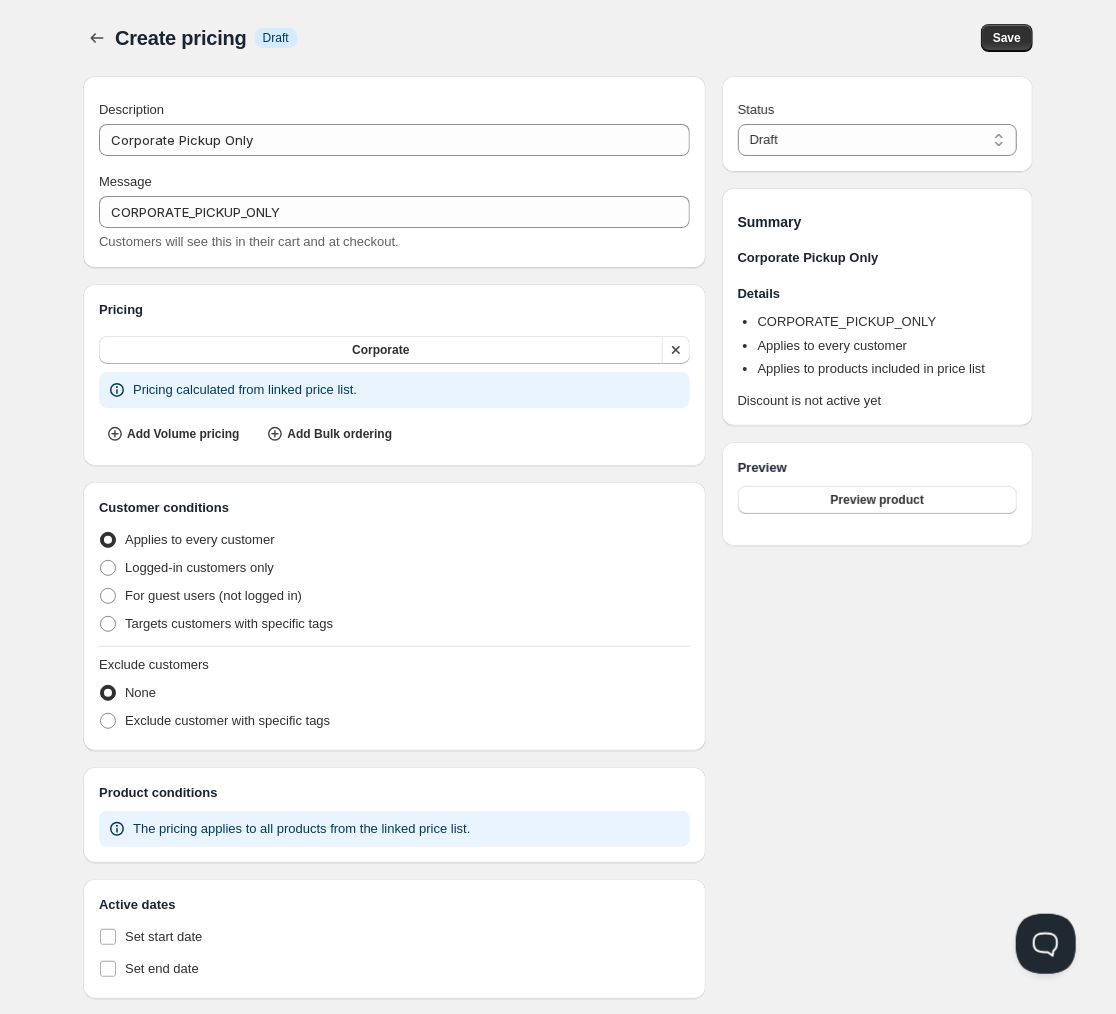 scroll, scrollTop: 34, scrollLeft: 0, axis: vertical 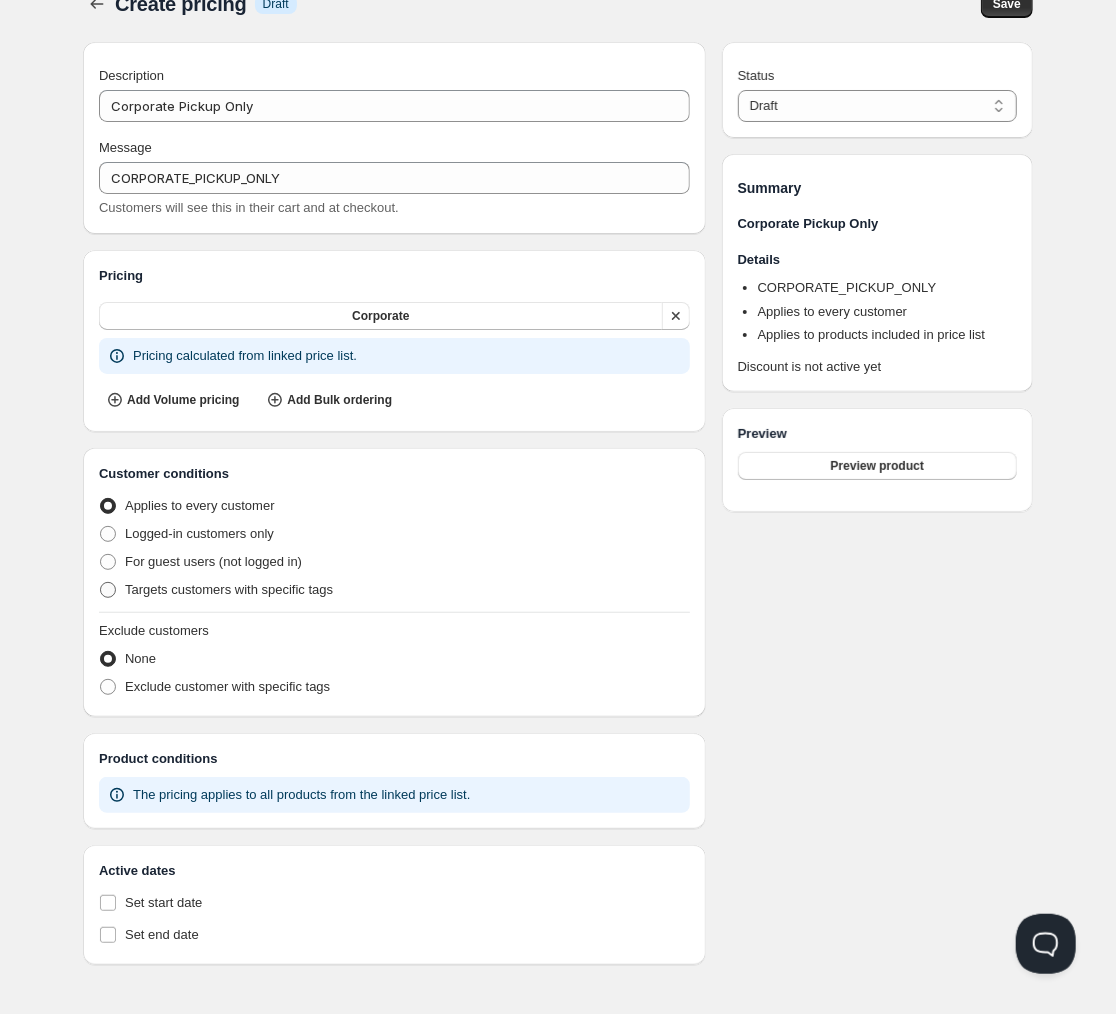 click on "Targets customers with specific tags" at bounding box center (229, 589) 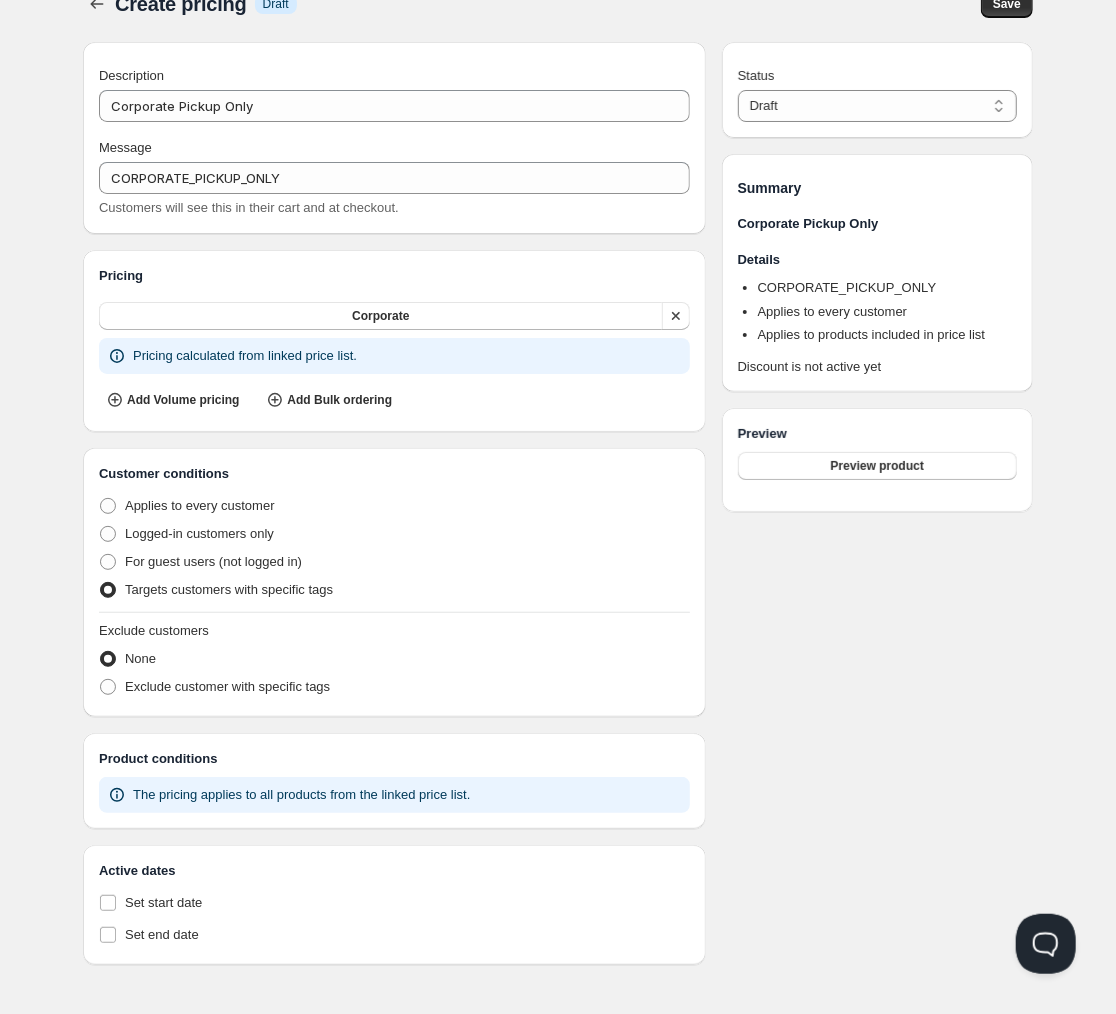 scroll, scrollTop: 0, scrollLeft: 0, axis: both 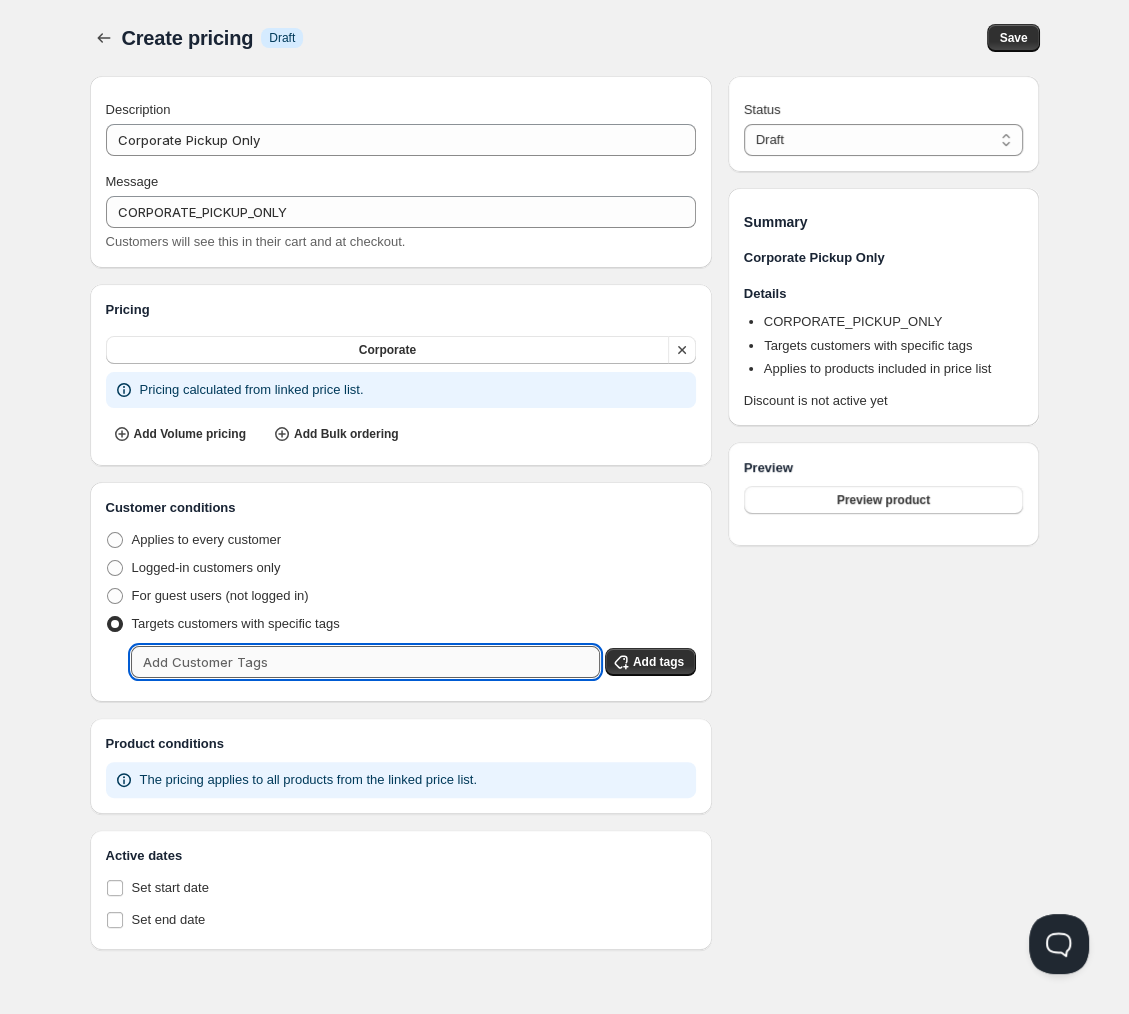 click at bounding box center (365, 662) 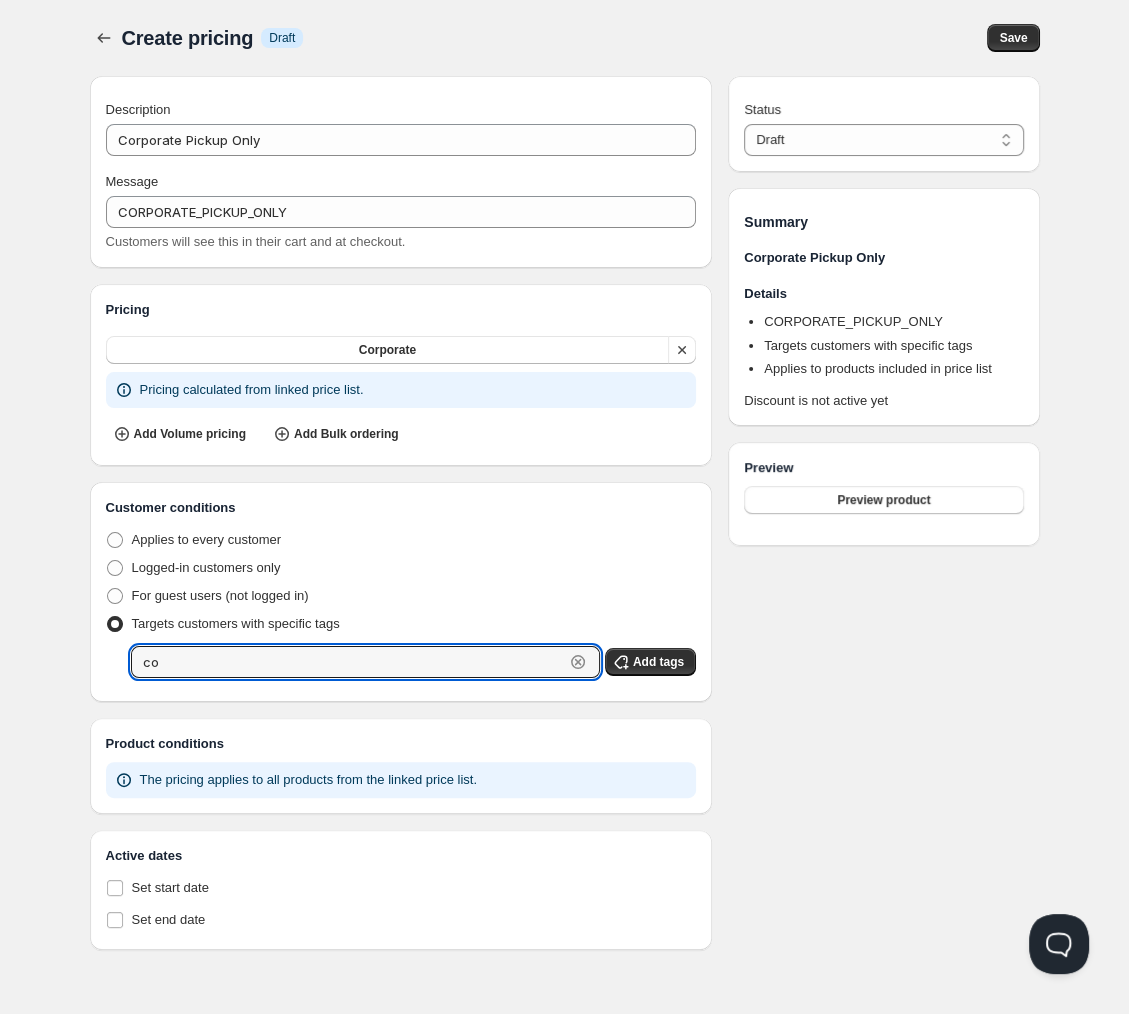 type on "c" 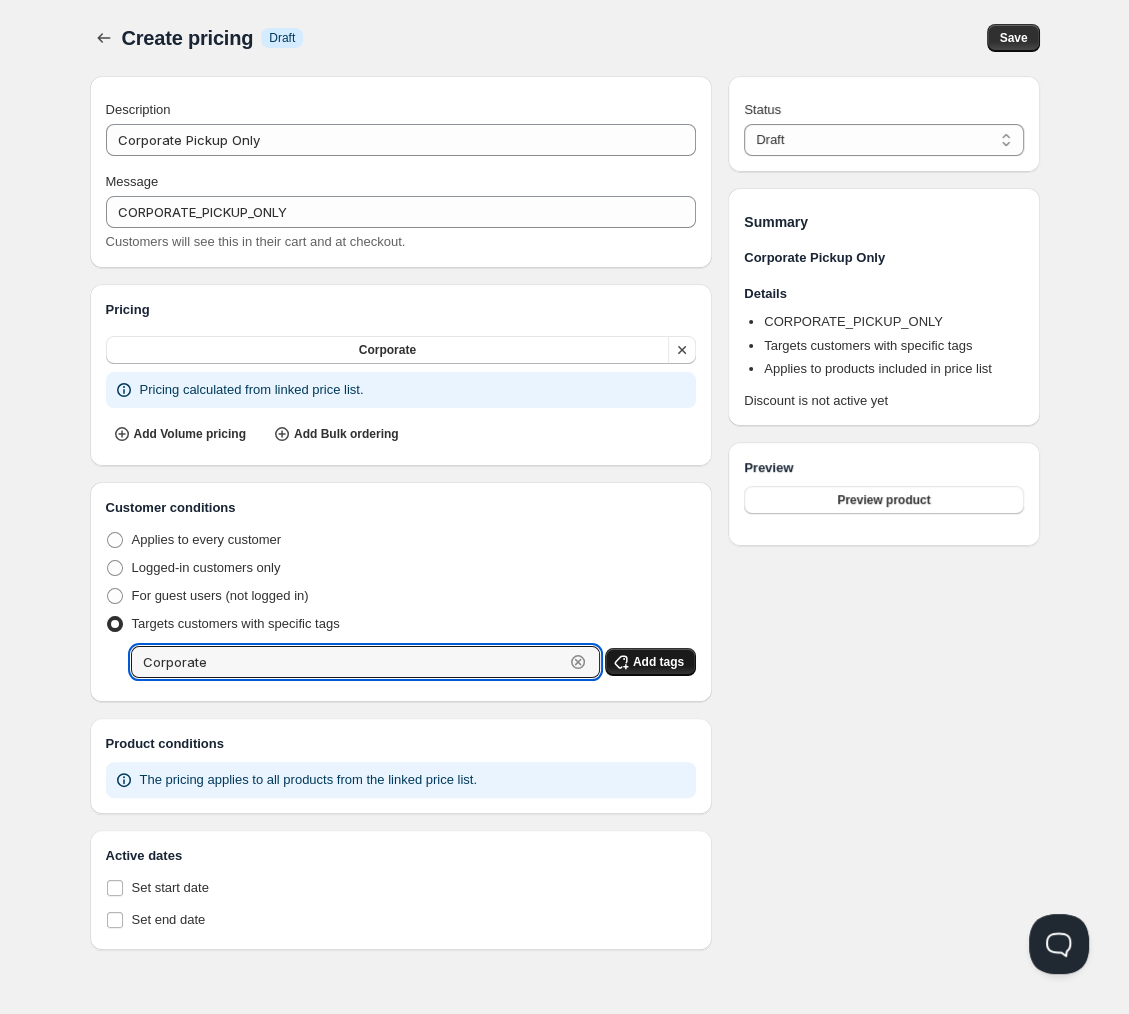 type on "Corporate" 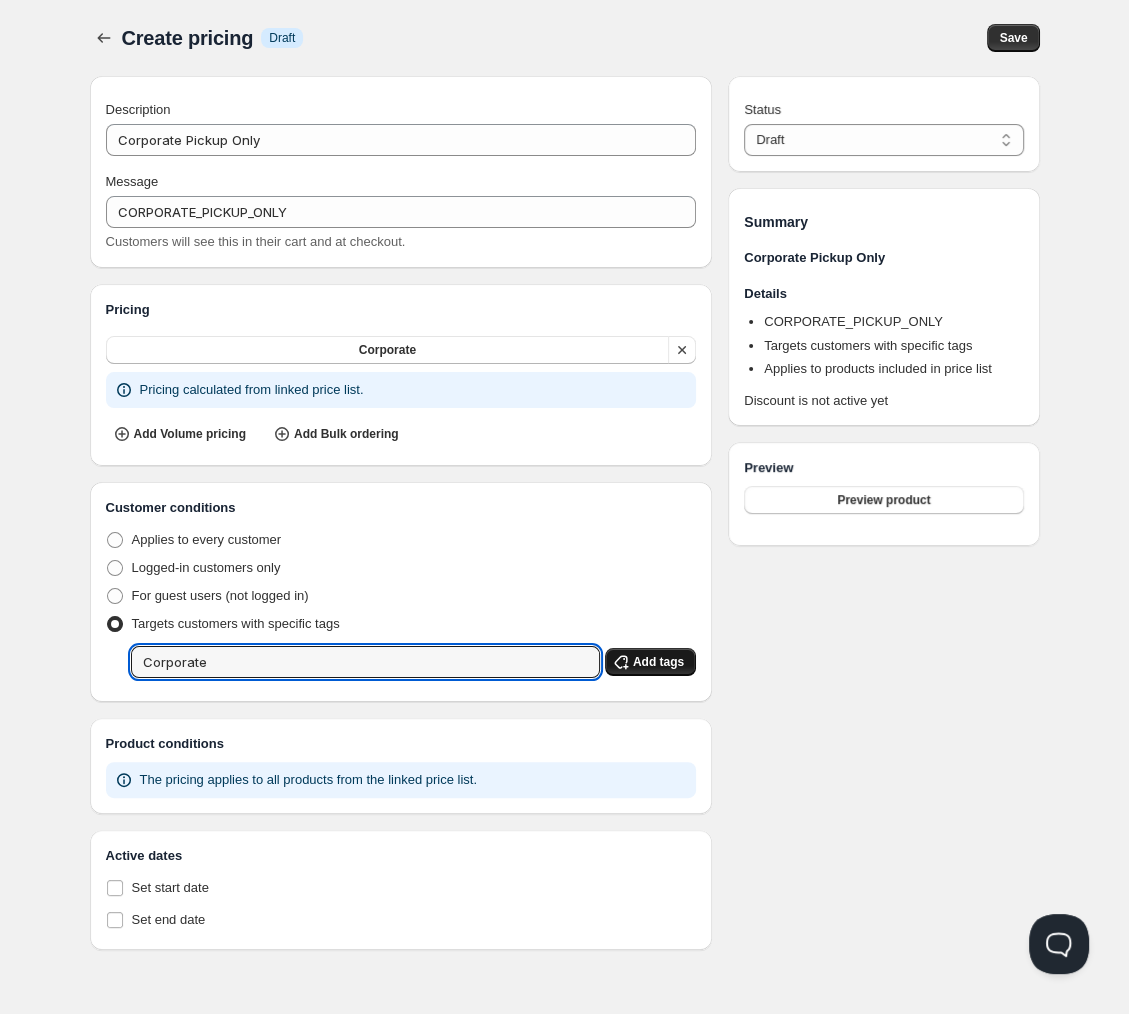 click on "Add tags" at bounding box center (658, 662) 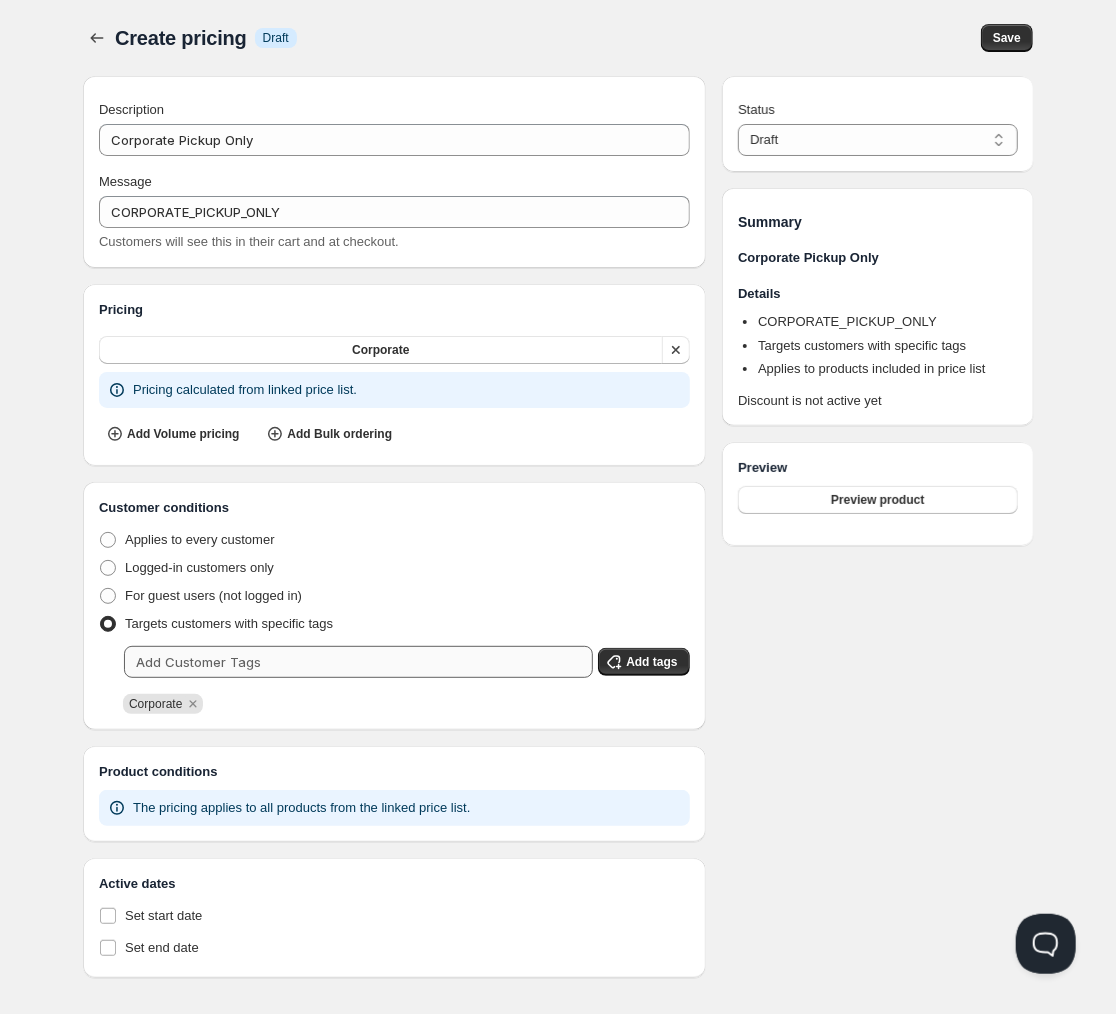 scroll, scrollTop: 12, scrollLeft: 0, axis: vertical 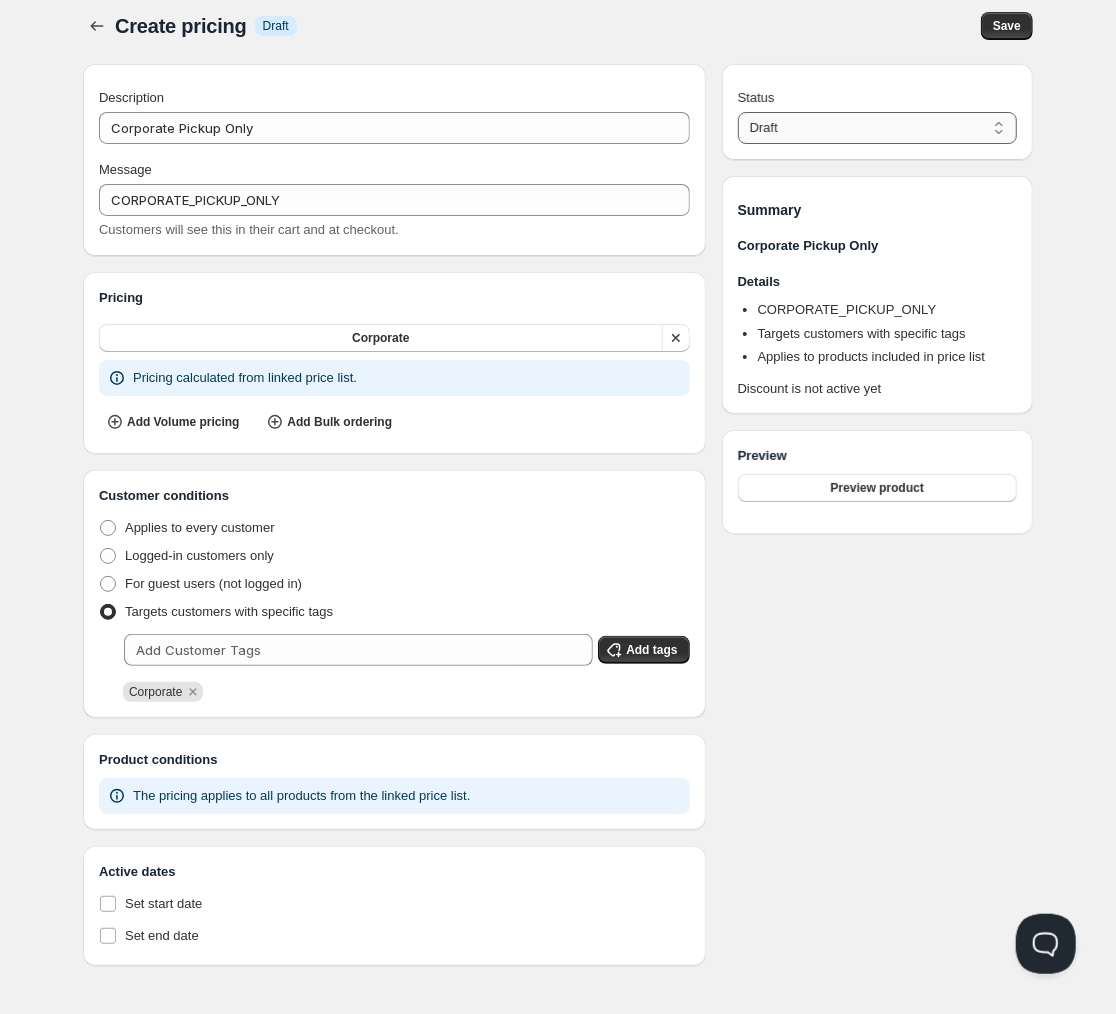 click on "Draft Active" at bounding box center (877, 128) 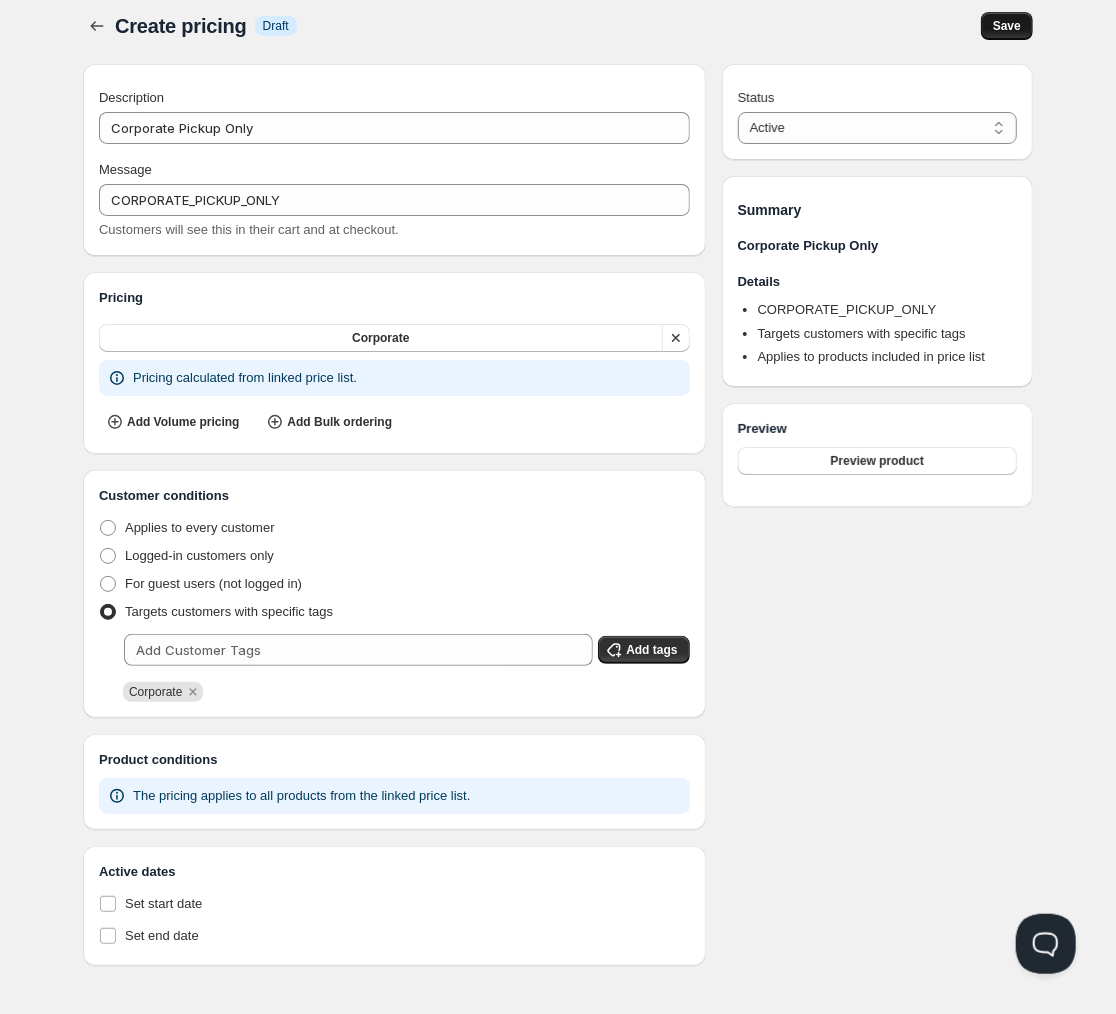 click on "Save" at bounding box center (1007, 26) 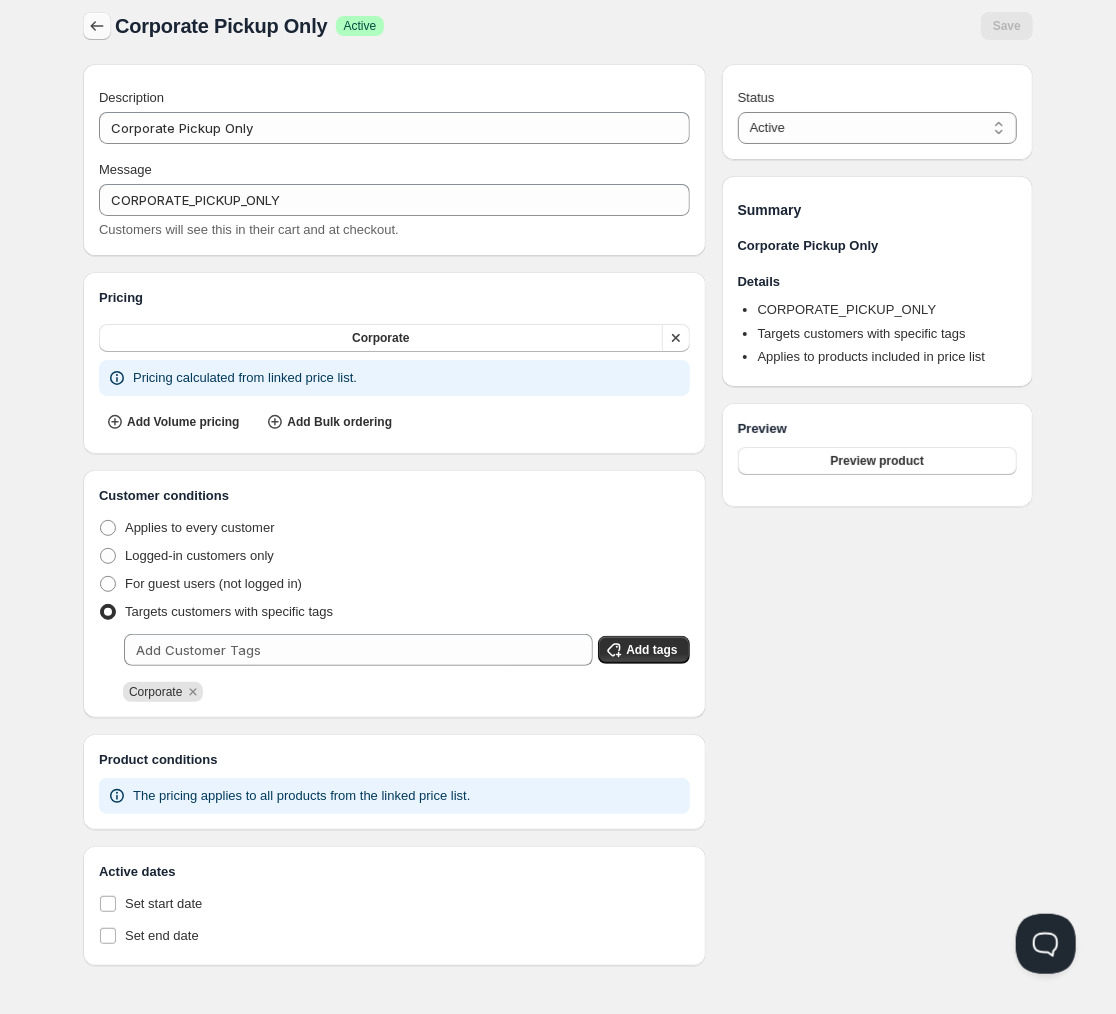 click 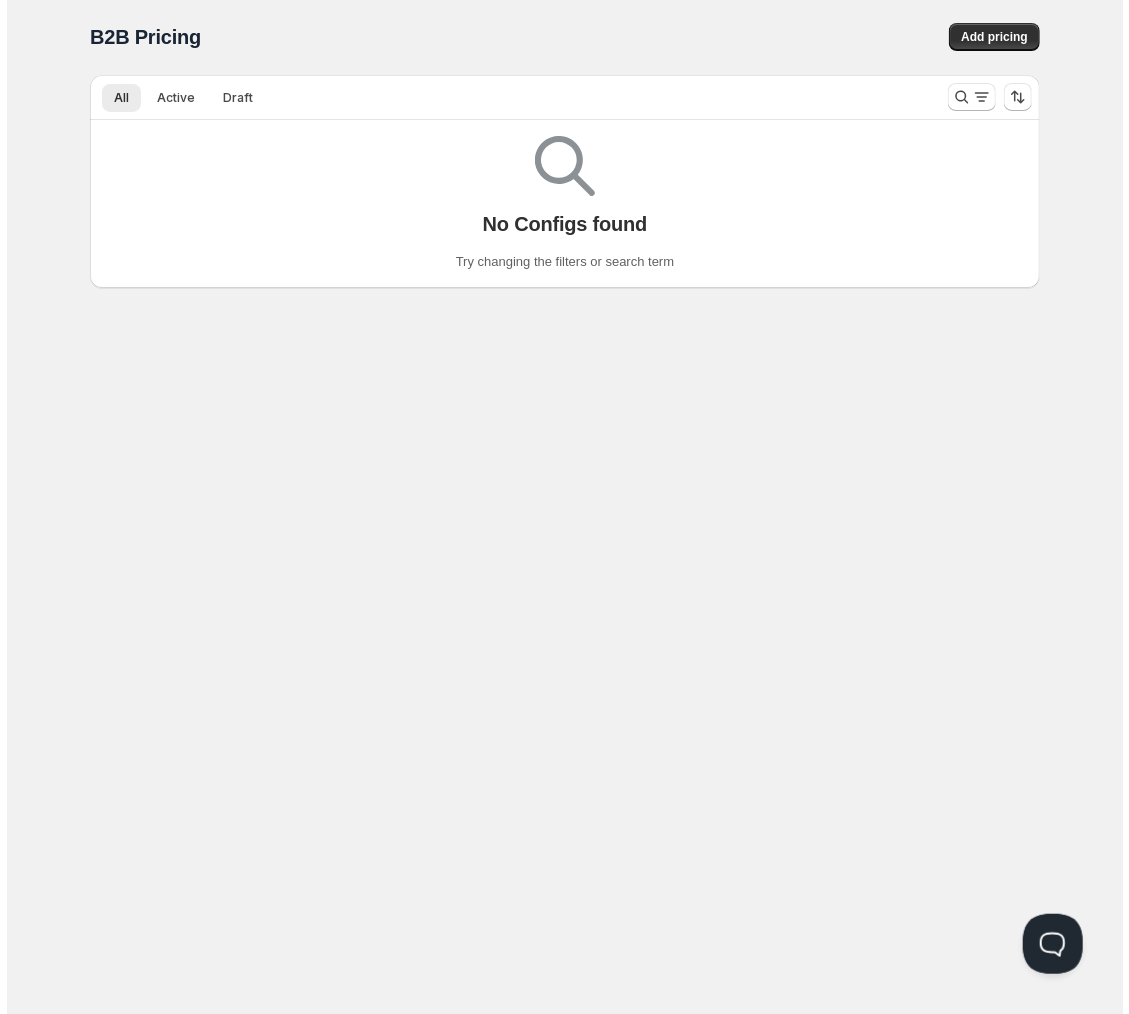 scroll, scrollTop: 0, scrollLeft: 0, axis: both 